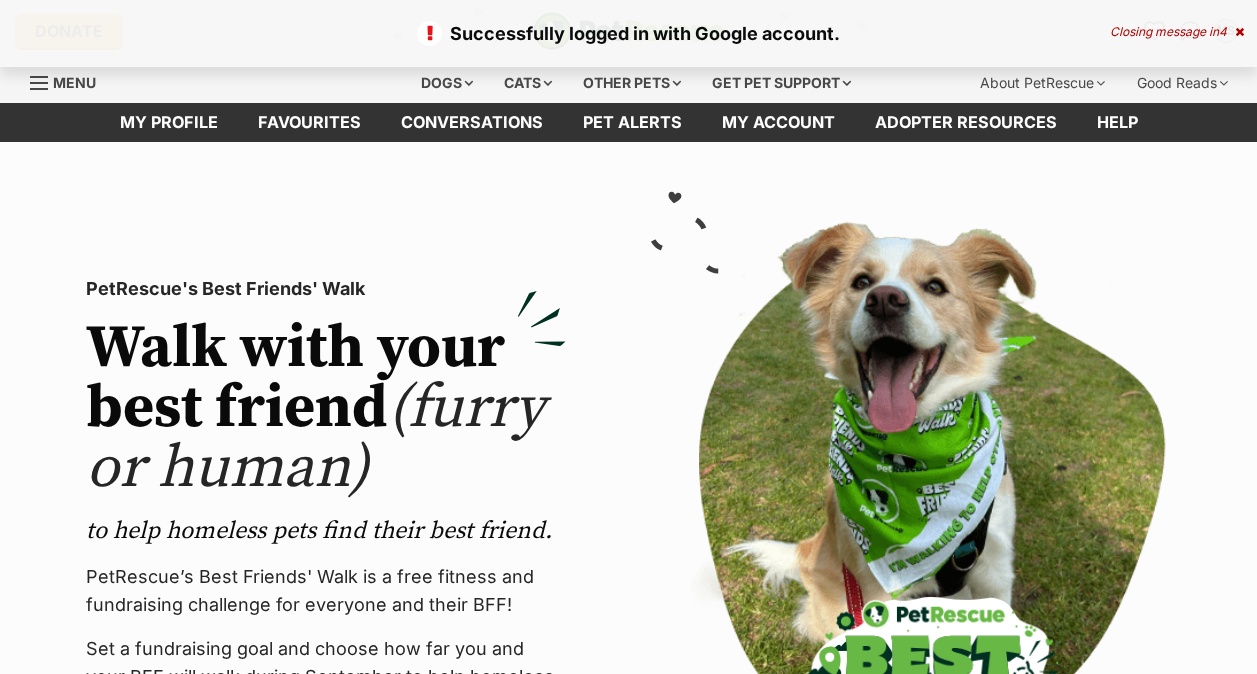 scroll, scrollTop: 0, scrollLeft: 0, axis: both 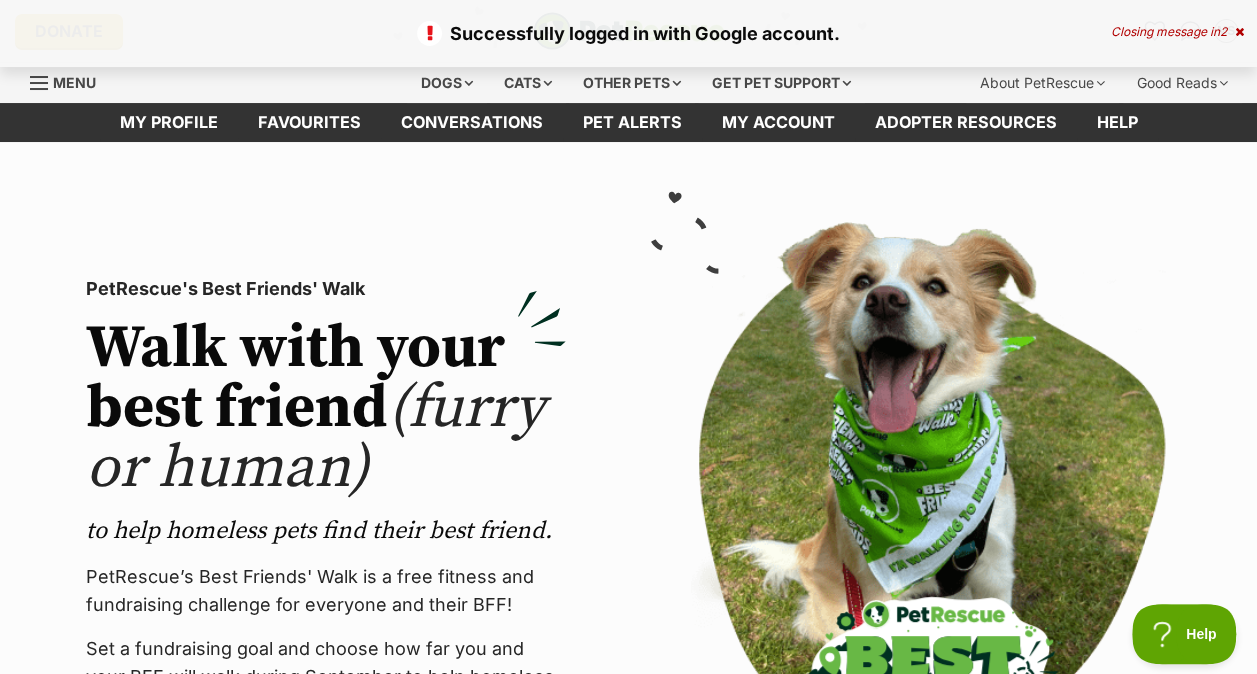 click on "Closing message in
2" at bounding box center [1177, 32] 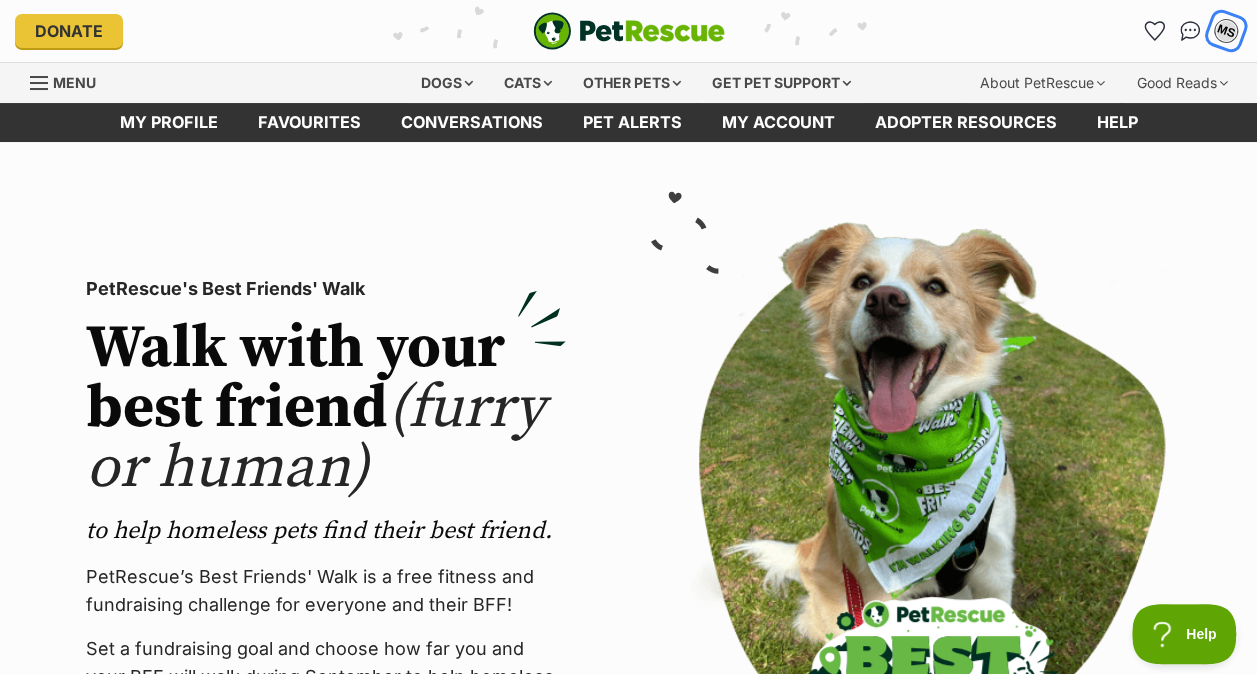 click on "MS" at bounding box center [1226, 31] 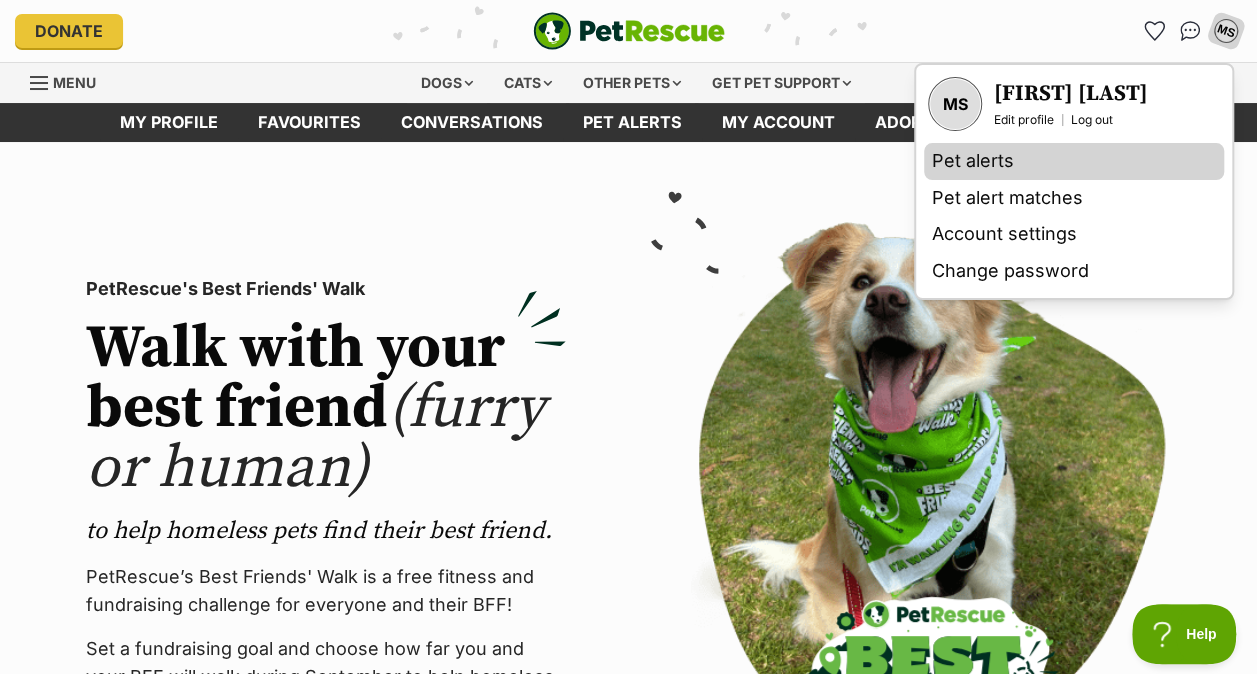 click on "Pet alerts" at bounding box center (1074, 161) 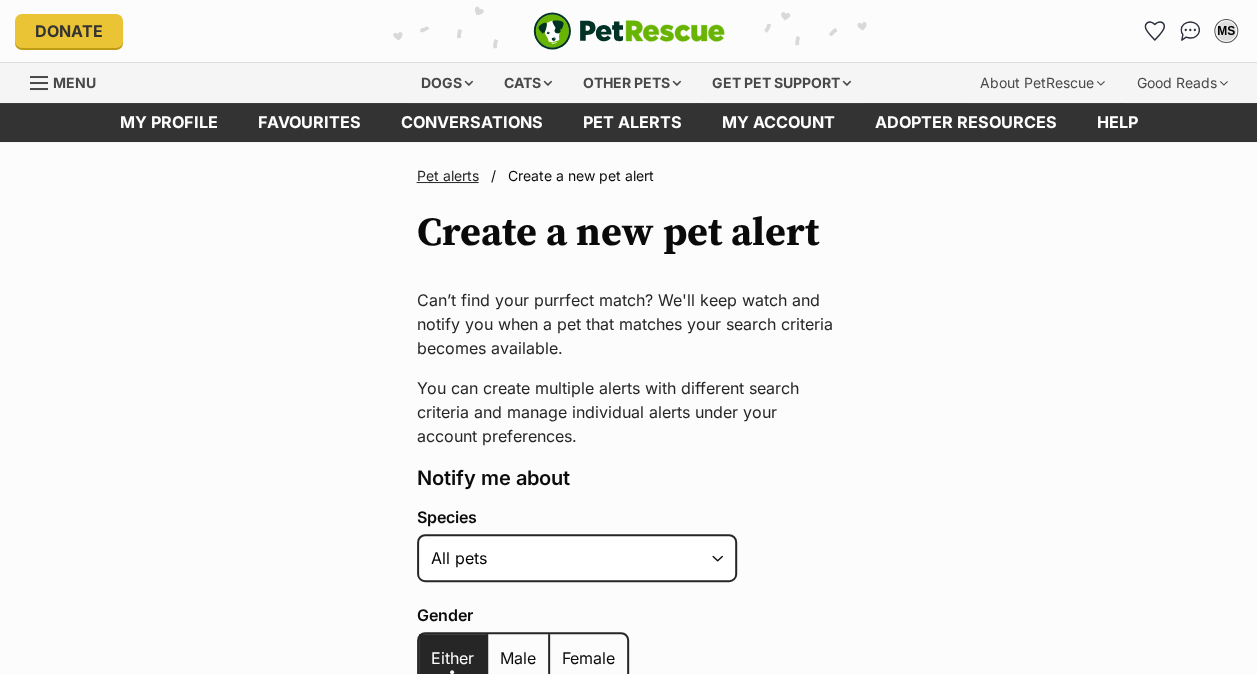 scroll, scrollTop: 222, scrollLeft: 0, axis: vertical 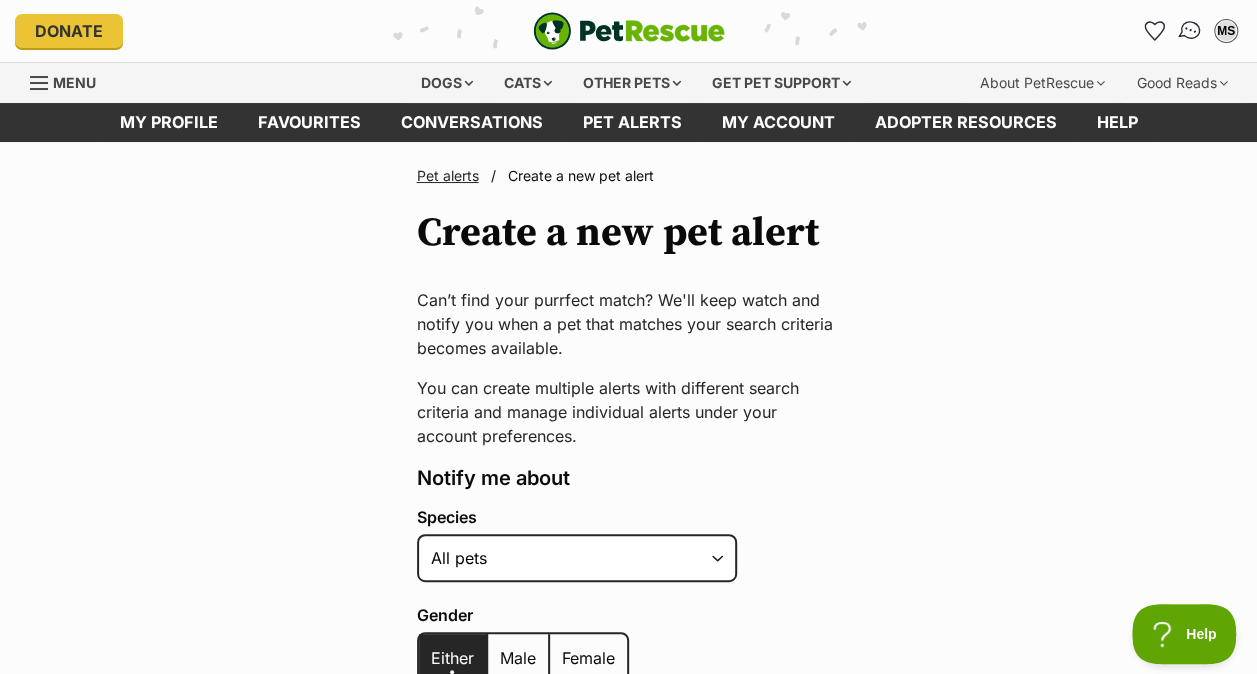 click at bounding box center (1190, 31) 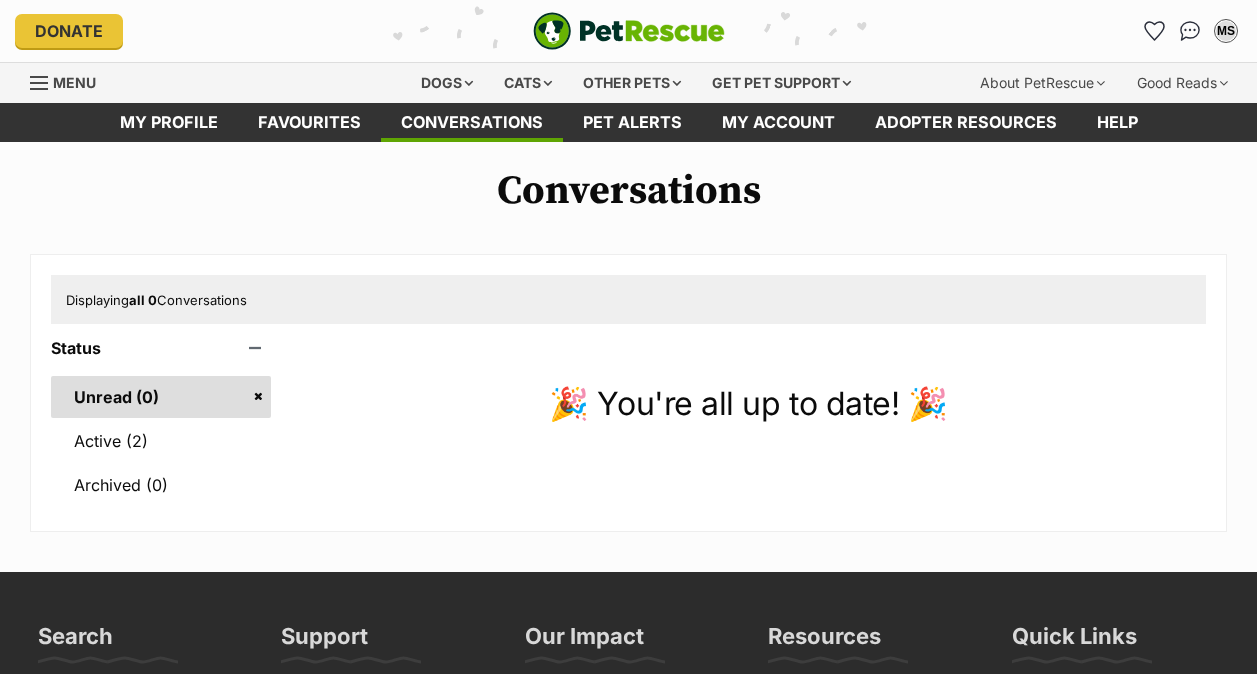 scroll, scrollTop: 0, scrollLeft: 0, axis: both 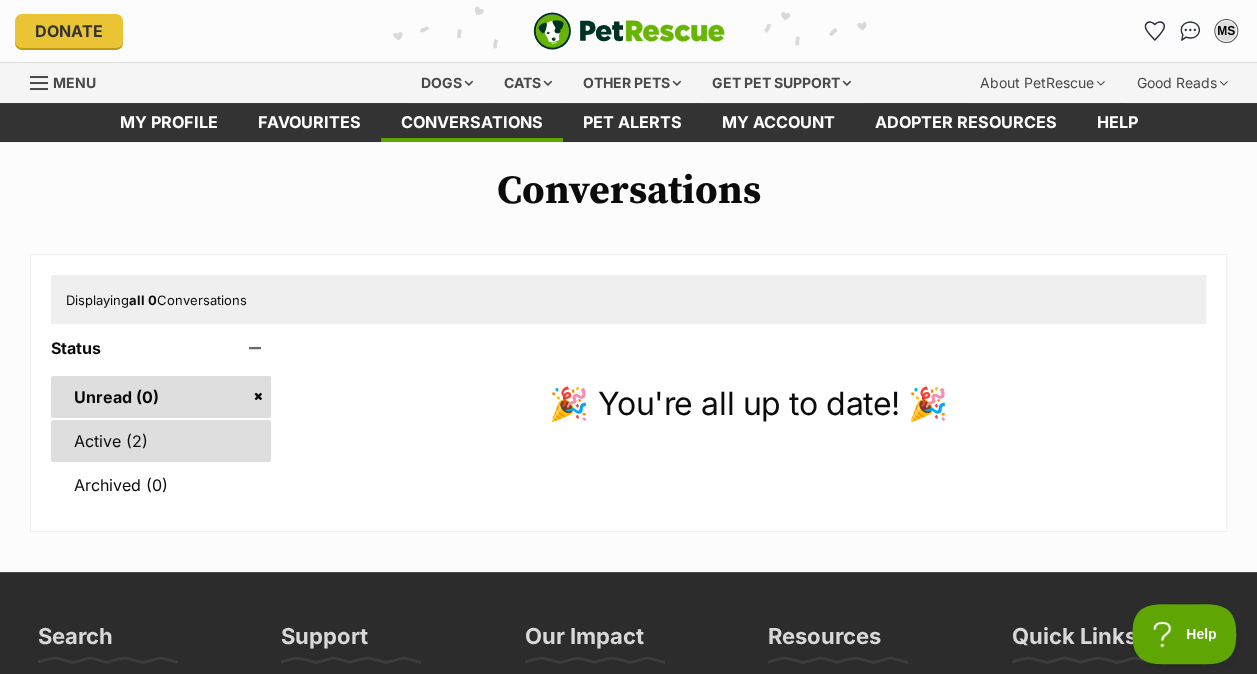 click on "Active (2)" at bounding box center (161, 441) 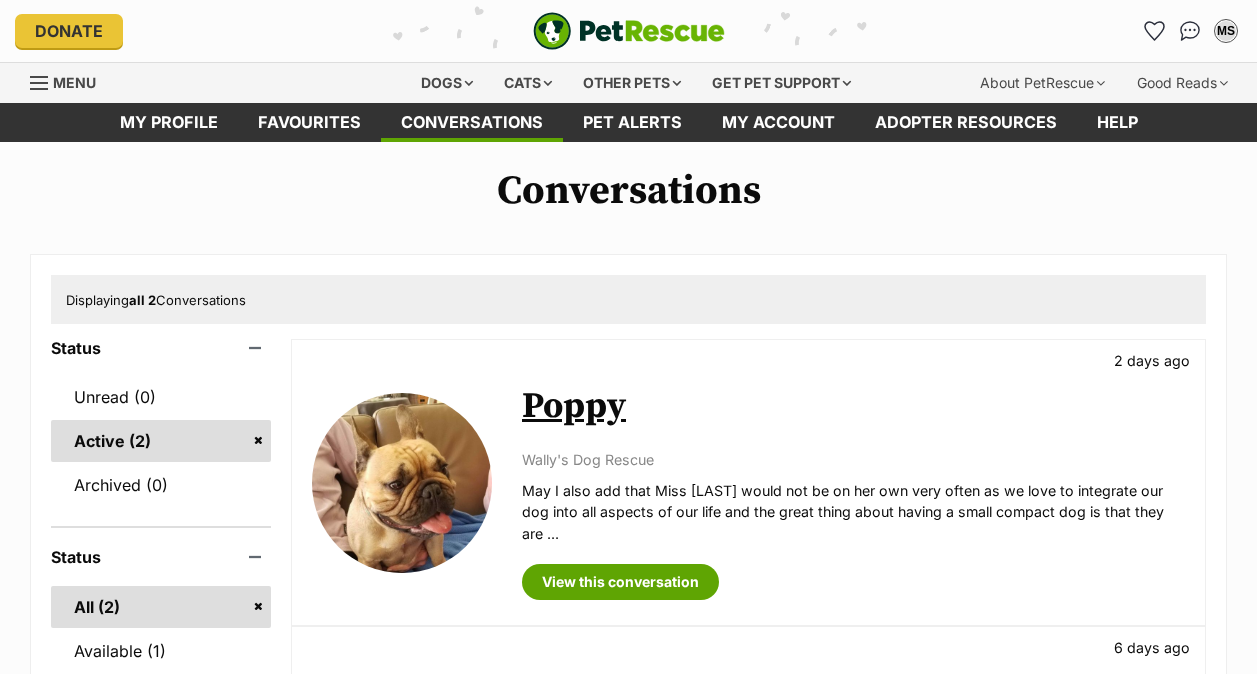 scroll, scrollTop: 0, scrollLeft: 0, axis: both 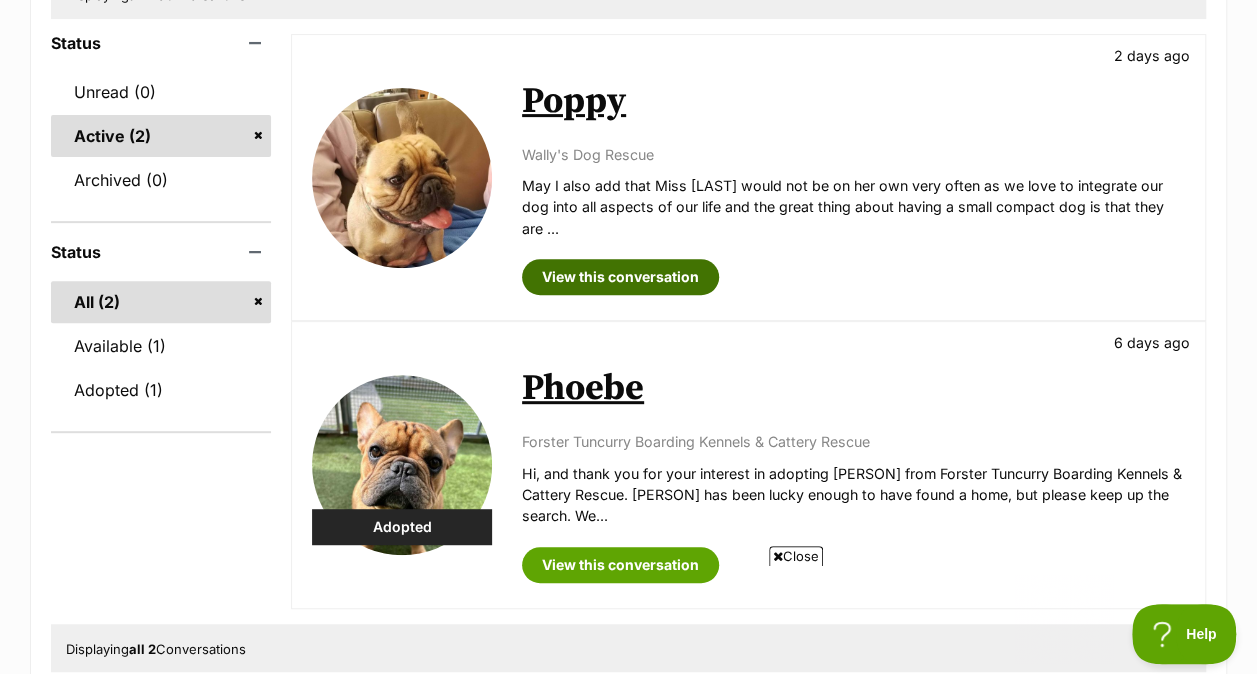 click on "View this conversation" at bounding box center (620, 277) 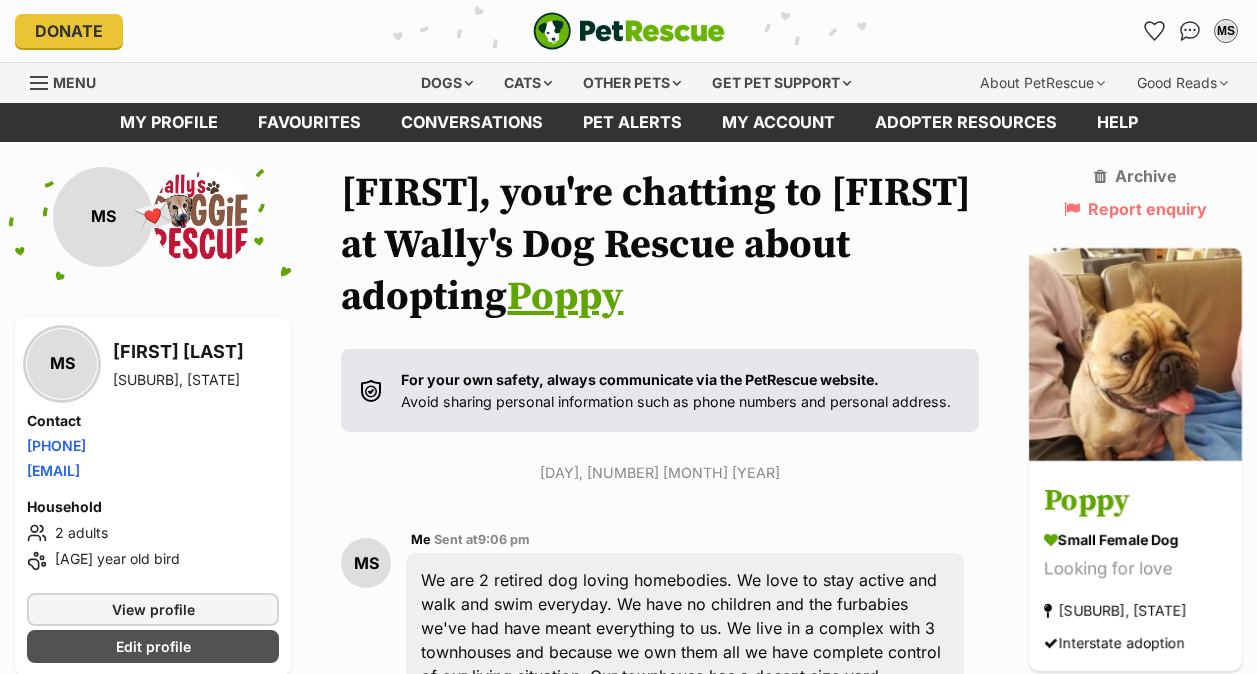 scroll, scrollTop: 0, scrollLeft: 0, axis: both 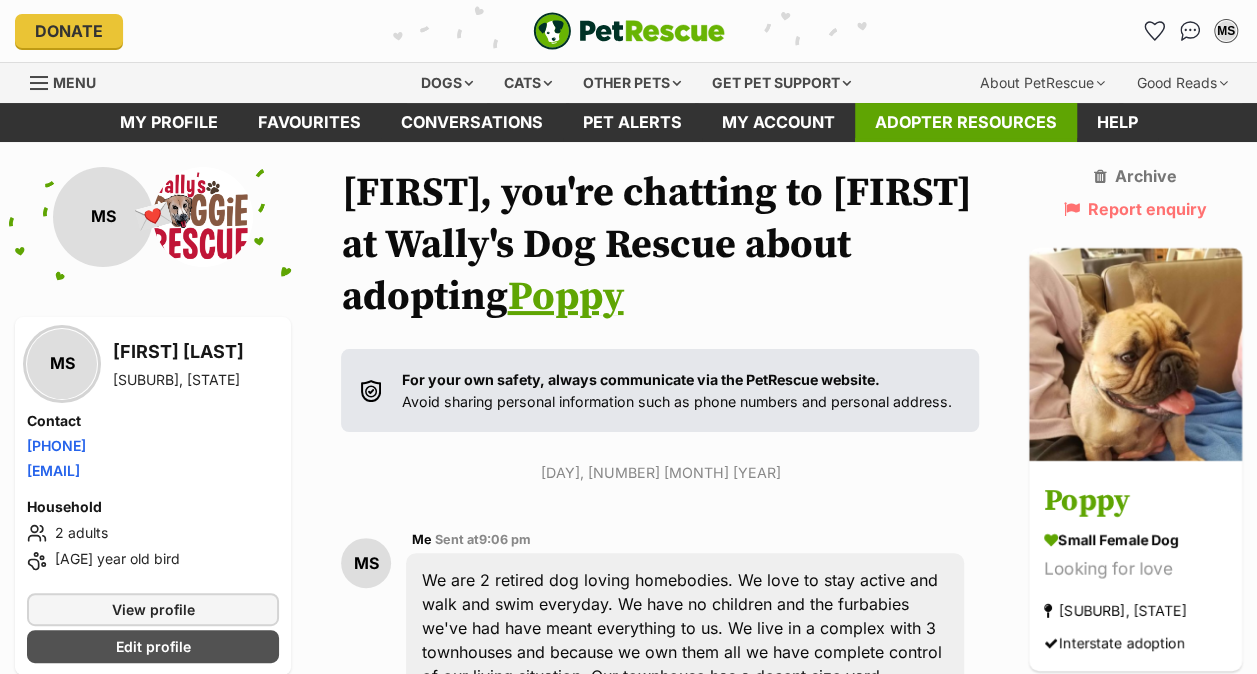 click on "Adopter resources" at bounding box center (966, 122) 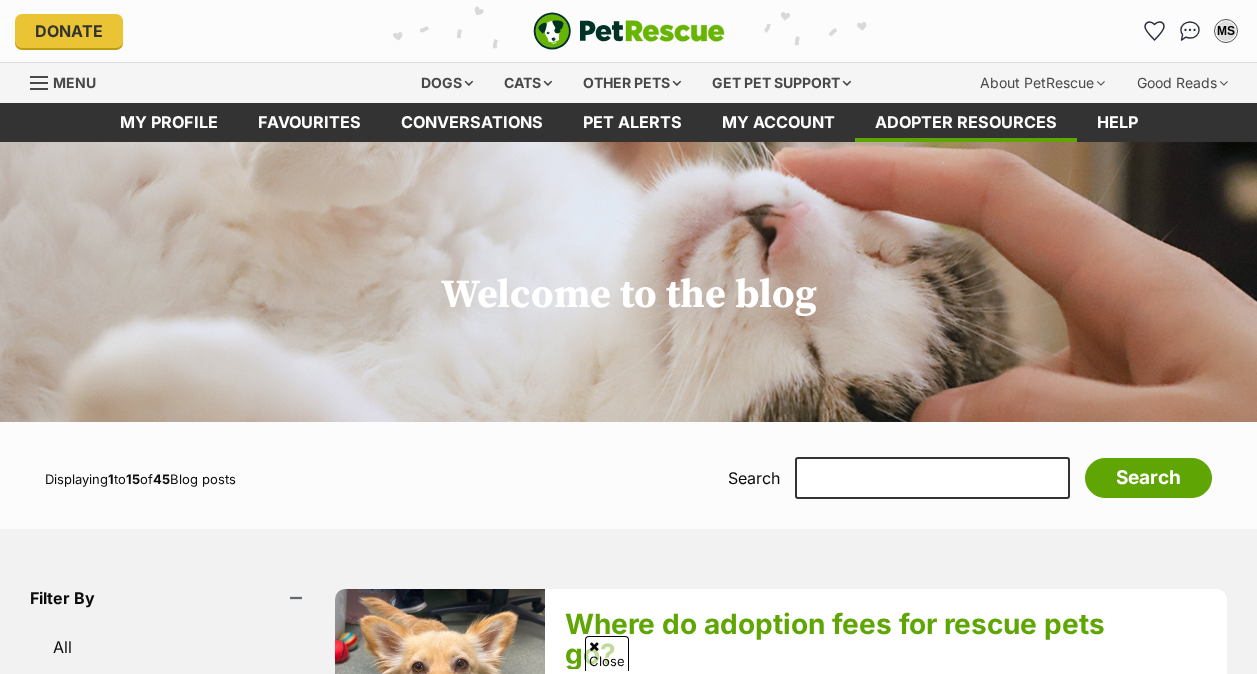 scroll, scrollTop: 248, scrollLeft: 0, axis: vertical 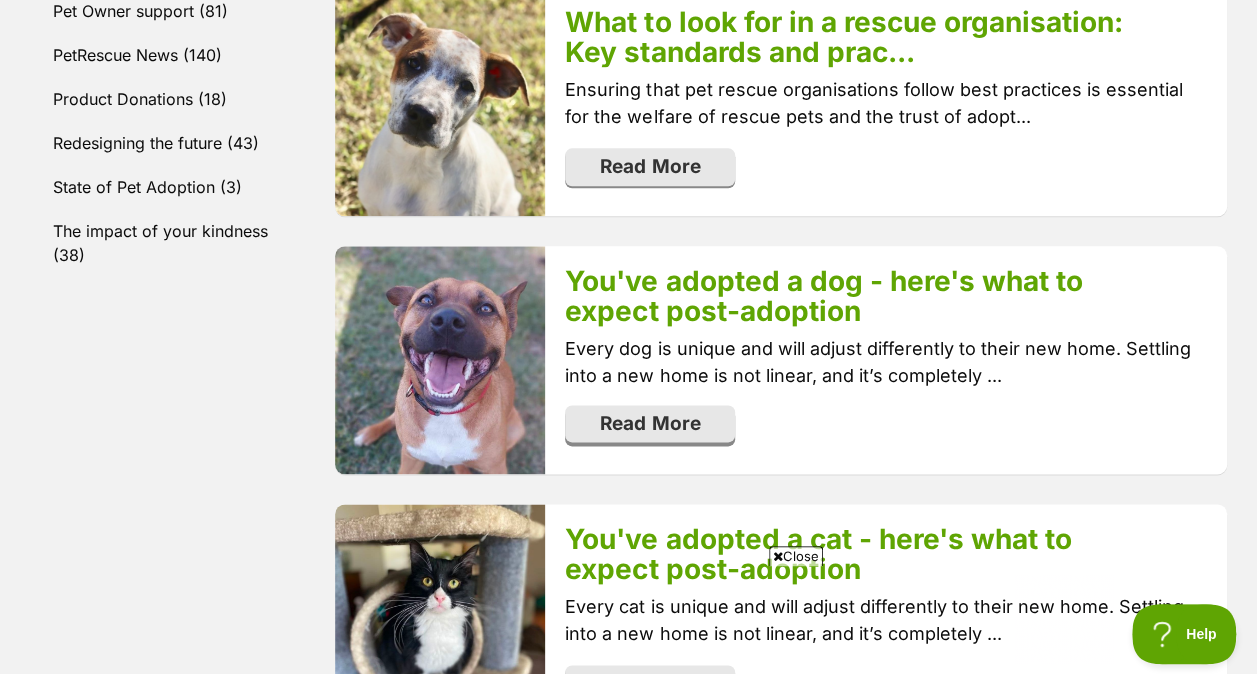 click on "Read More" at bounding box center [650, 424] 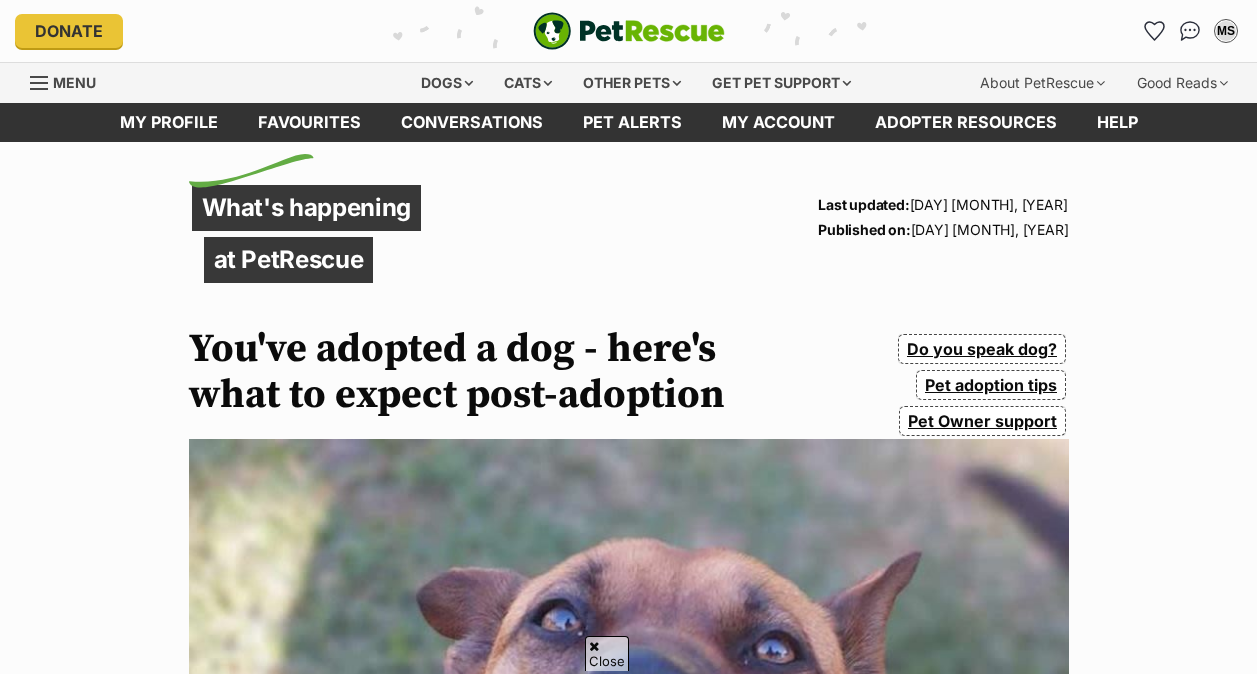 scroll, scrollTop: 277, scrollLeft: 0, axis: vertical 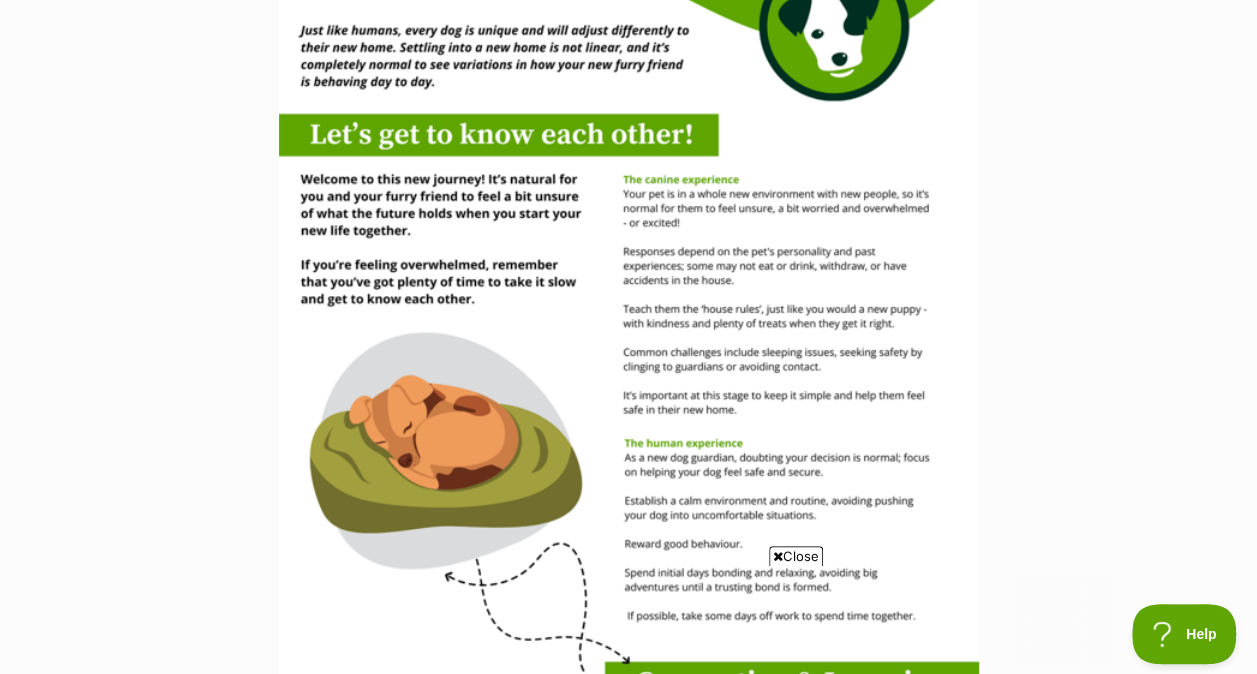 click at bounding box center (629, 925) 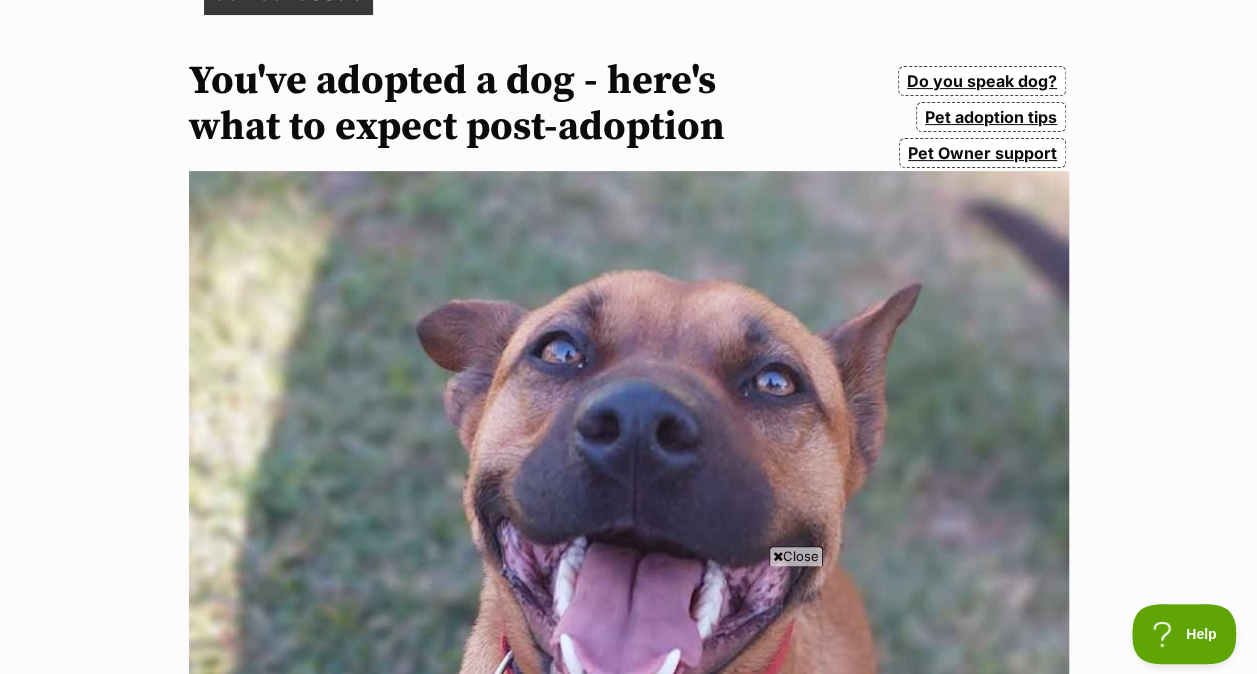scroll, scrollTop: 0, scrollLeft: 0, axis: both 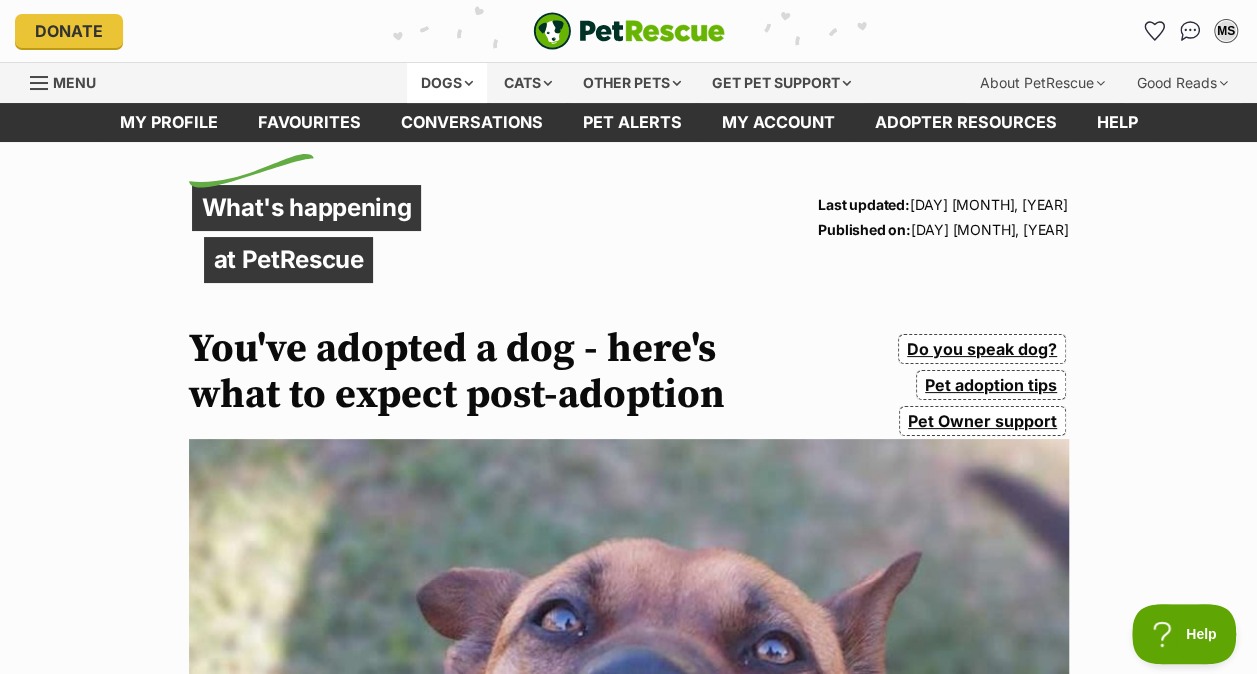 click on "Dogs" at bounding box center (447, 83) 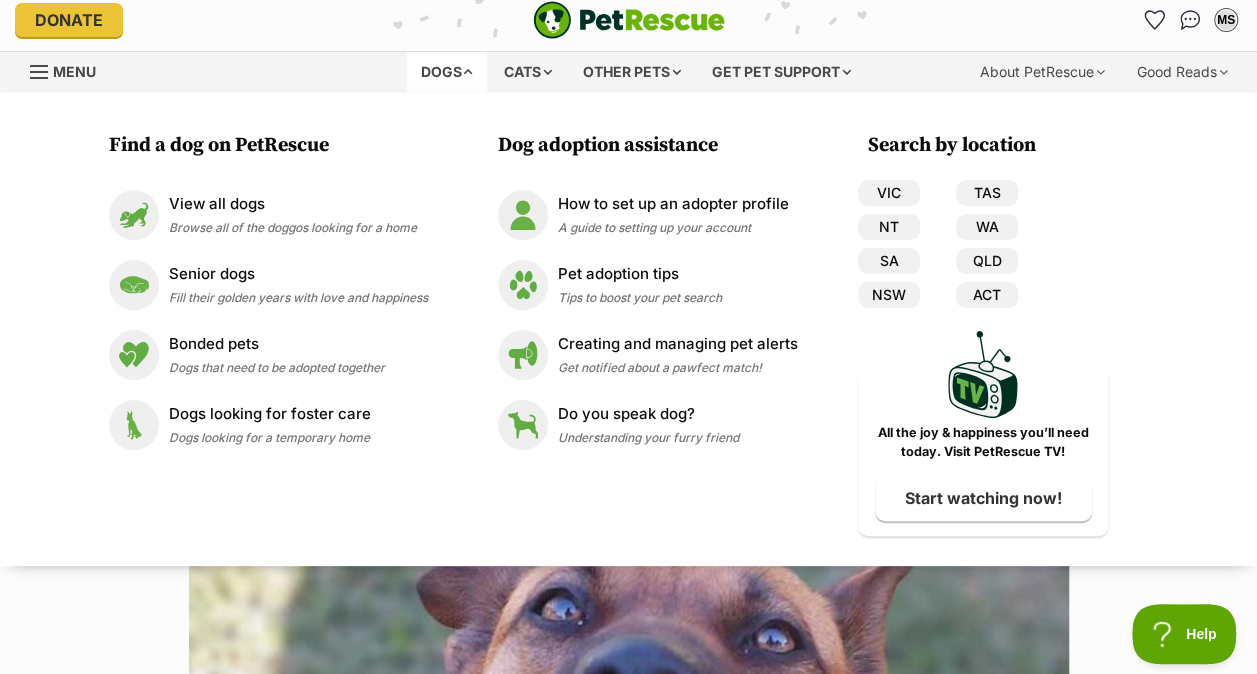scroll, scrollTop: 12, scrollLeft: 0, axis: vertical 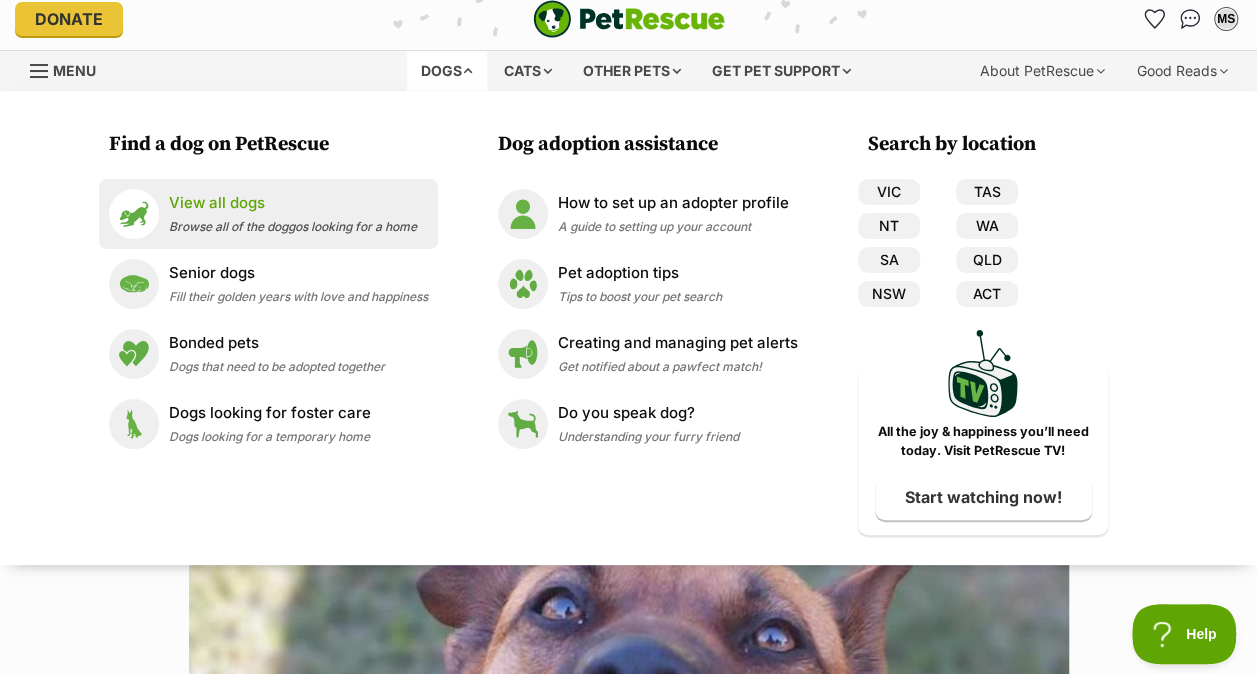 click on "Browse all of the doggos looking for a home" at bounding box center (293, 226) 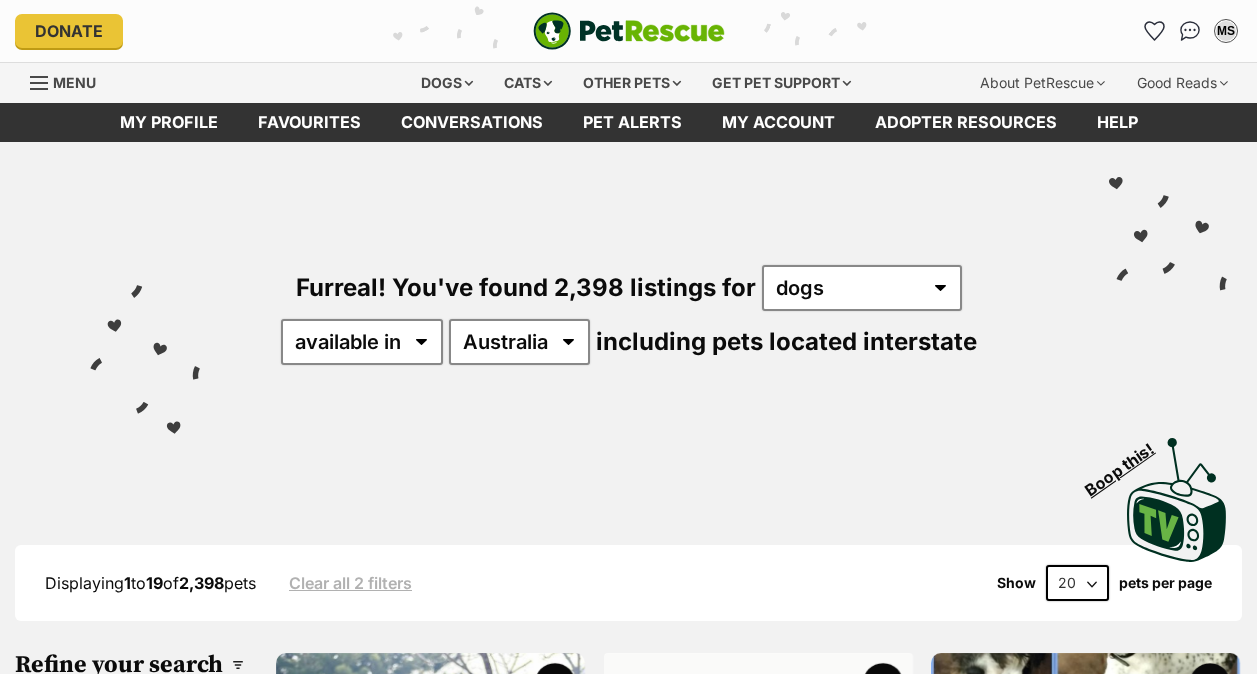 scroll, scrollTop: 42, scrollLeft: 0, axis: vertical 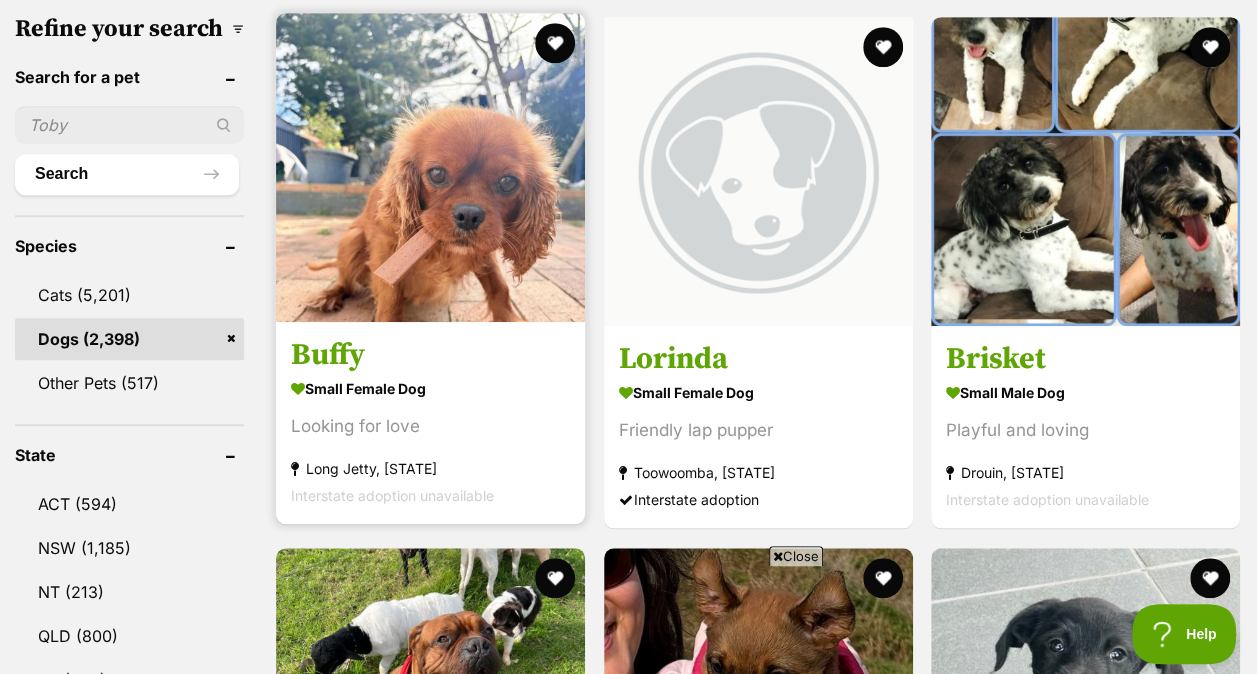 click on "Looking for love" at bounding box center [430, 427] 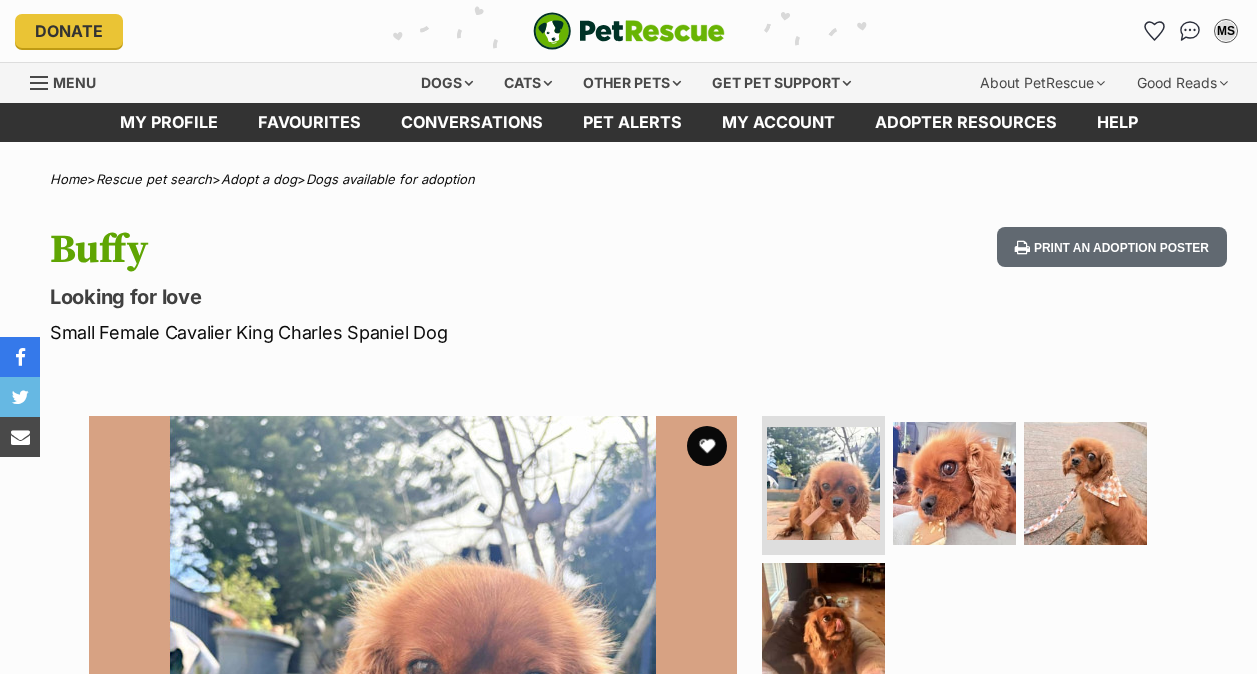 scroll, scrollTop: 0, scrollLeft: 0, axis: both 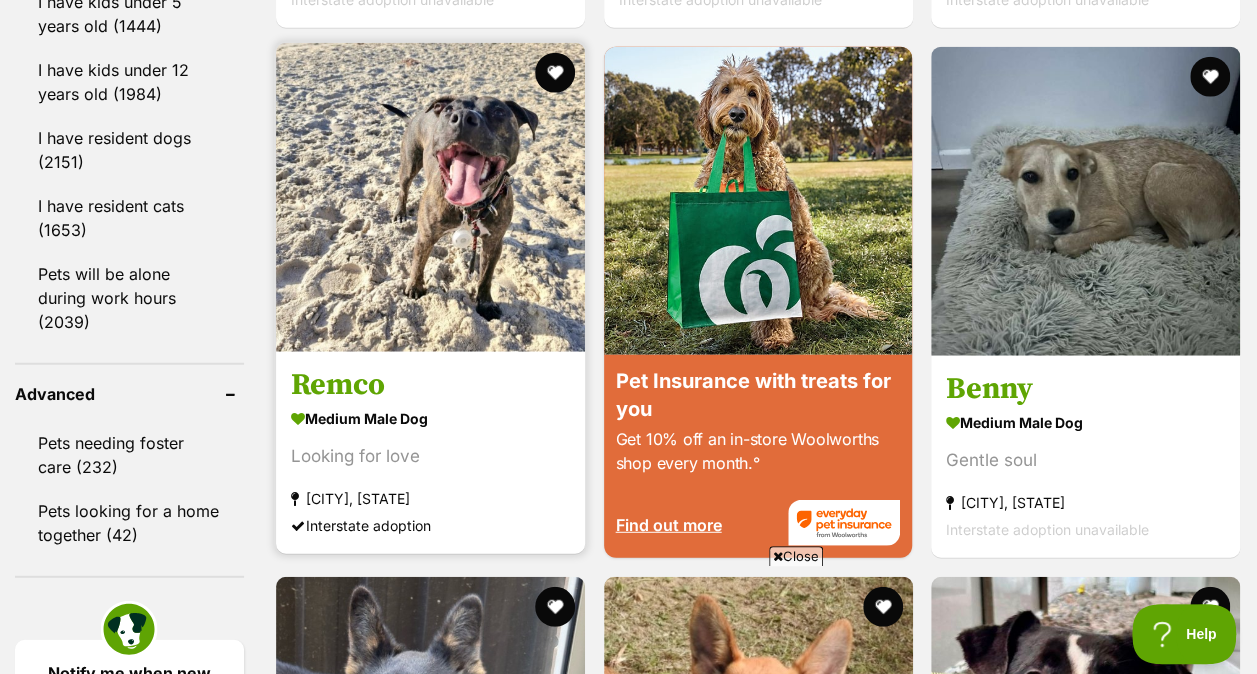 click at bounding box center [430, 197] 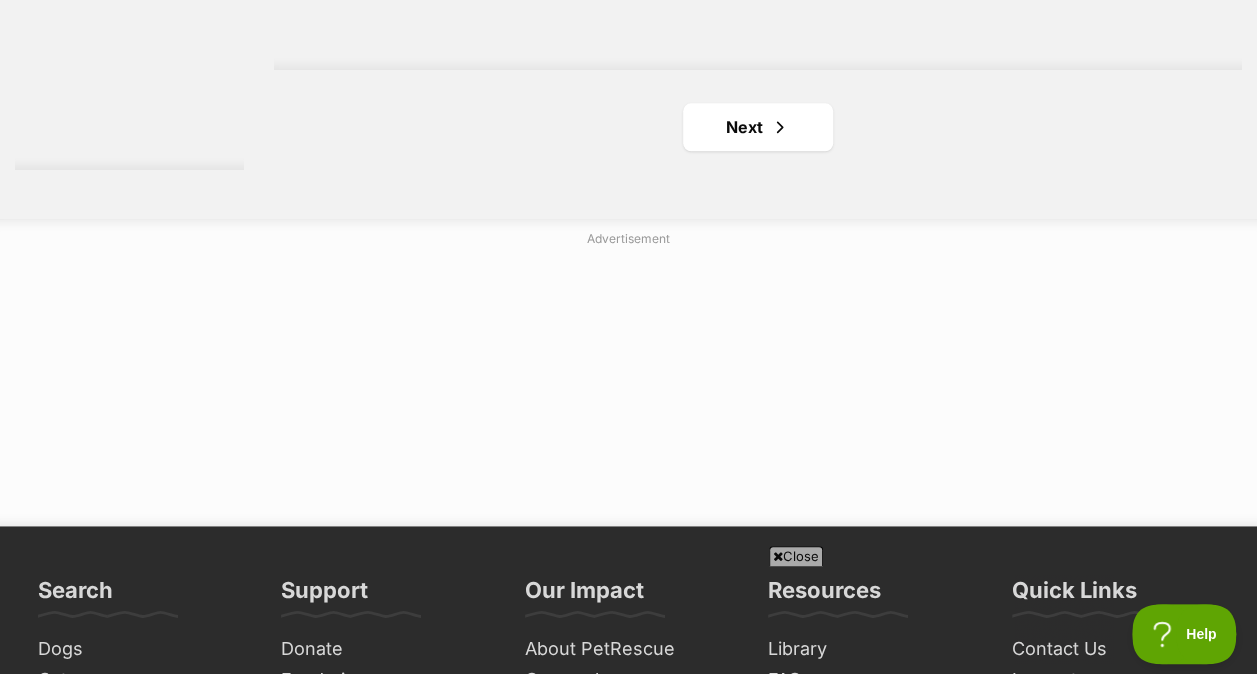scroll, scrollTop: 4841, scrollLeft: 0, axis: vertical 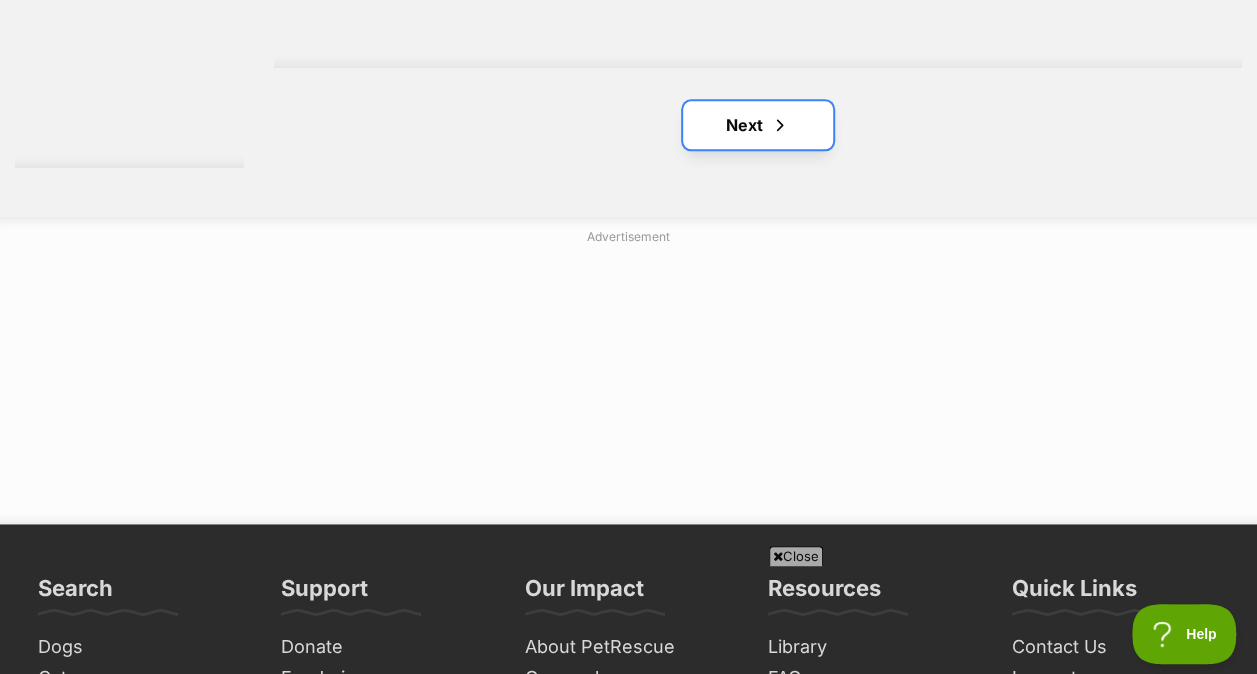 click on "Next" at bounding box center [758, 125] 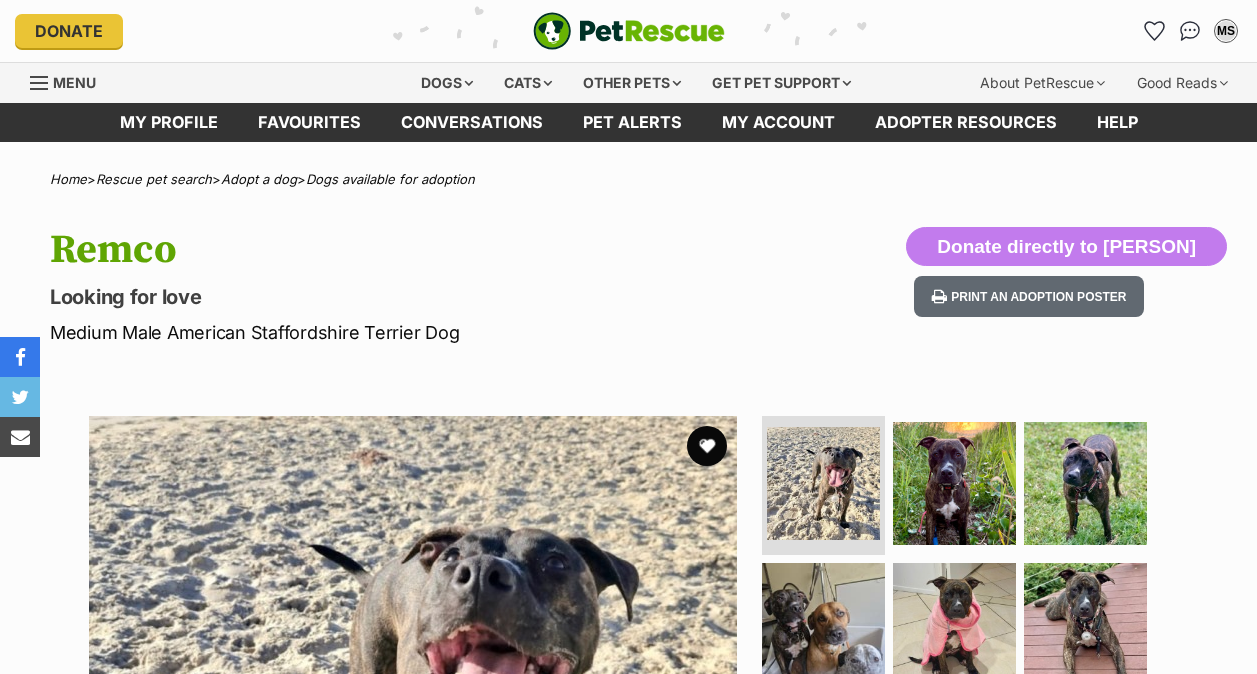 scroll, scrollTop: 0, scrollLeft: 0, axis: both 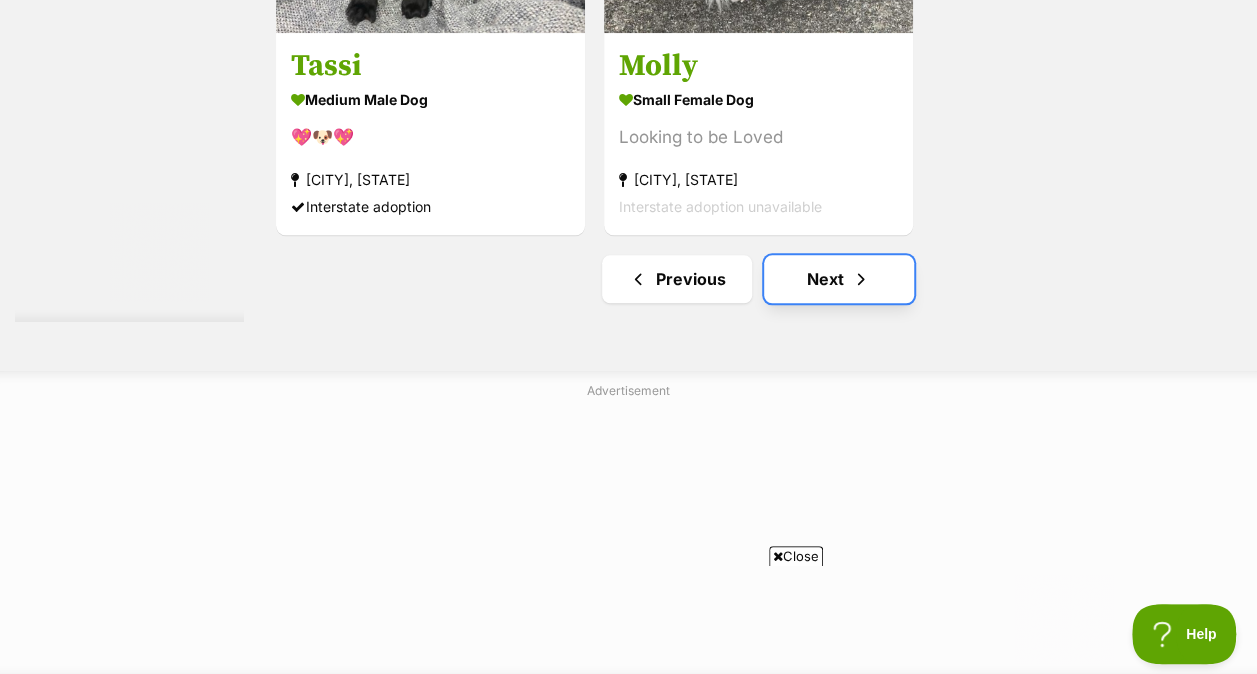 click on "Next" at bounding box center (839, 279) 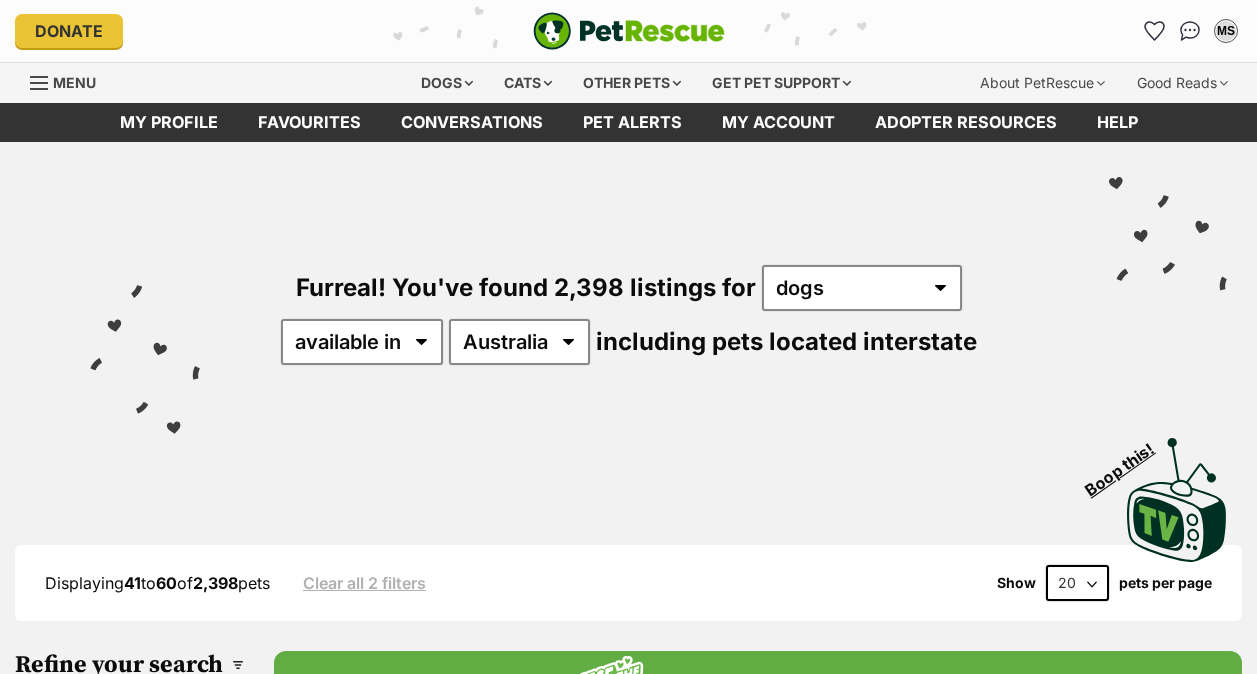 scroll, scrollTop: 0, scrollLeft: 0, axis: both 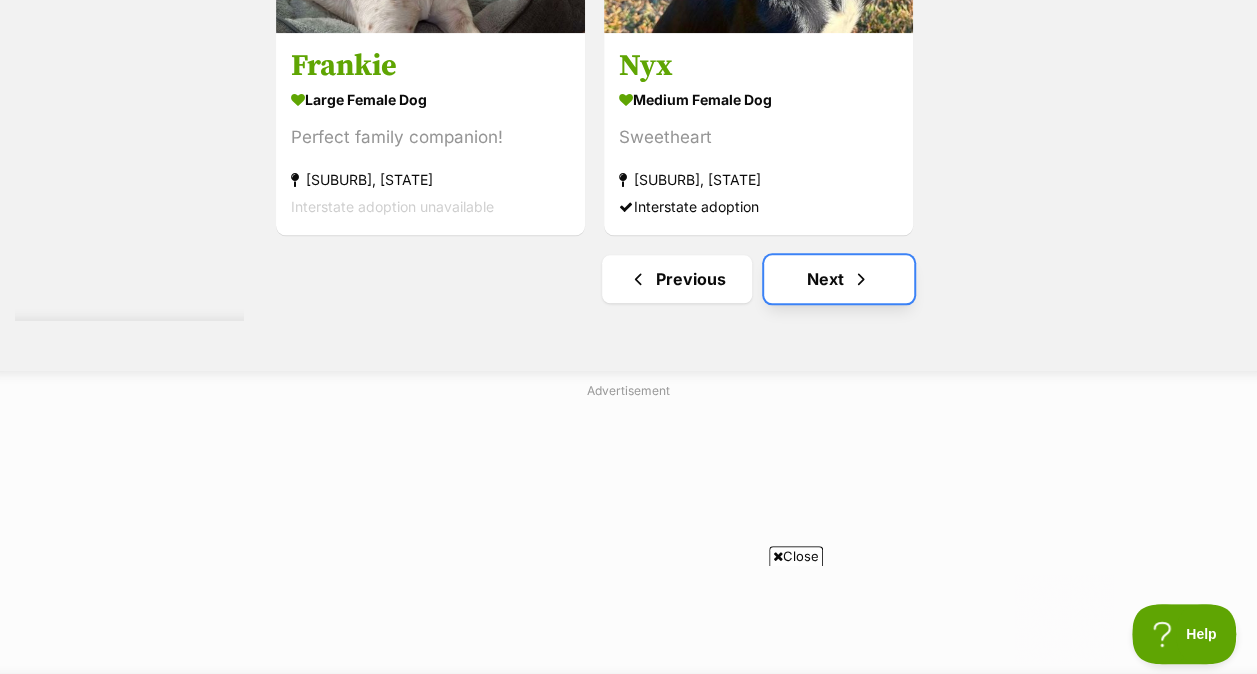 click on "Next" at bounding box center (839, 279) 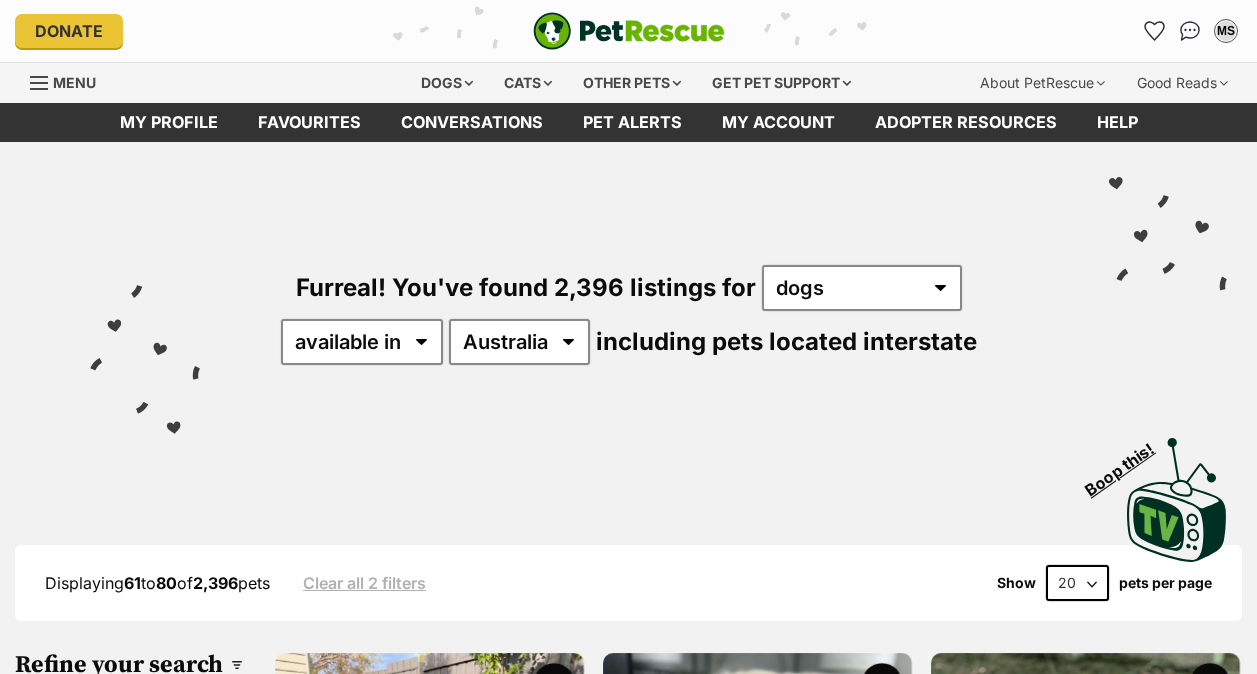 scroll, scrollTop: 0, scrollLeft: 0, axis: both 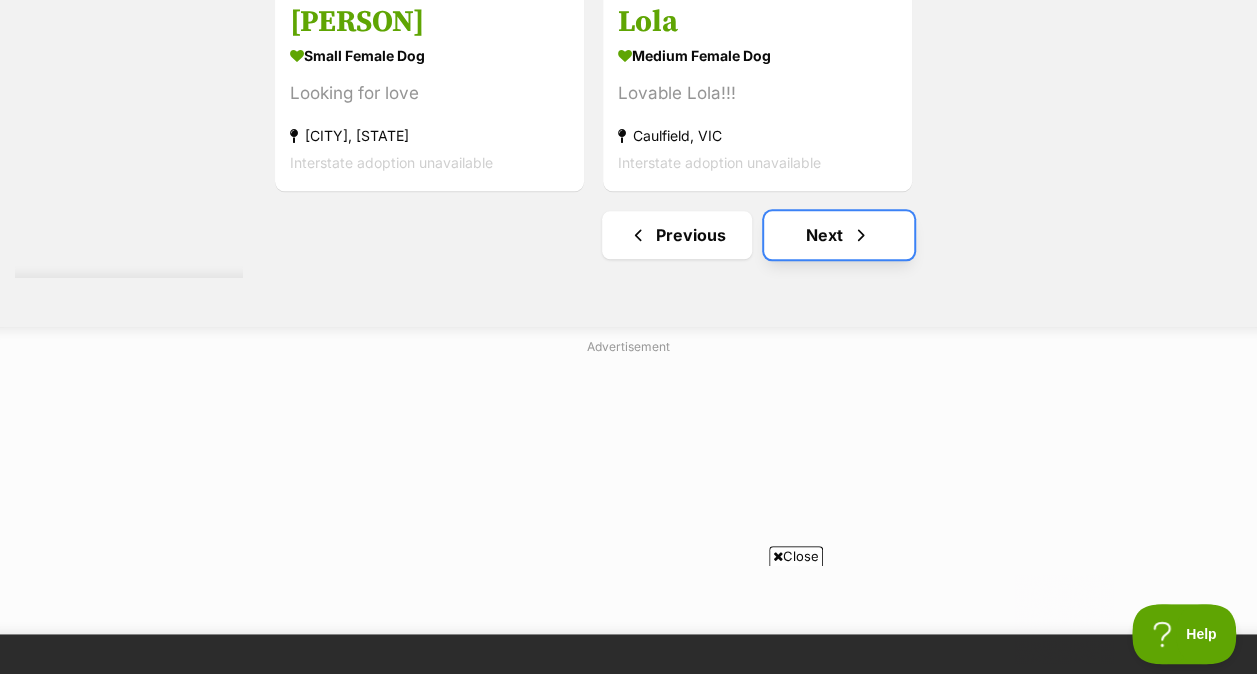 click on "Next" at bounding box center [839, 235] 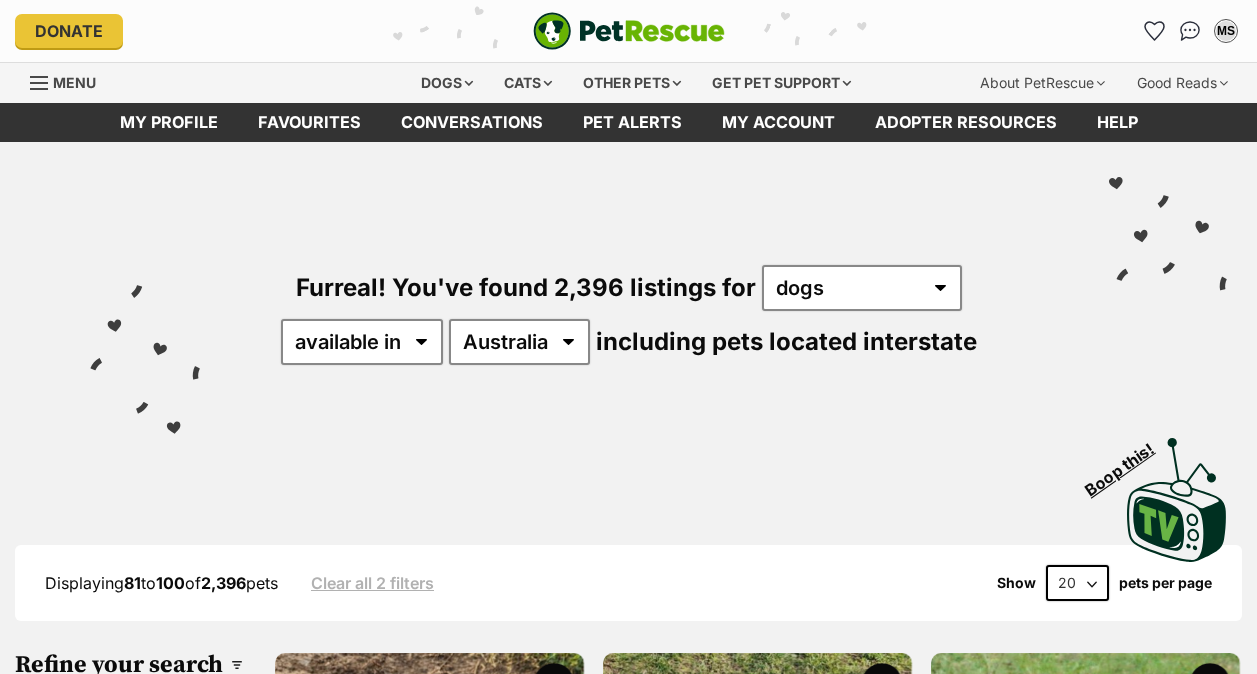 scroll, scrollTop: 0, scrollLeft: 0, axis: both 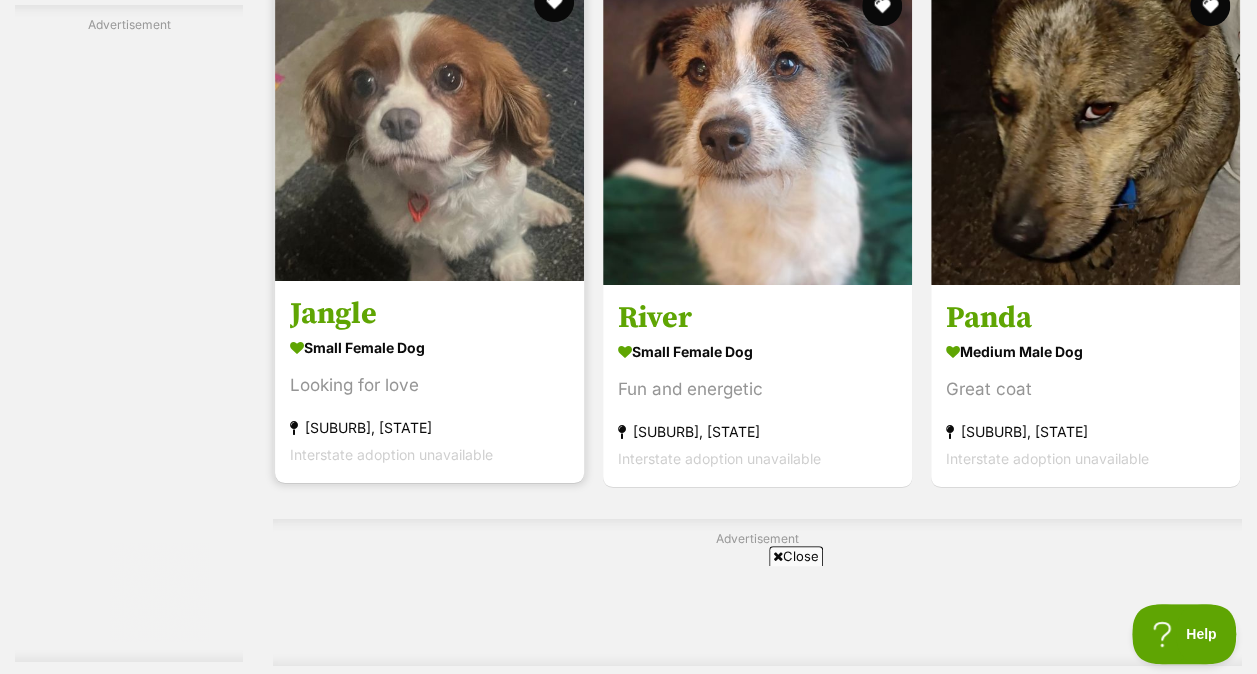 click at bounding box center (429, 126) 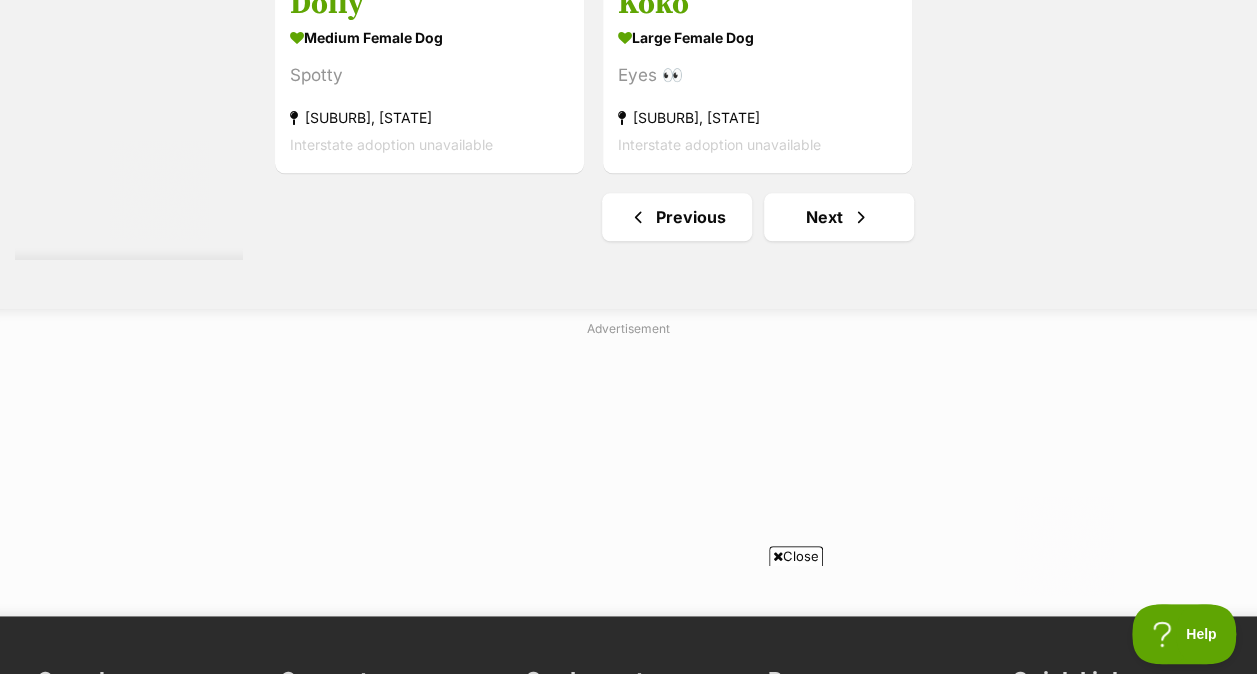 scroll, scrollTop: 4751, scrollLeft: 0, axis: vertical 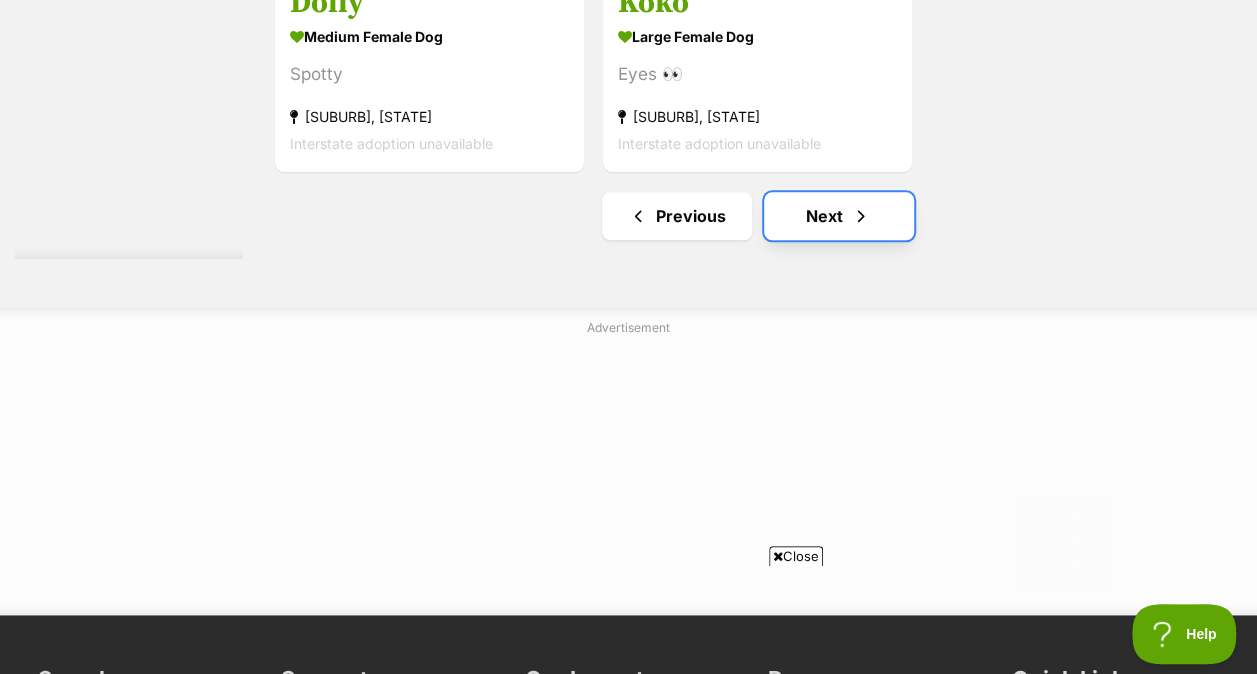 click on "Next" at bounding box center (839, 216) 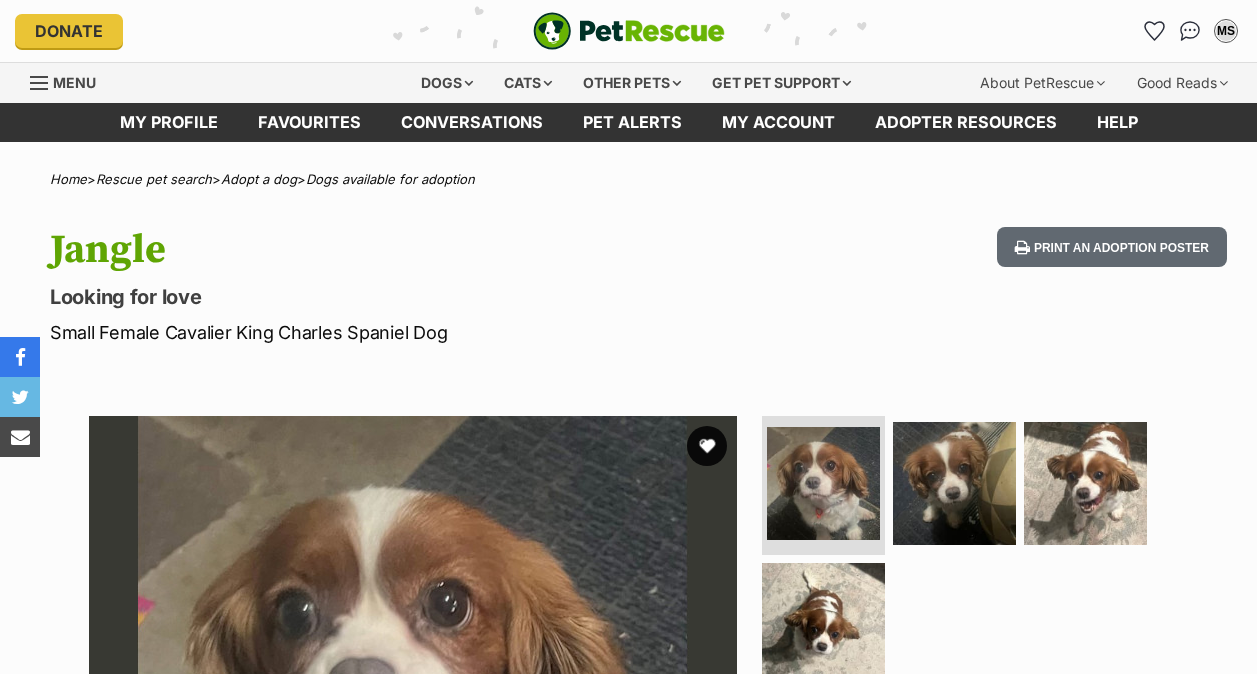 scroll, scrollTop: 0, scrollLeft: 0, axis: both 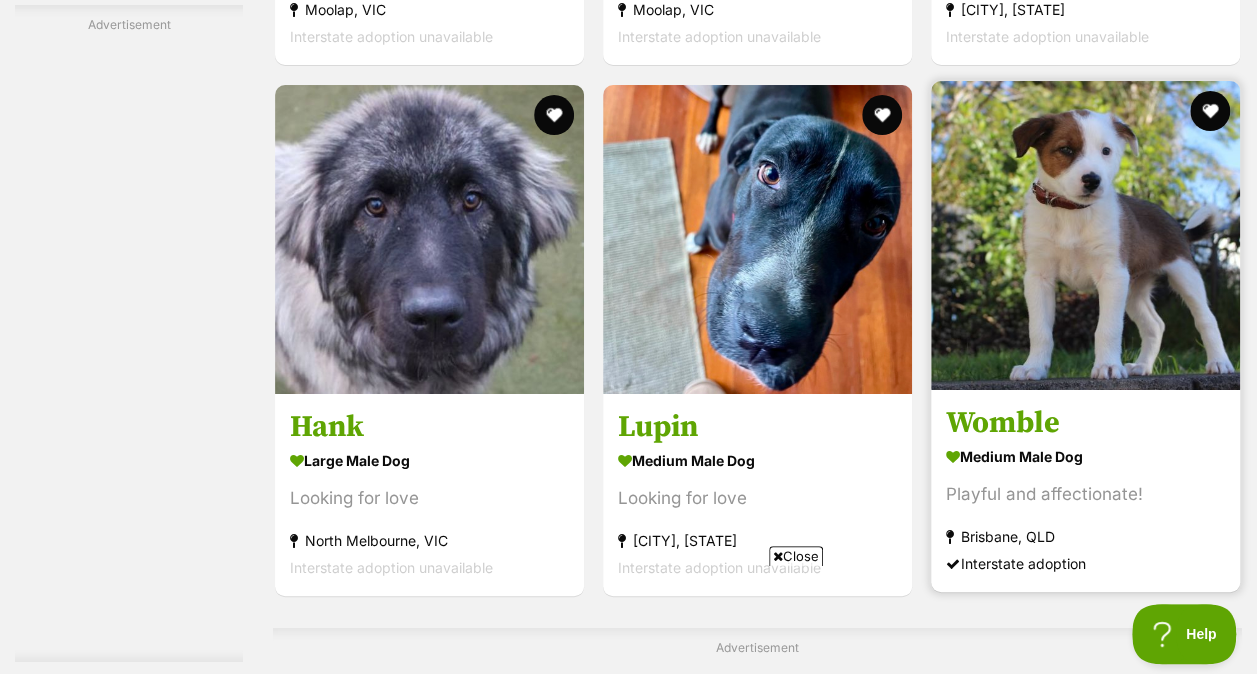 click at bounding box center (1085, 235) 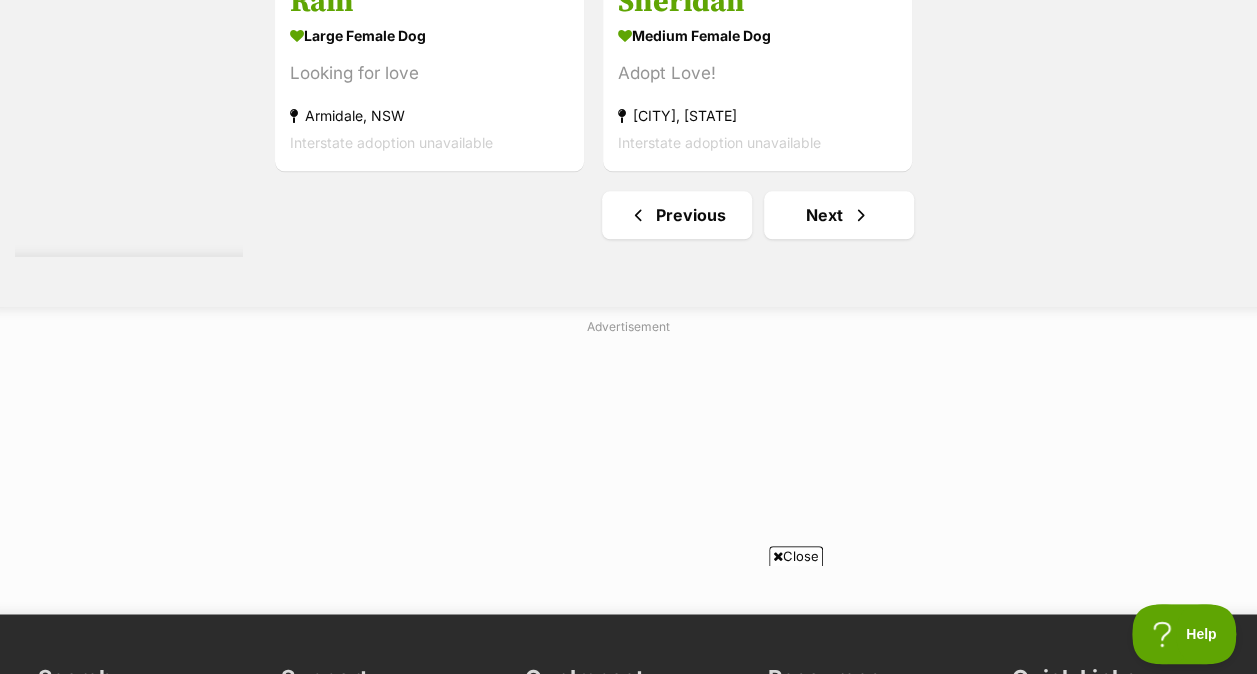 scroll, scrollTop: 4938, scrollLeft: 0, axis: vertical 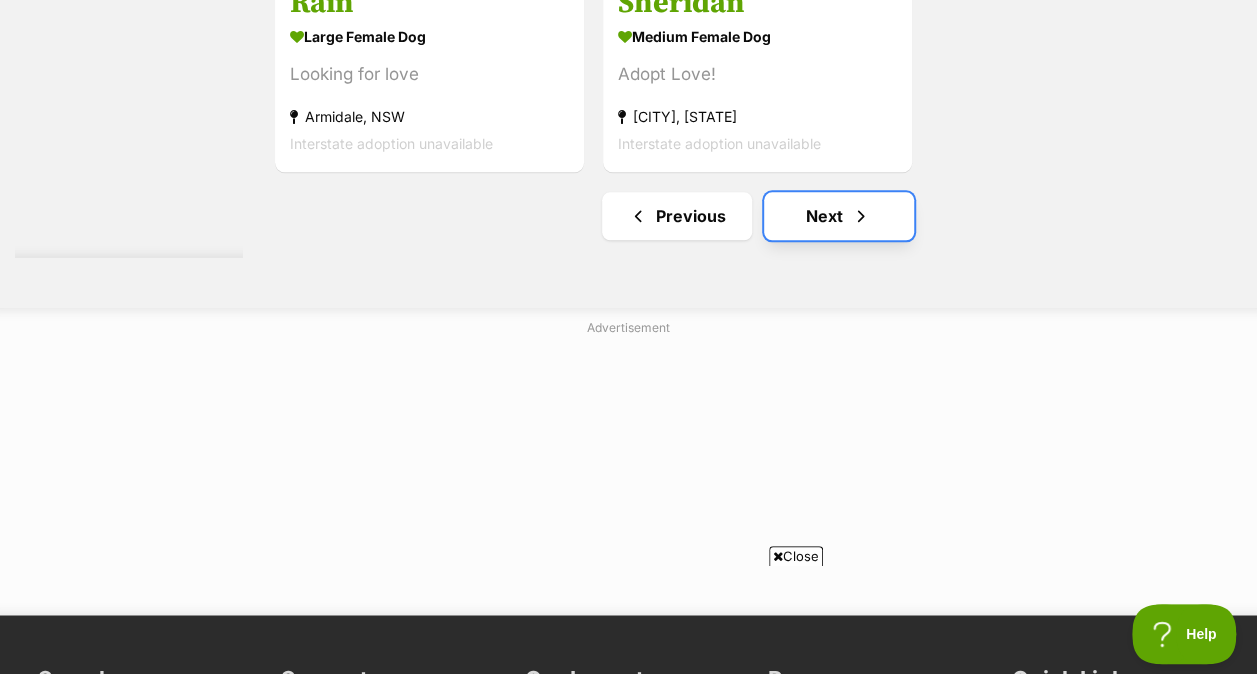 click on "Next" at bounding box center [839, 216] 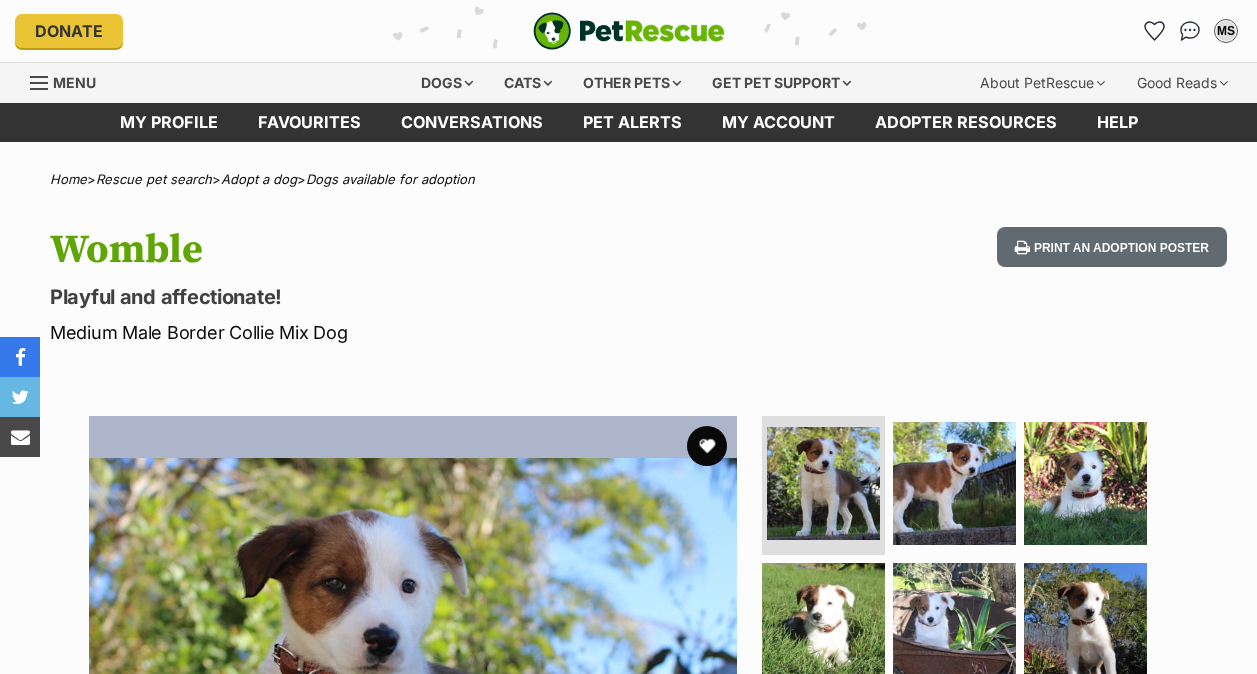 scroll, scrollTop: 0, scrollLeft: 0, axis: both 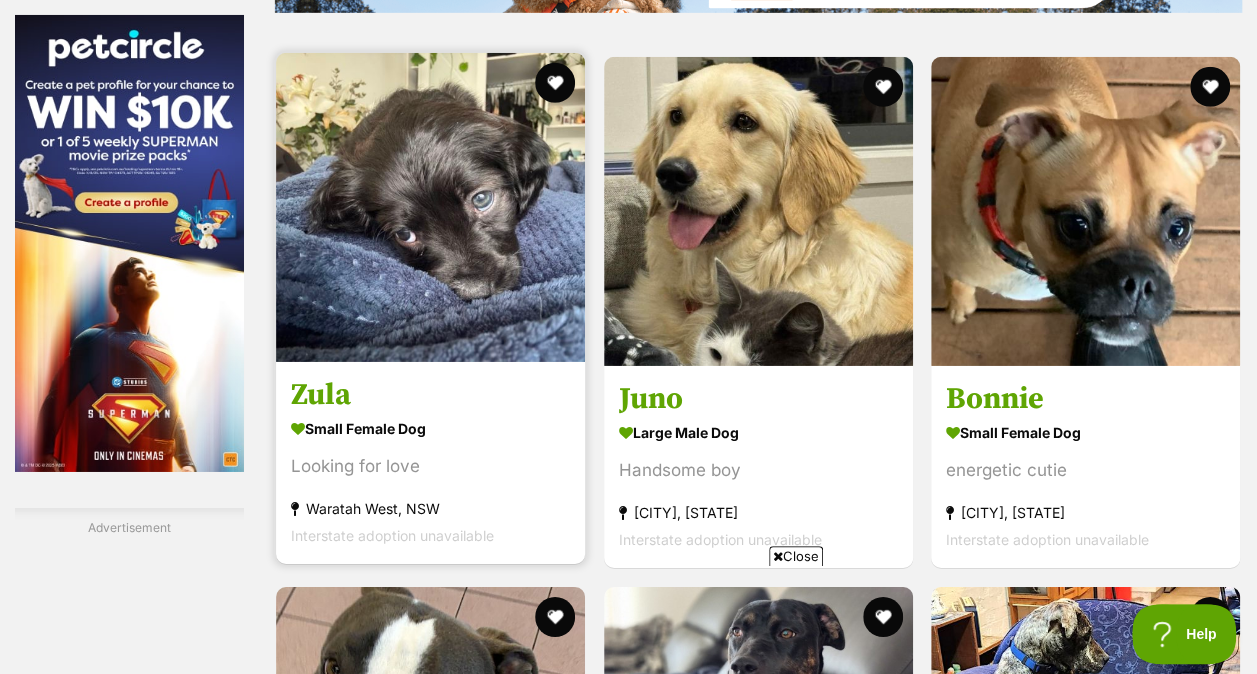 click at bounding box center [430, 207] 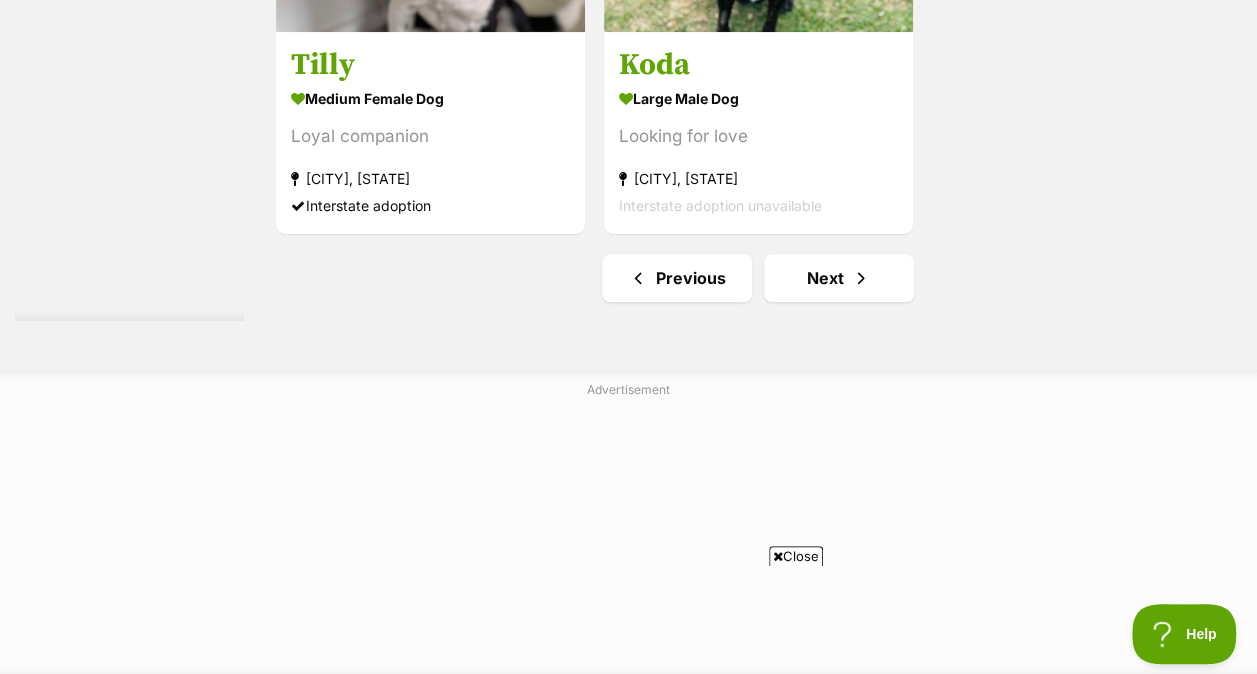 scroll, scrollTop: 4688, scrollLeft: 0, axis: vertical 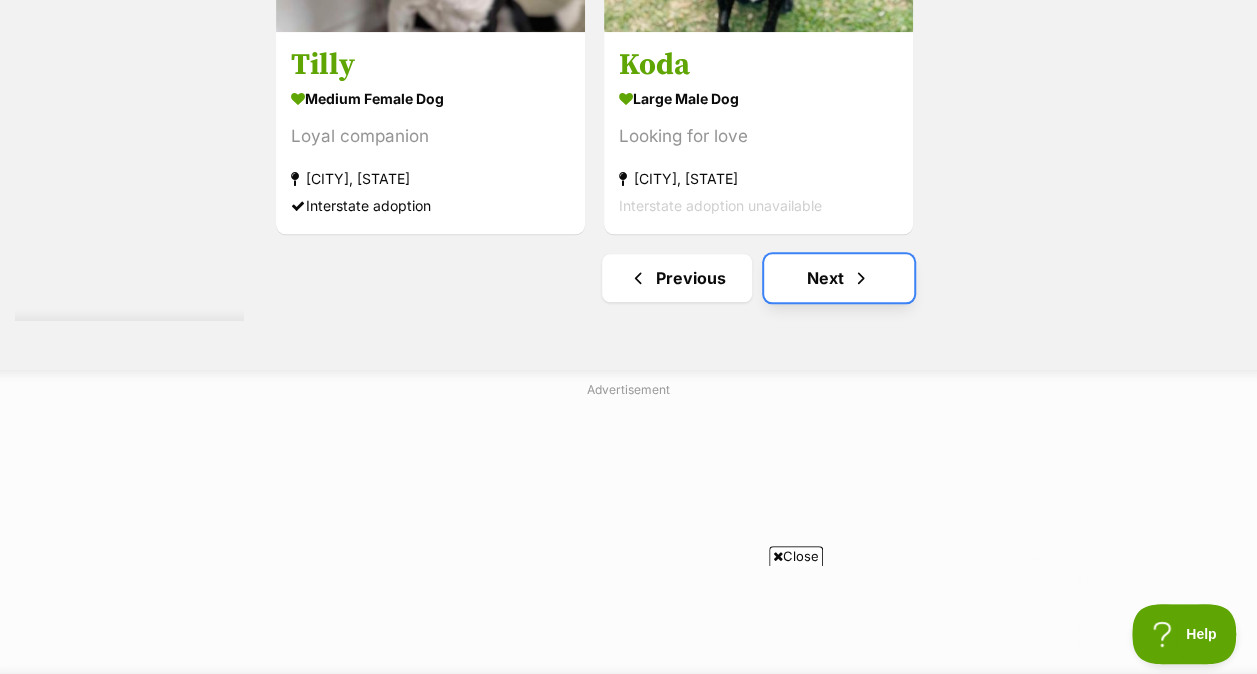 click on "Next" at bounding box center [839, 278] 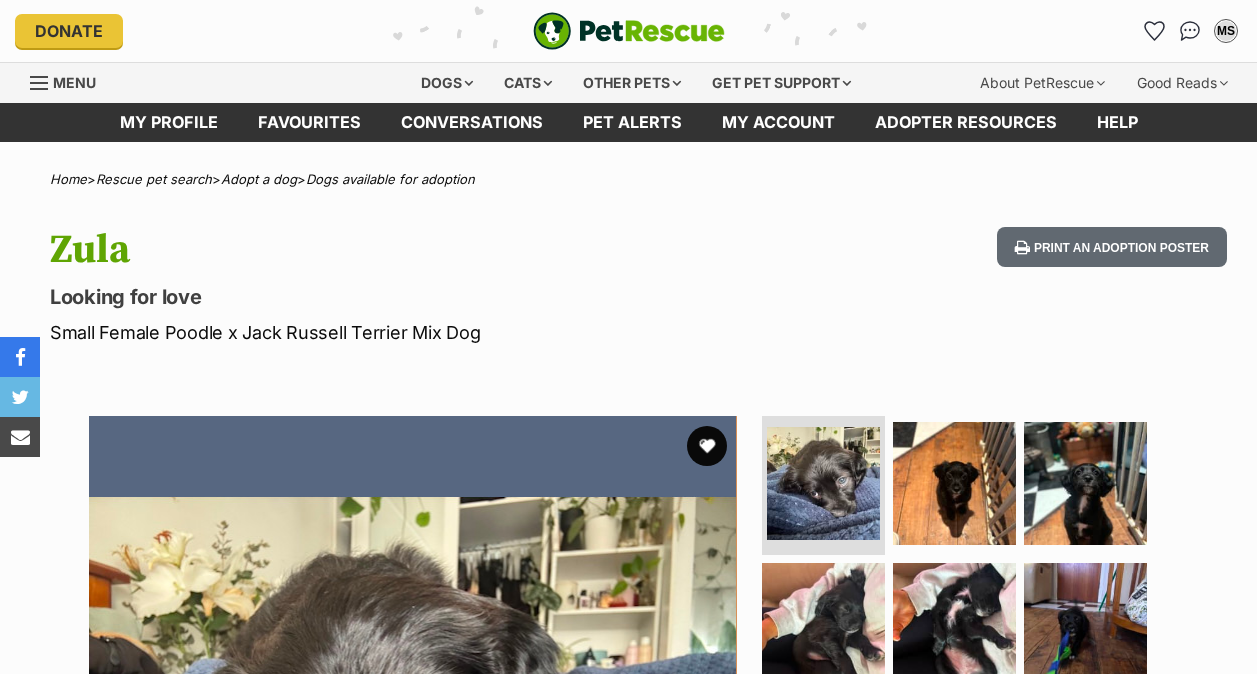 scroll, scrollTop: 0, scrollLeft: 0, axis: both 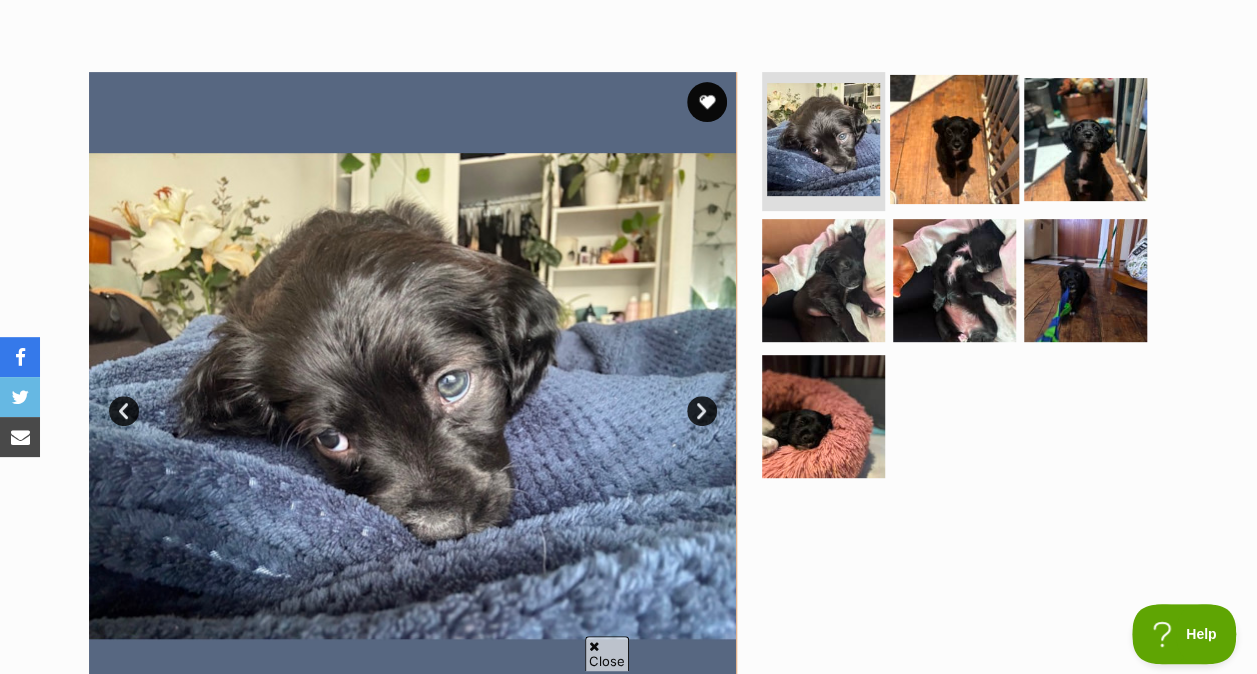 click at bounding box center [954, 138] 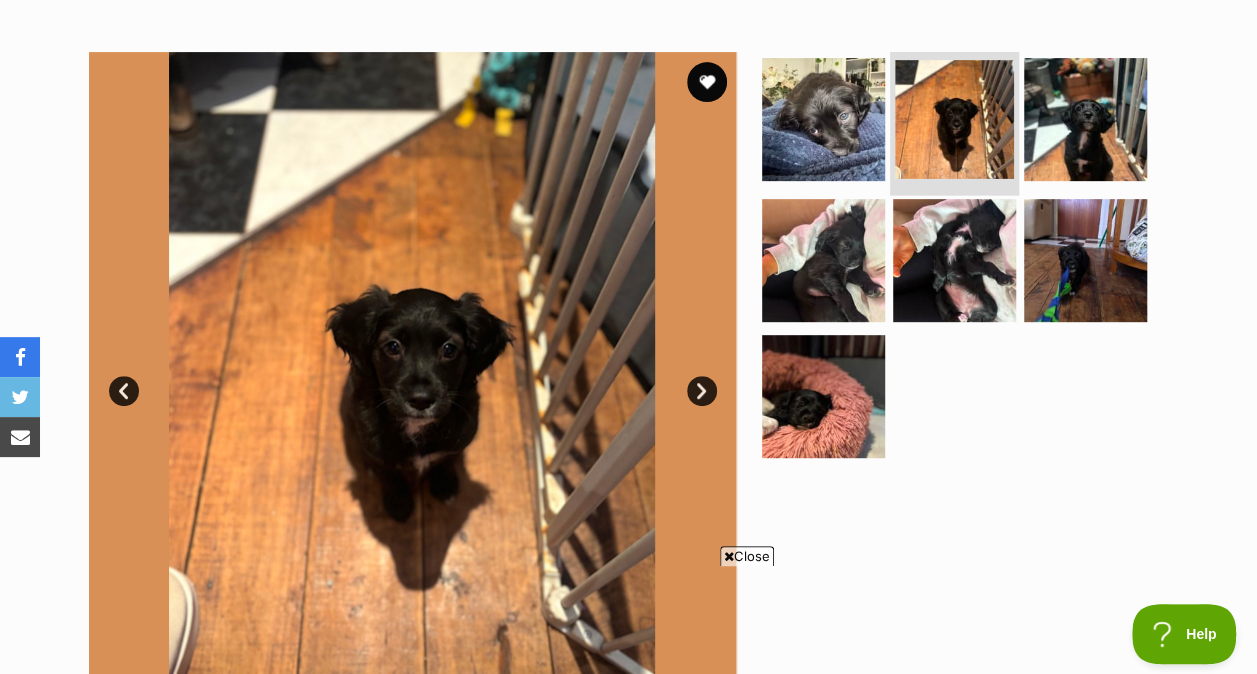 scroll, scrollTop: 363, scrollLeft: 0, axis: vertical 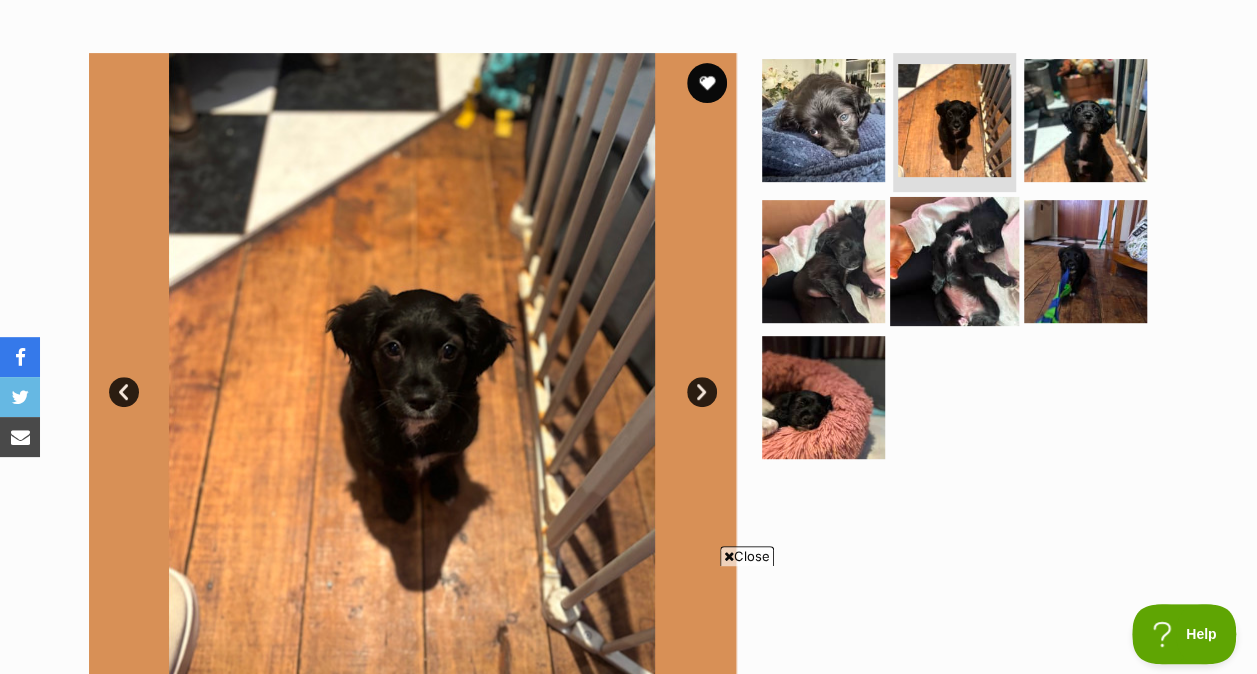 click at bounding box center [954, 261] 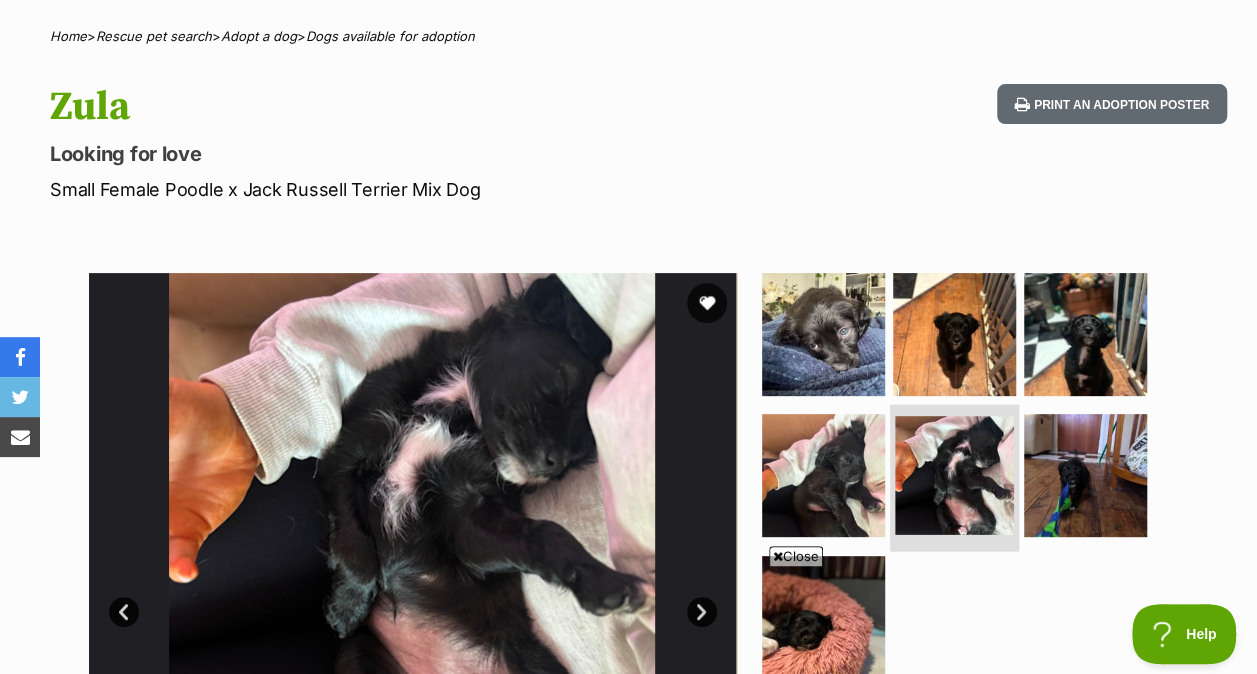 scroll, scrollTop: 172, scrollLeft: 0, axis: vertical 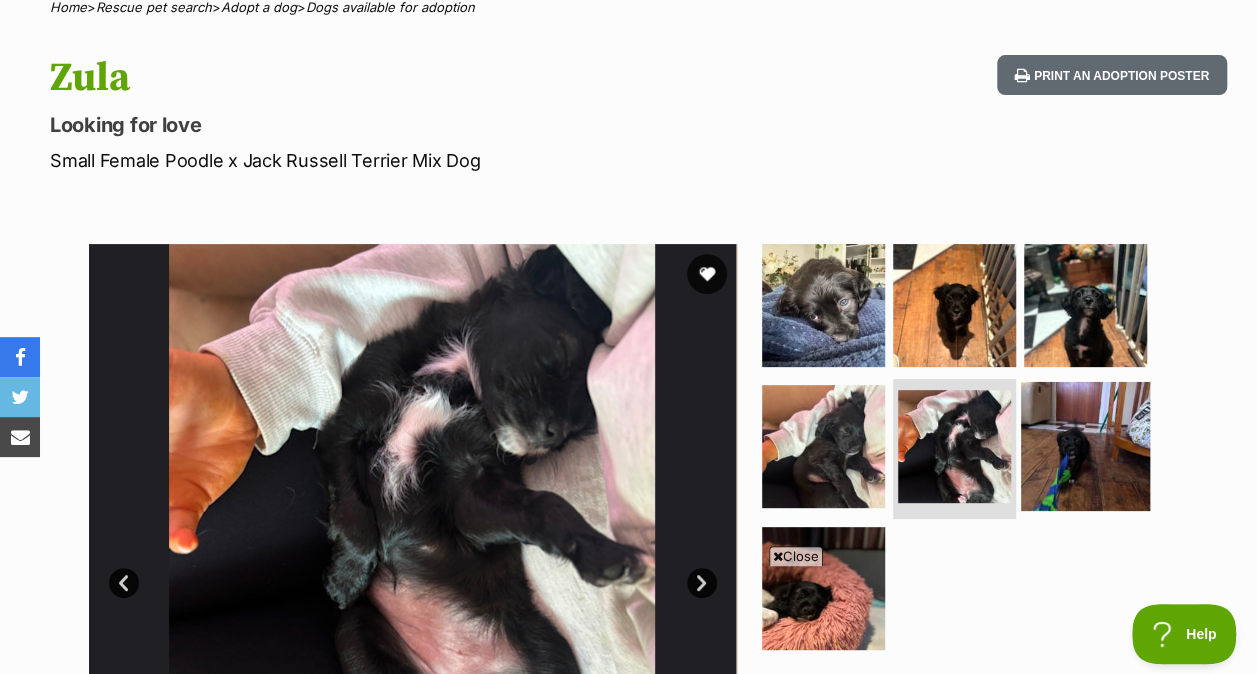 click at bounding box center (1085, 446) 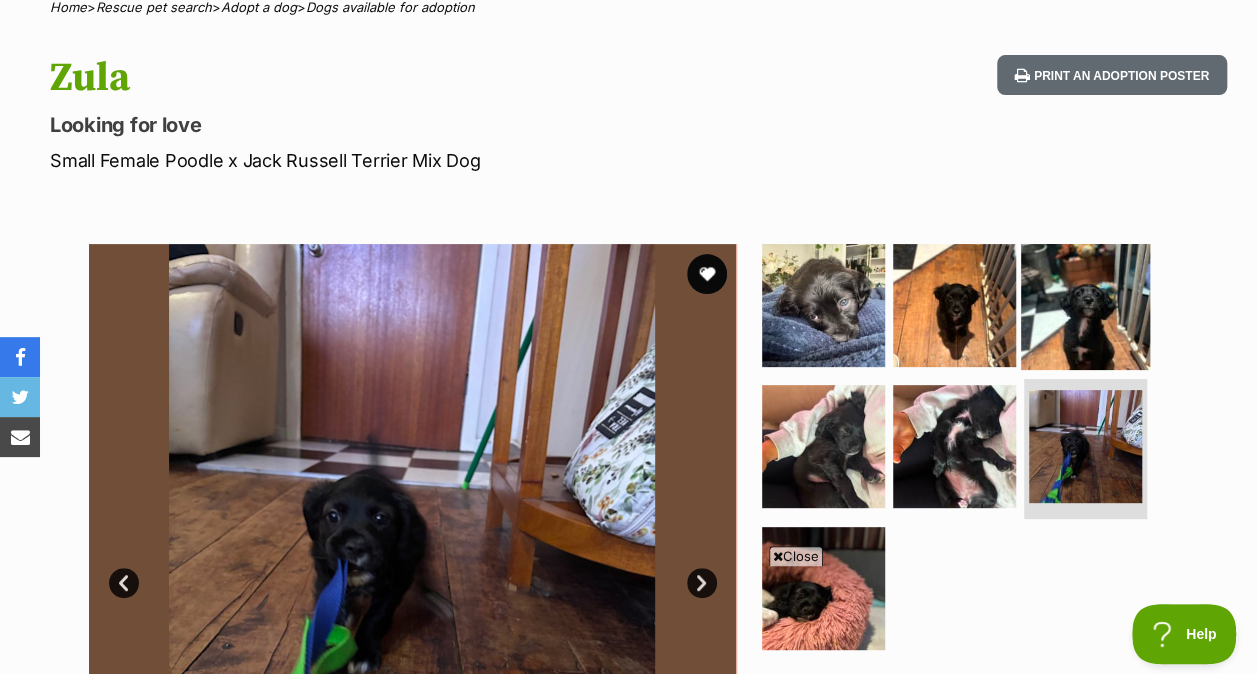 click at bounding box center (1085, 304) 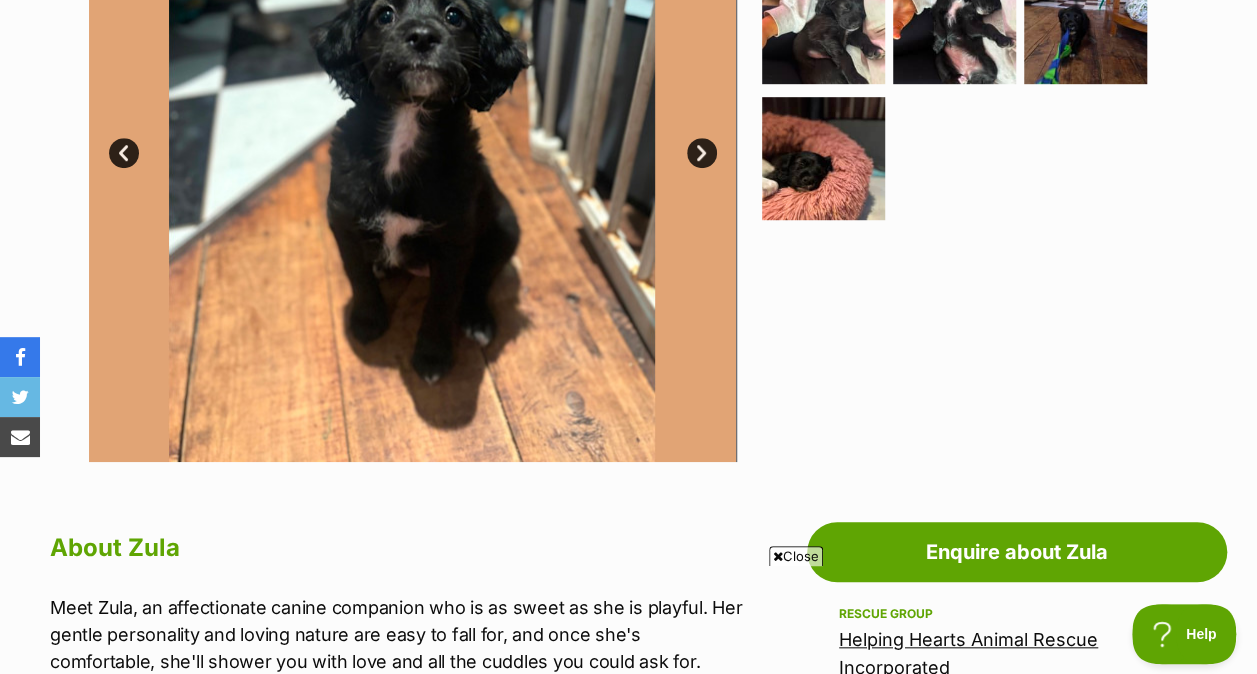 scroll, scrollTop: 601, scrollLeft: 0, axis: vertical 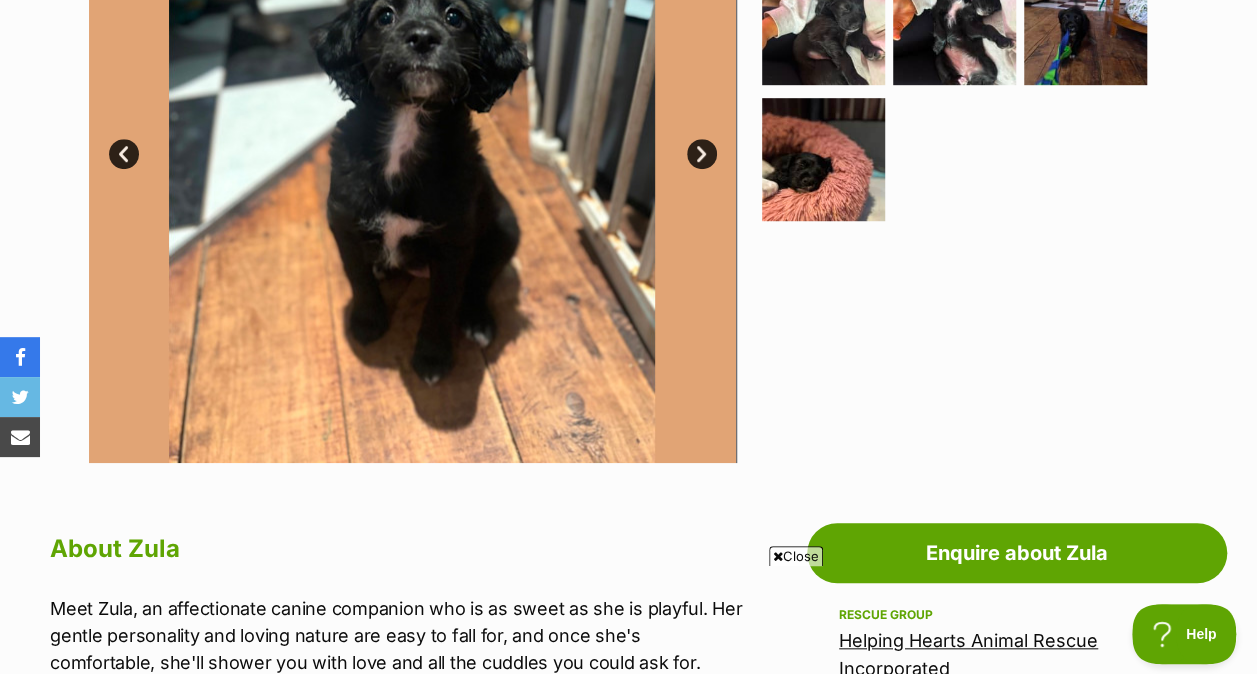 click at bounding box center [963, 139] 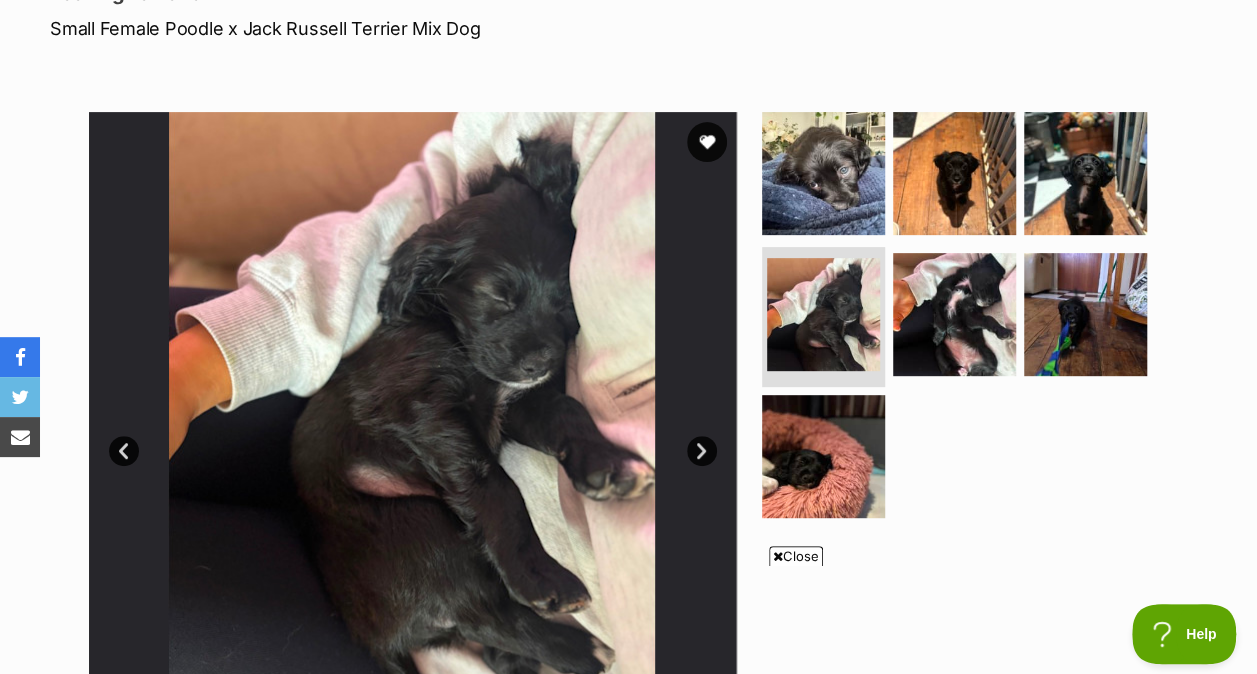 scroll, scrollTop: 298, scrollLeft: 0, axis: vertical 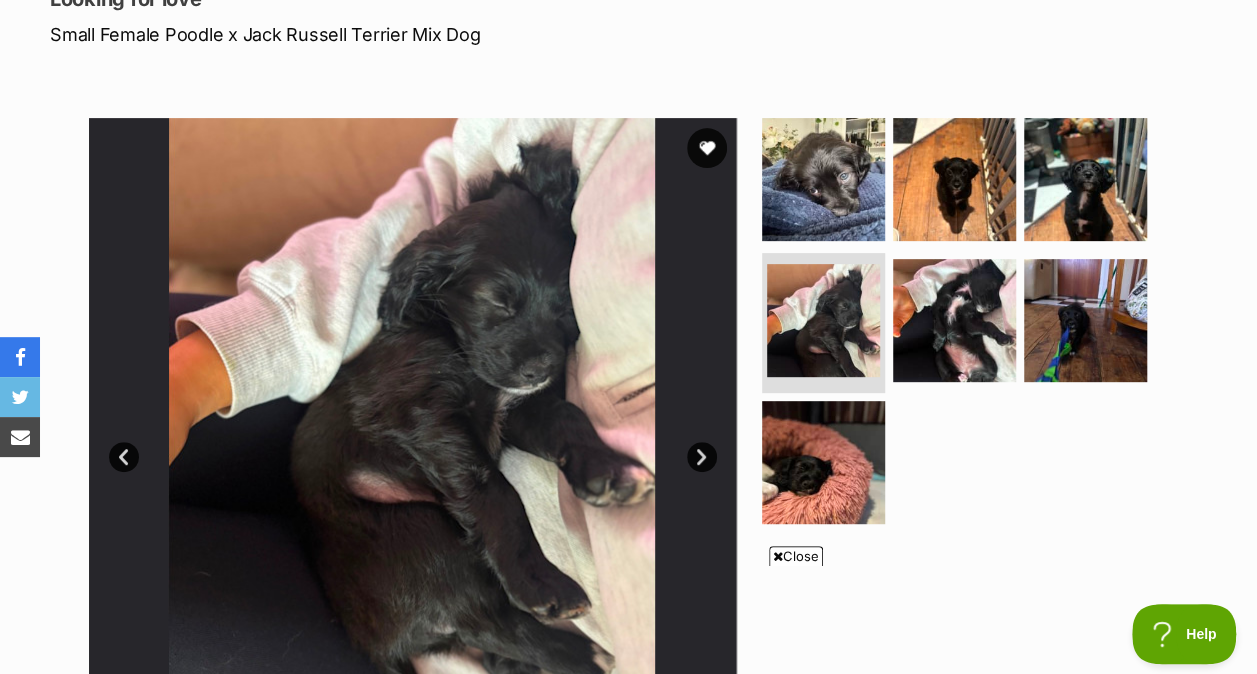 click on "Next" at bounding box center (702, 457) 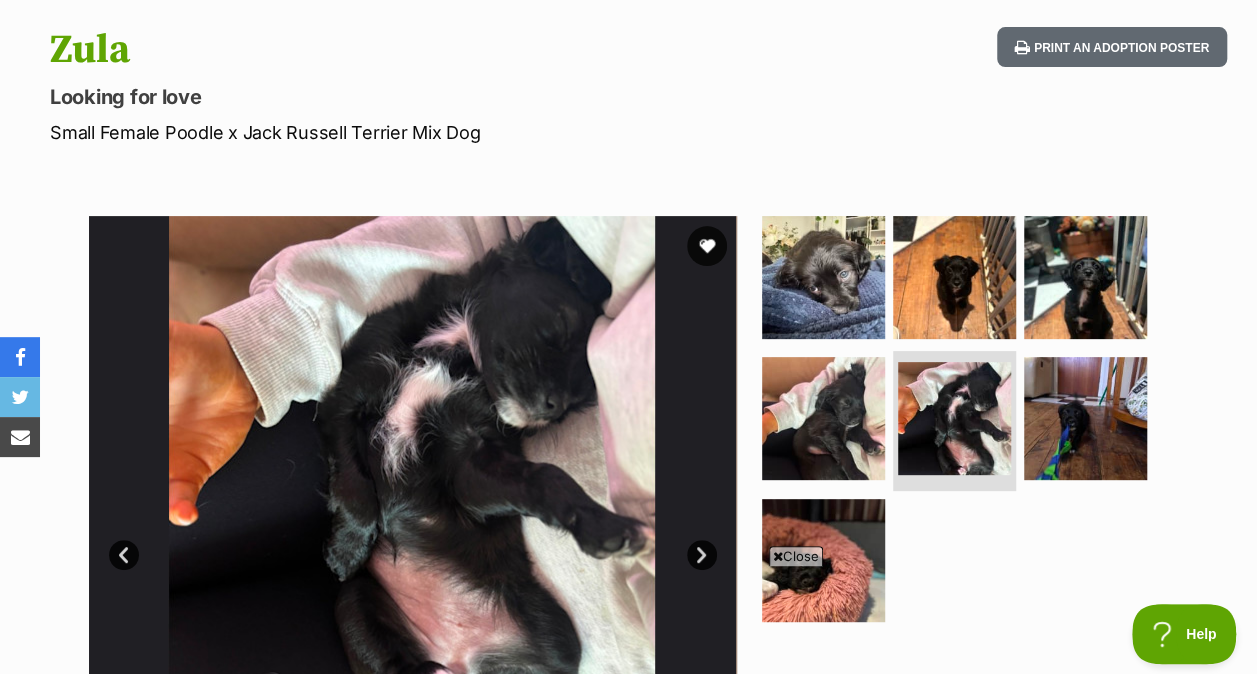 scroll, scrollTop: 274, scrollLeft: 0, axis: vertical 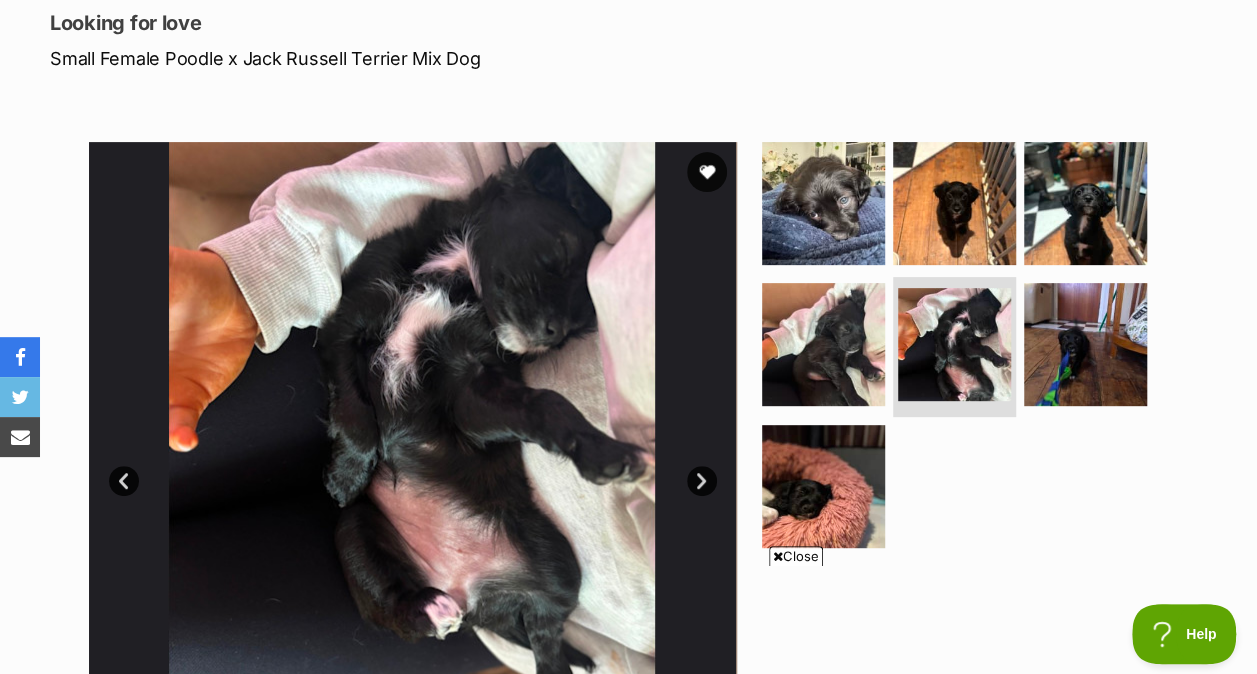 click on "Next" at bounding box center [702, 481] 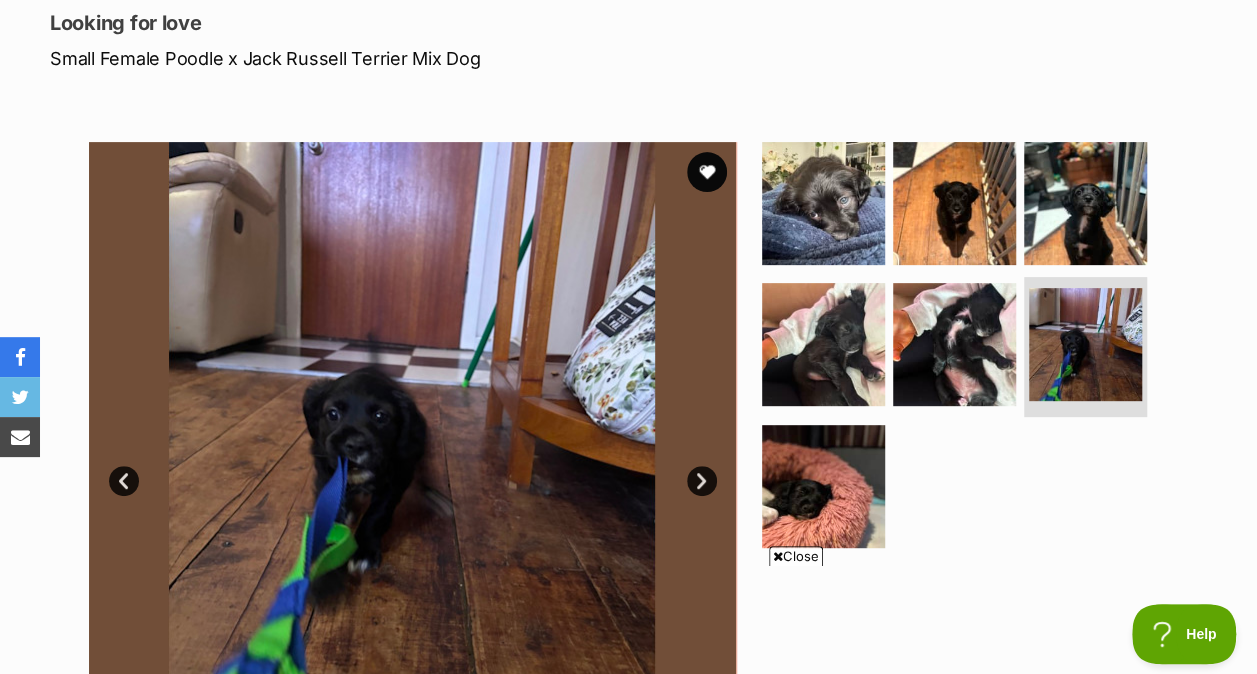click on "Next" at bounding box center (702, 481) 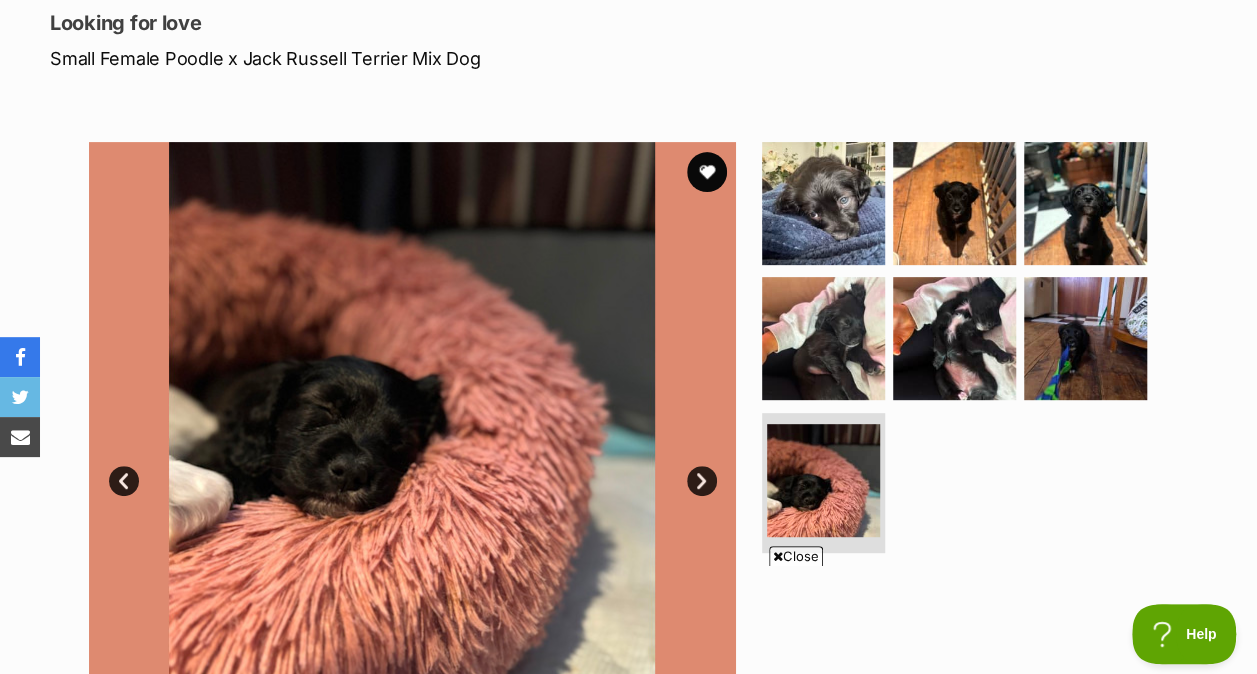 click on "Next" at bounding box center (702, 481) 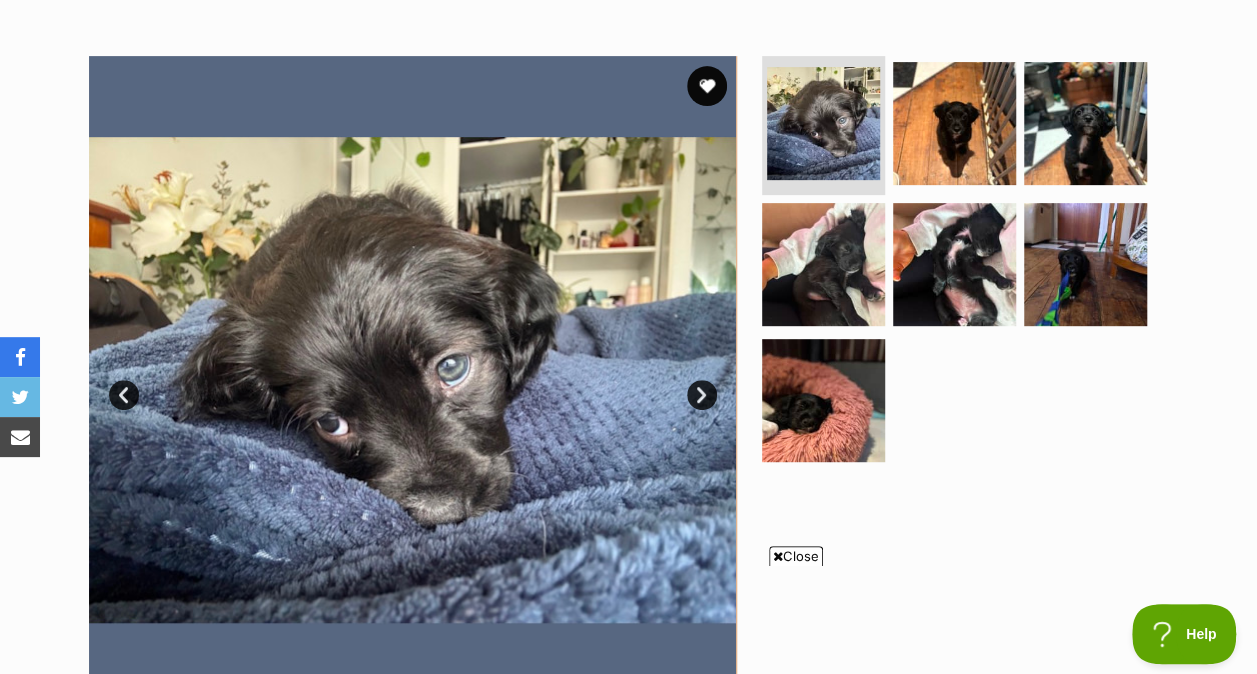 scroll, scrollTop: 359, scrollLeft: 0, axis: vertical 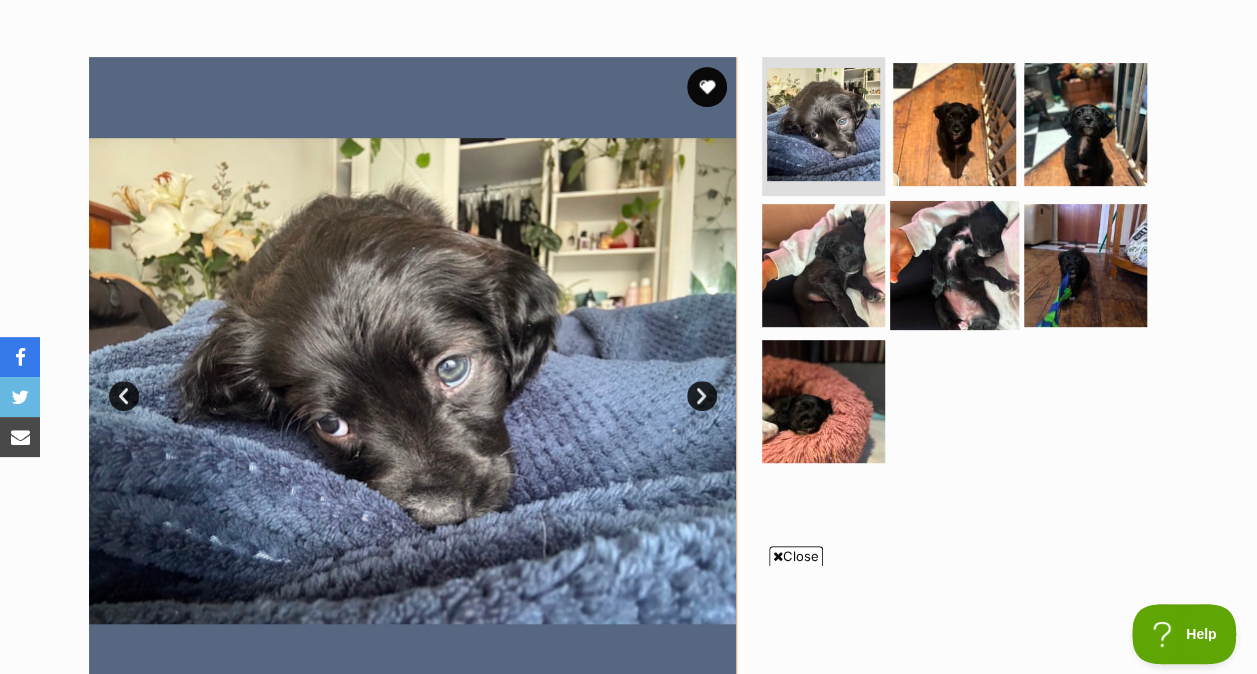 click at bounding box center (954, 265) 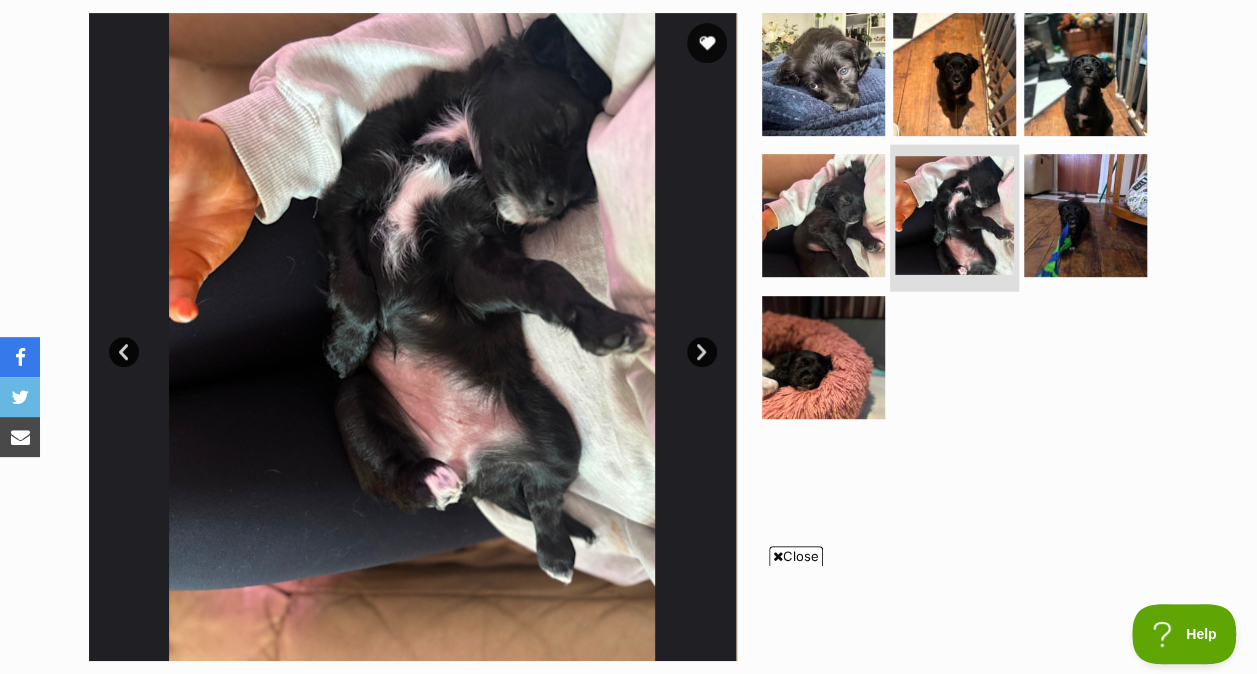 scroll, scrollTop: 416, scrollLeft: 0, axis: vertical 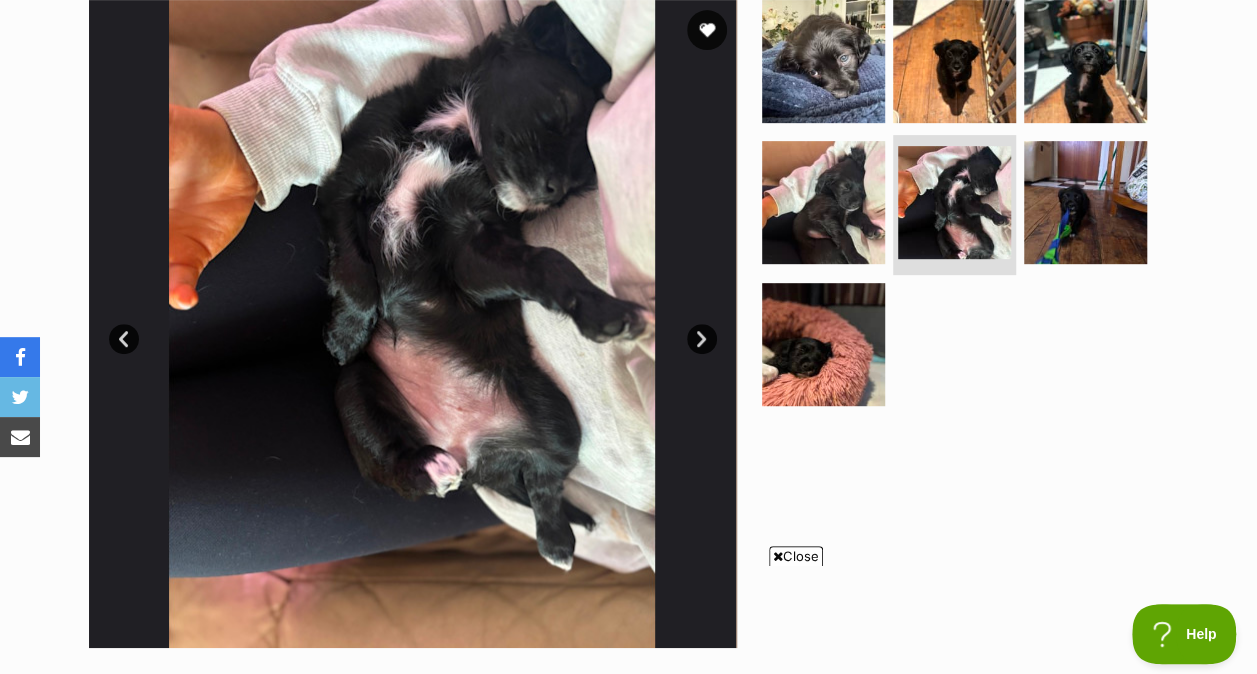 click on "Next" at bounding box center (702, 339) 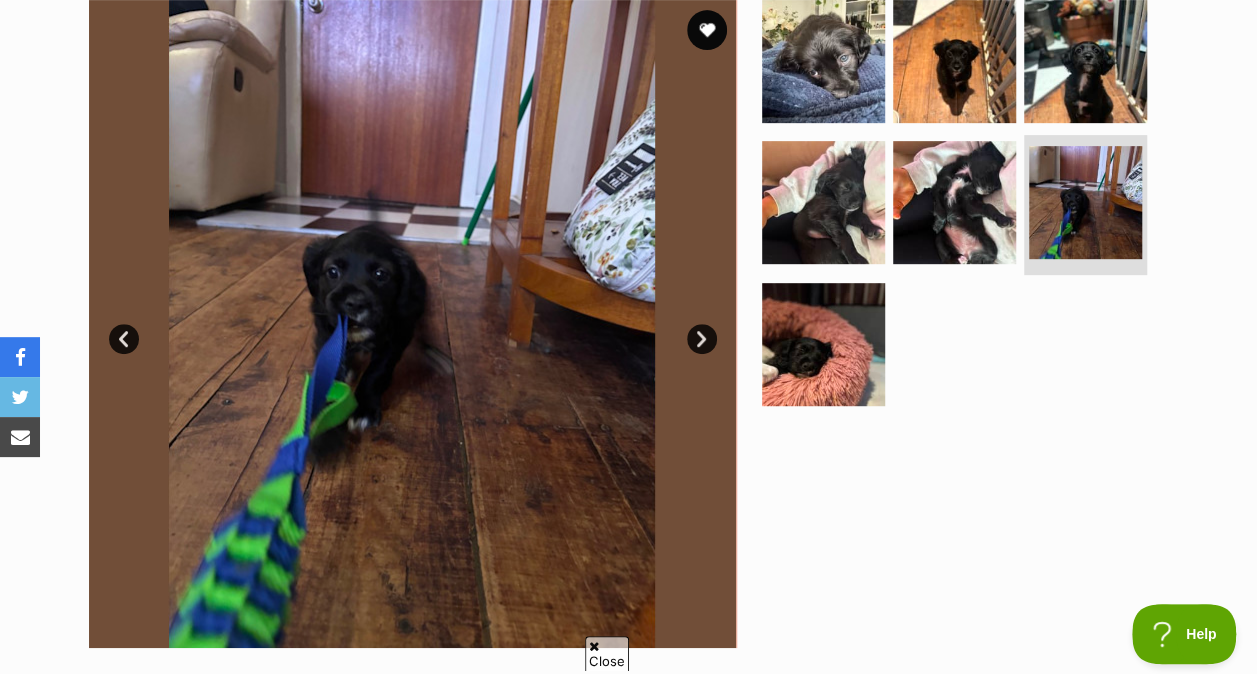 scroll, scrollTop: 0, scrollLeft: 0, axis: both 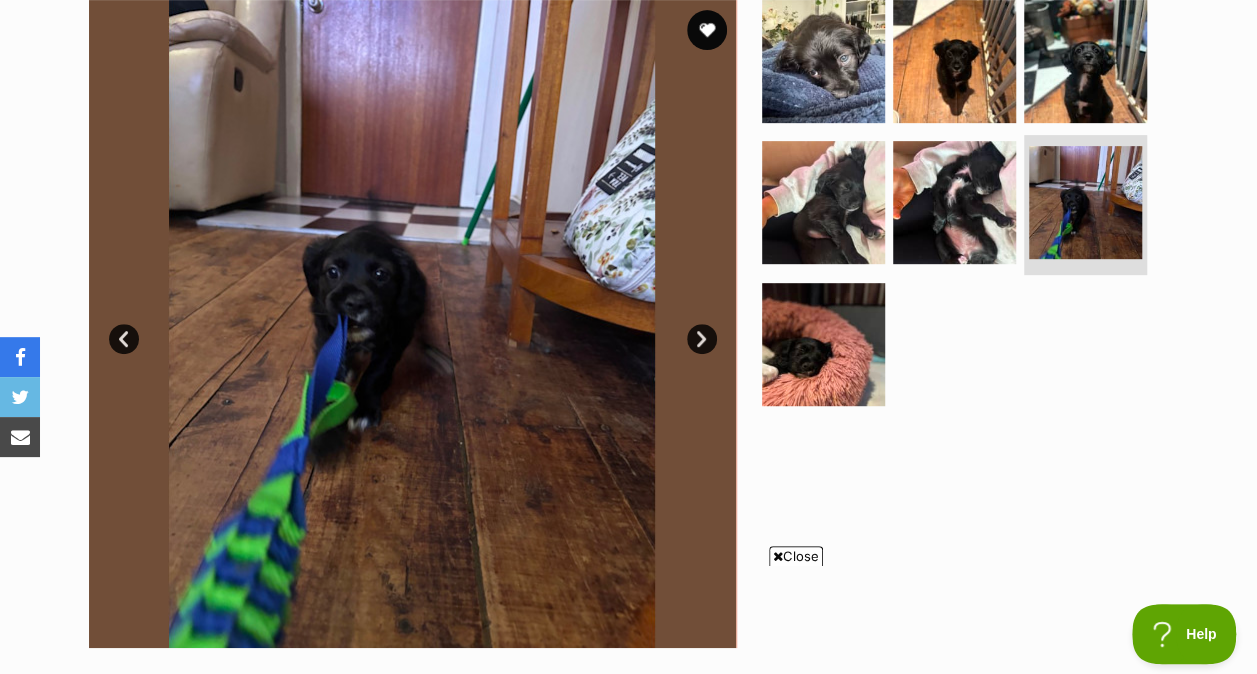 click on "Next" at bounding box center [702, 339] 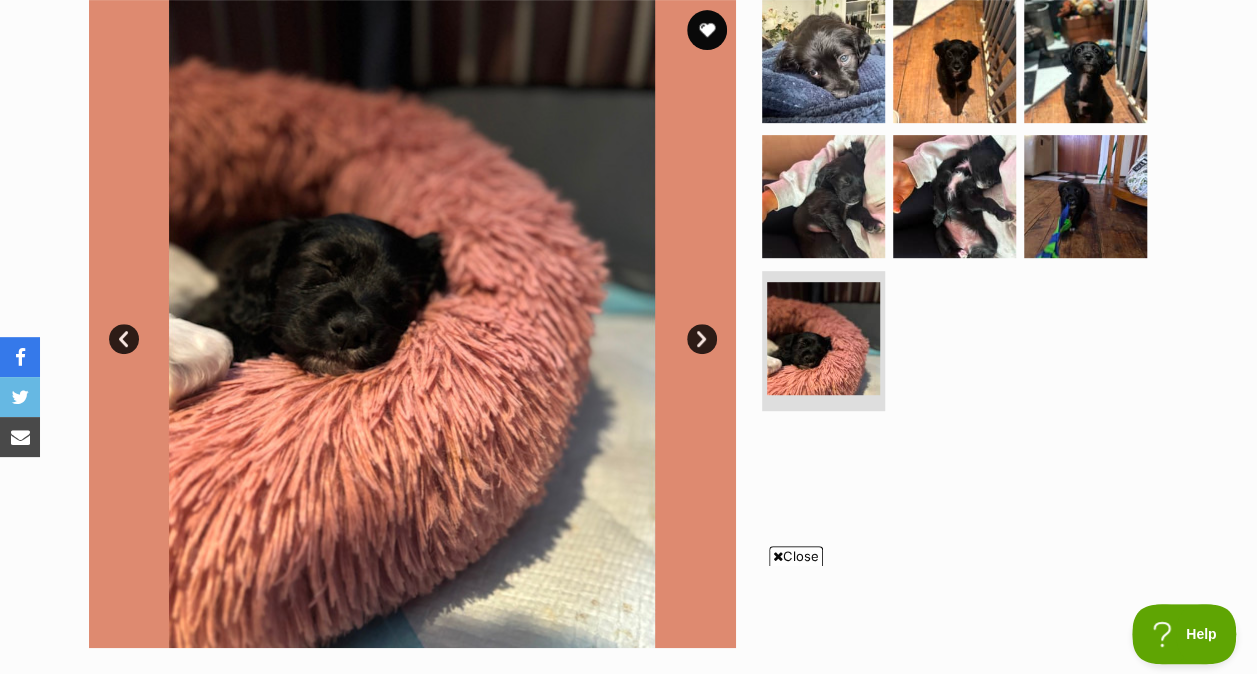 click on "Next" at bounding box center [702, 339] 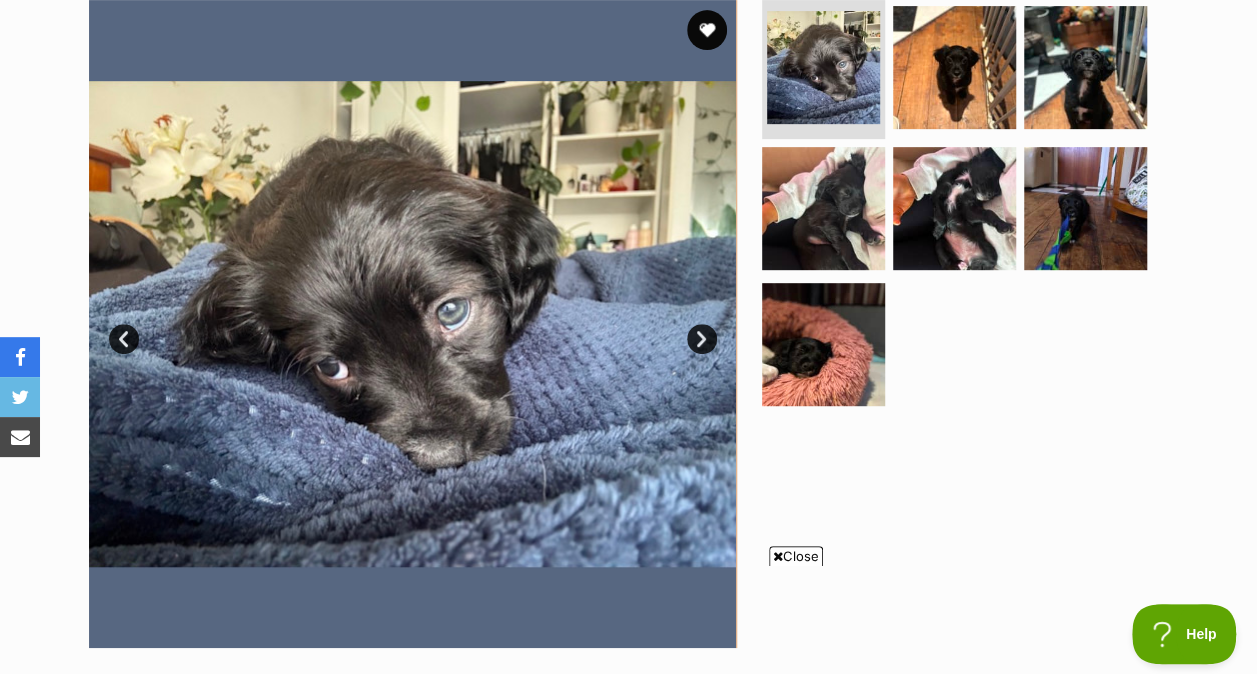 click on "Next" at bounding box center [702, 339] 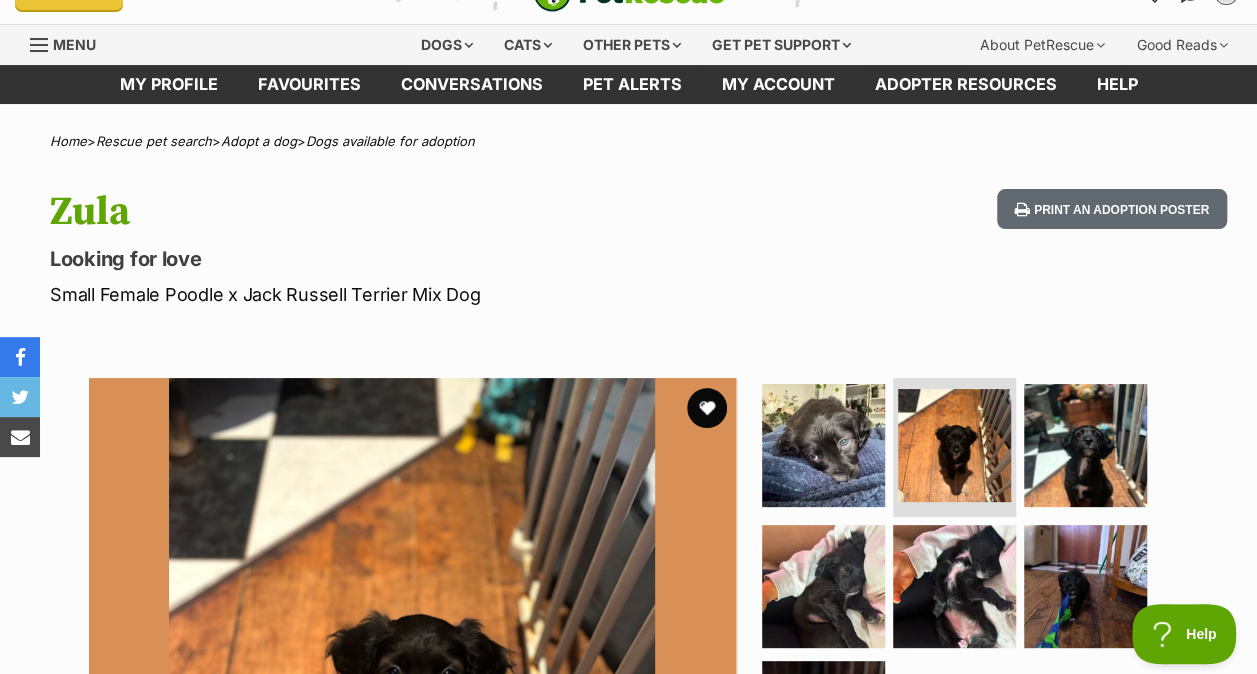 scroll, scrollTop: 55, scrollLeft: 0, axis: vertical 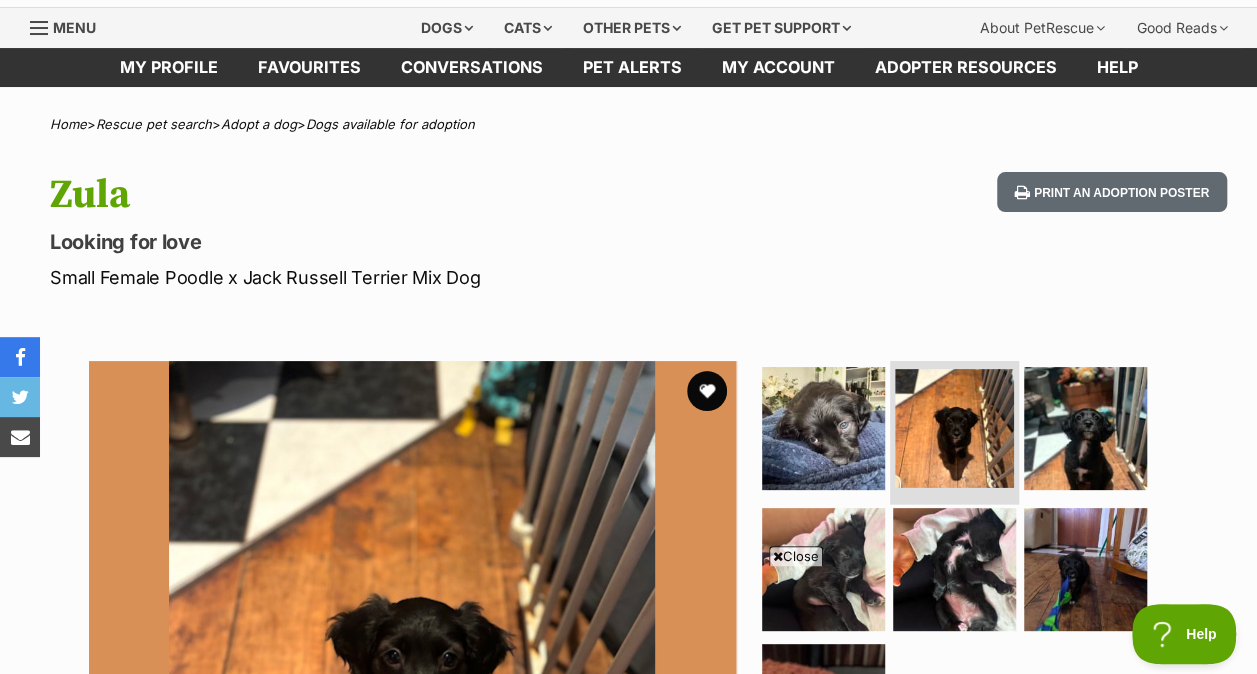 click at bounding box center (954, 428) 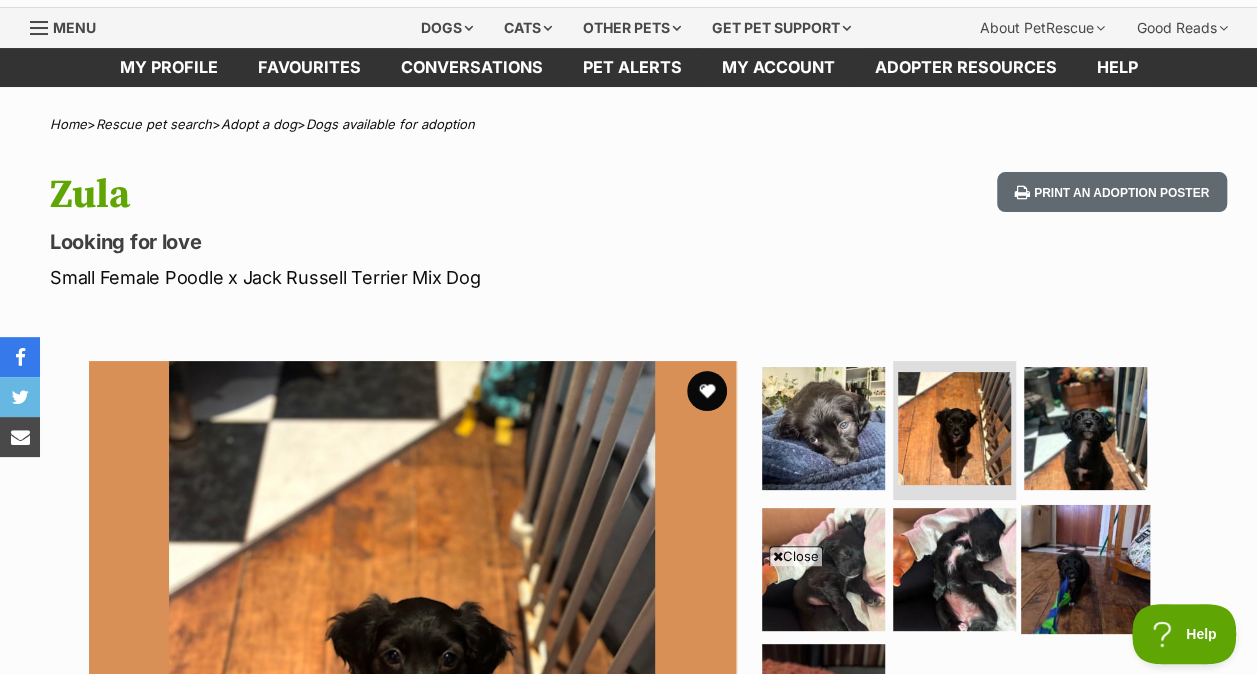 click at bounding box center (1085, 569) 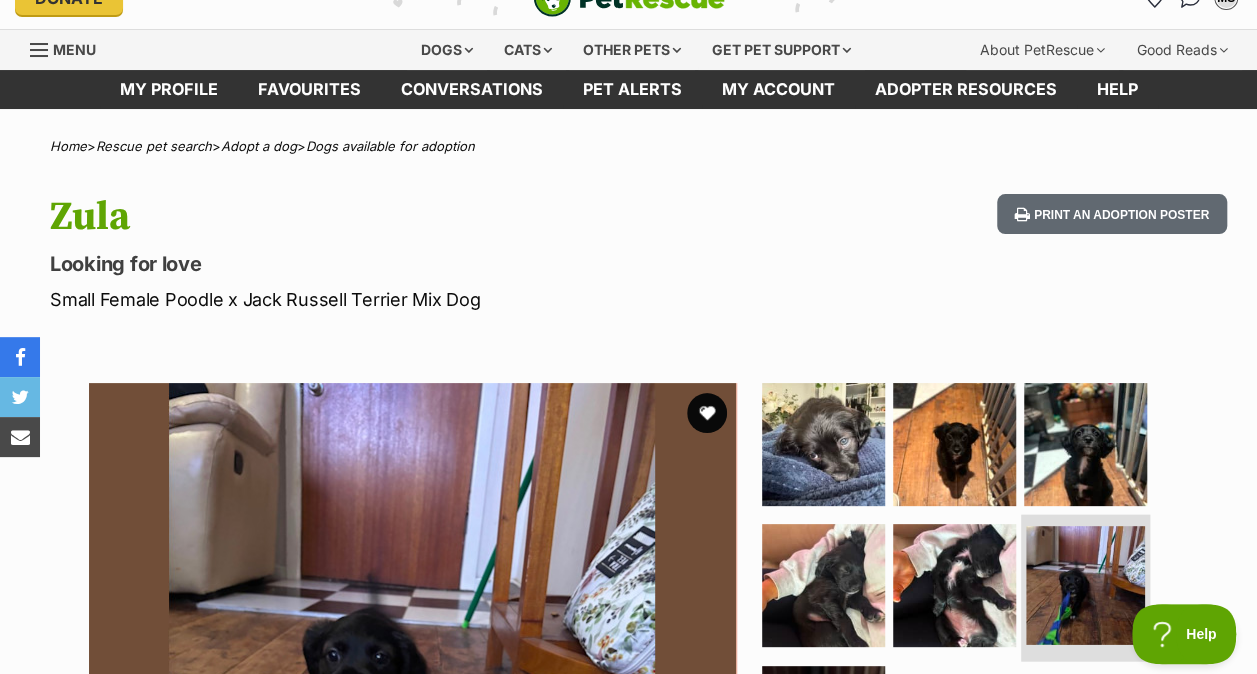 scroll, scrollTop: 0, scrollLeft: 0, axis: both 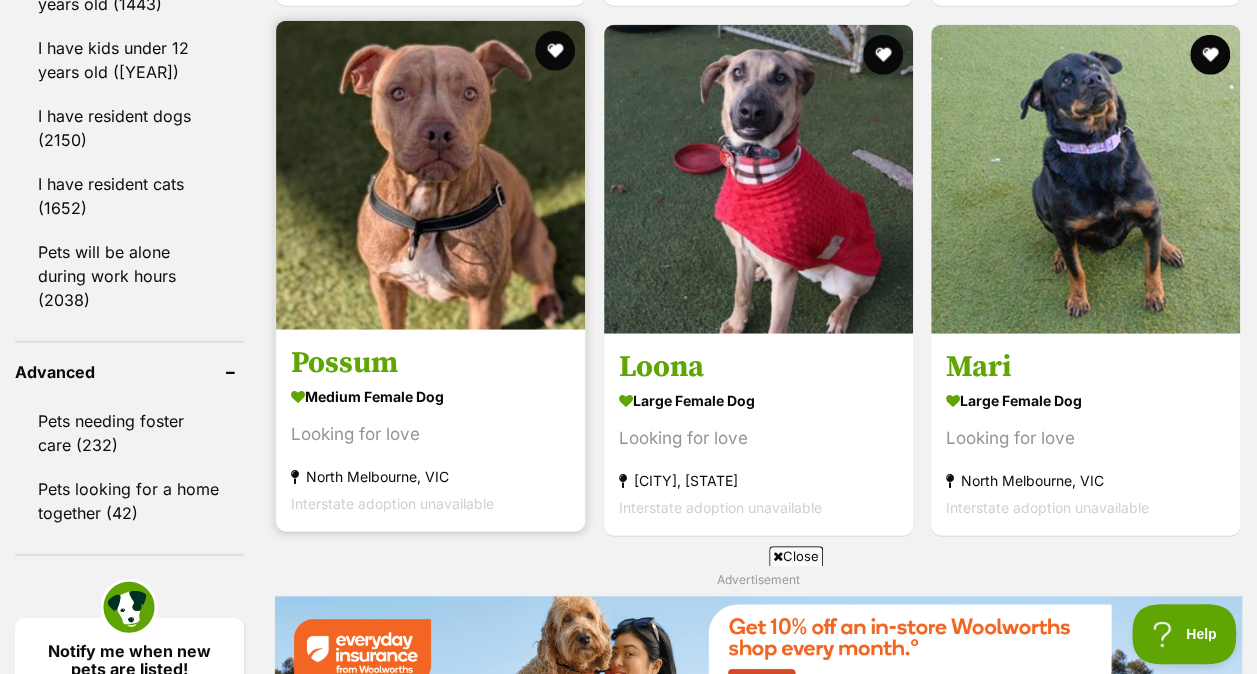 click at bounding box center (430, 175) 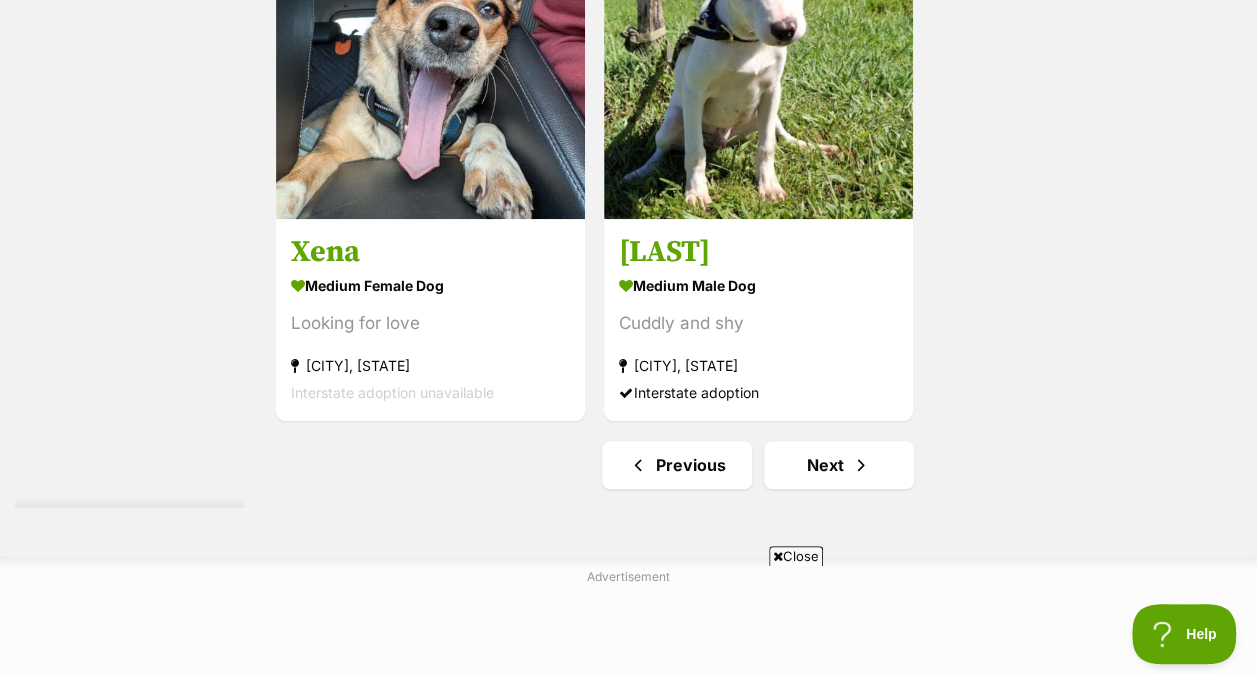 scroll, scrollTop: 4502, scrollLeft: 0, axis: vertical 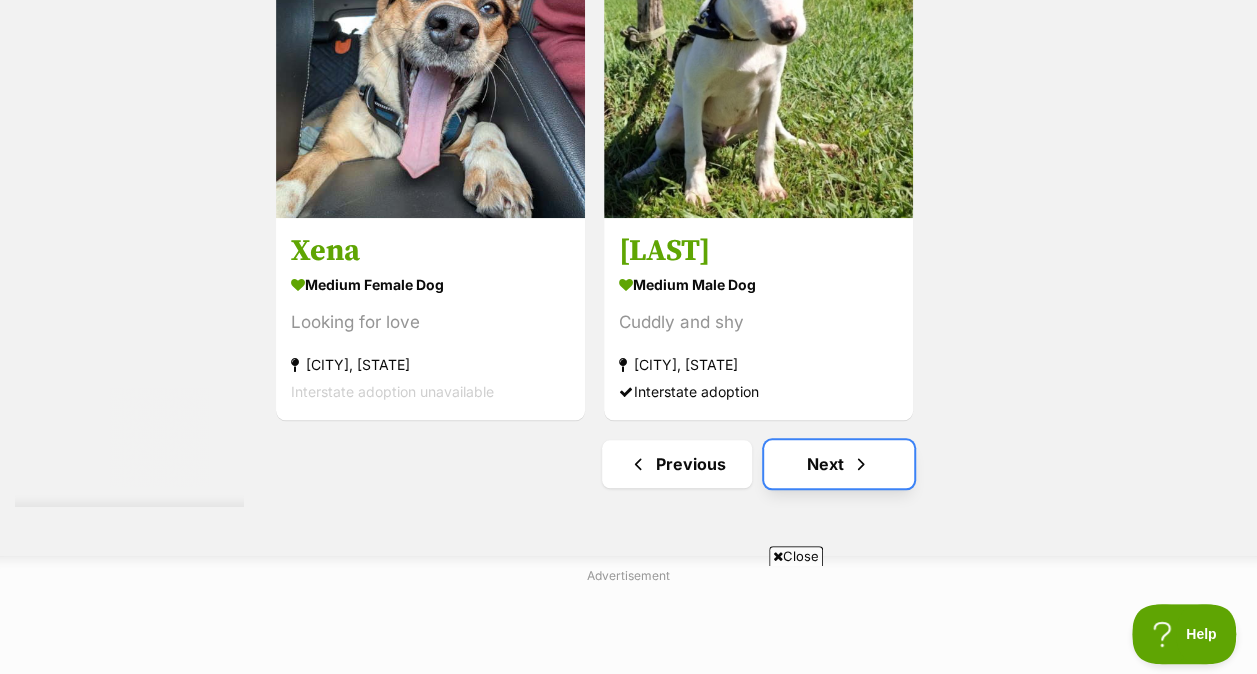 click on "Next" at bounding box center [839, 464] 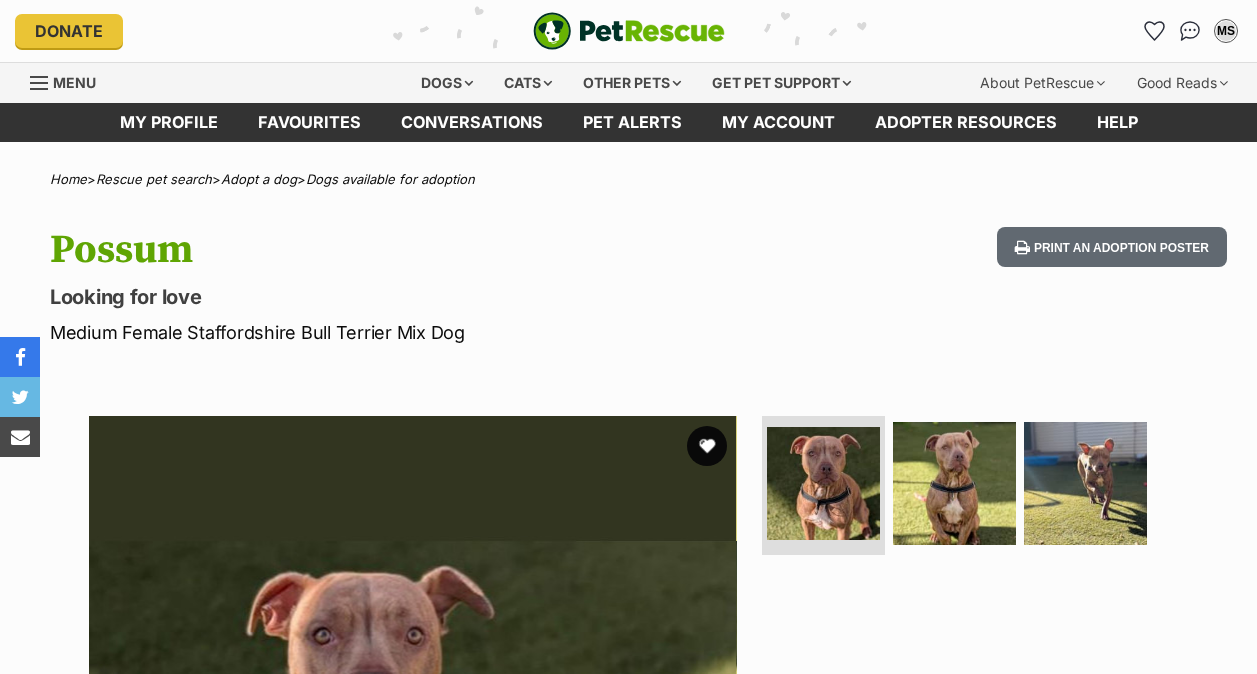 scroll, scrollTop: 0, scrollLeft: 0, axis: both 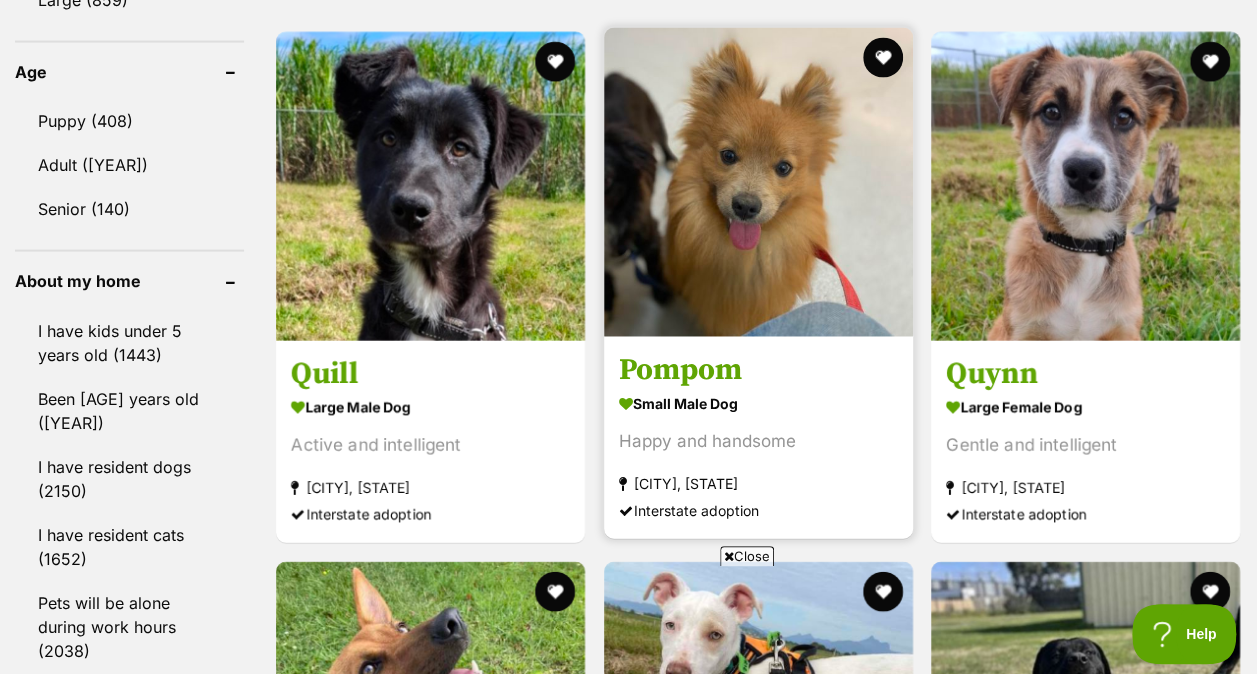click at bounding box center [758, 182] 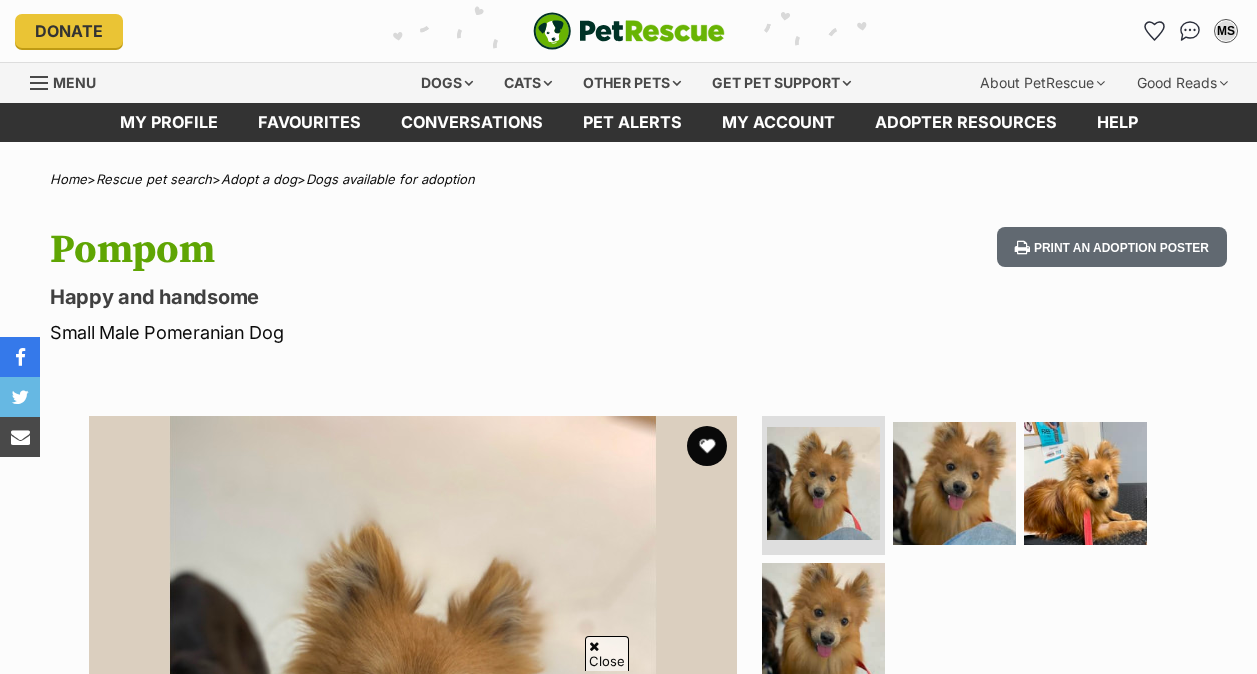 scroll, scrollTop: 150, scrollLeft: 0, axis: vertical 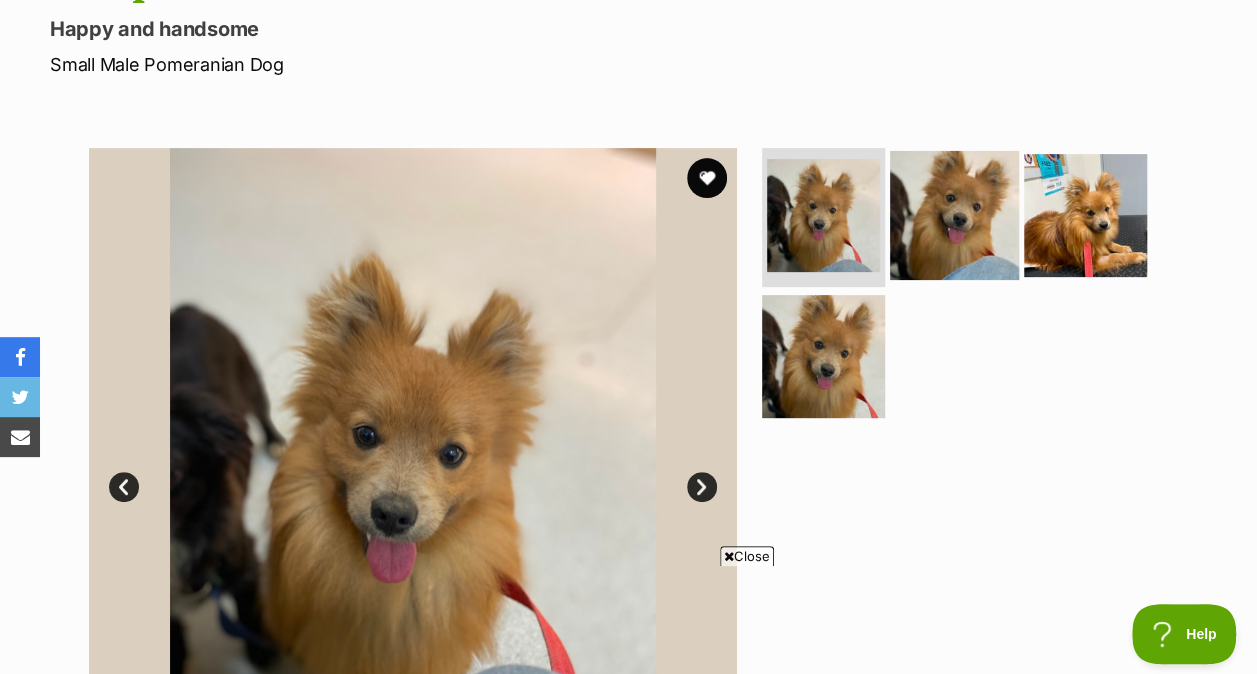 click at bounding box center [954, 214] 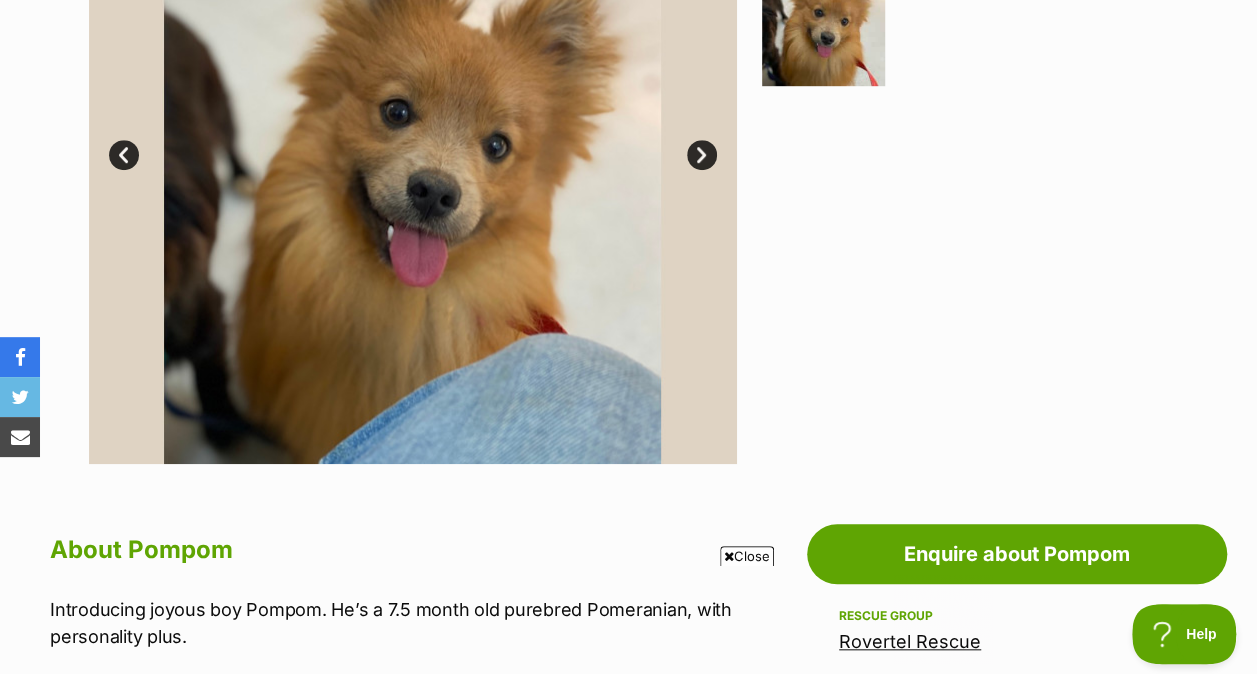 scroll, scrollTop: 599, scrollLeft: 0, axis: vertical 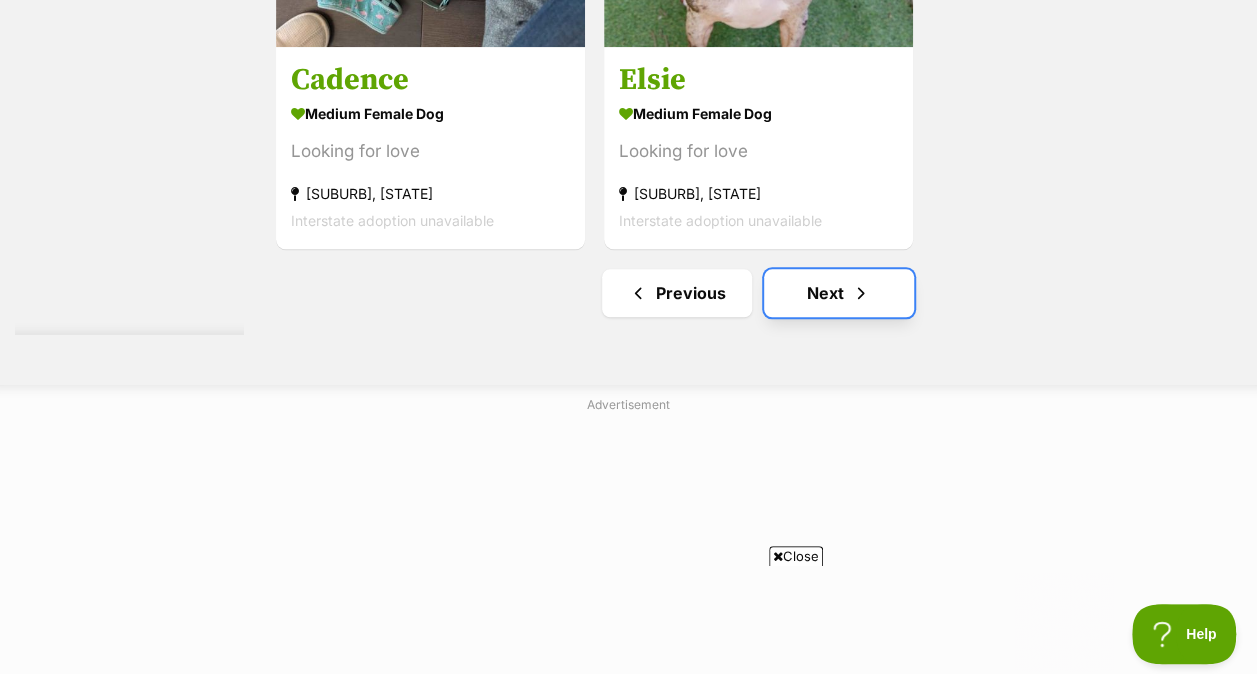 click on "Next" at bounding box center (839, 293) 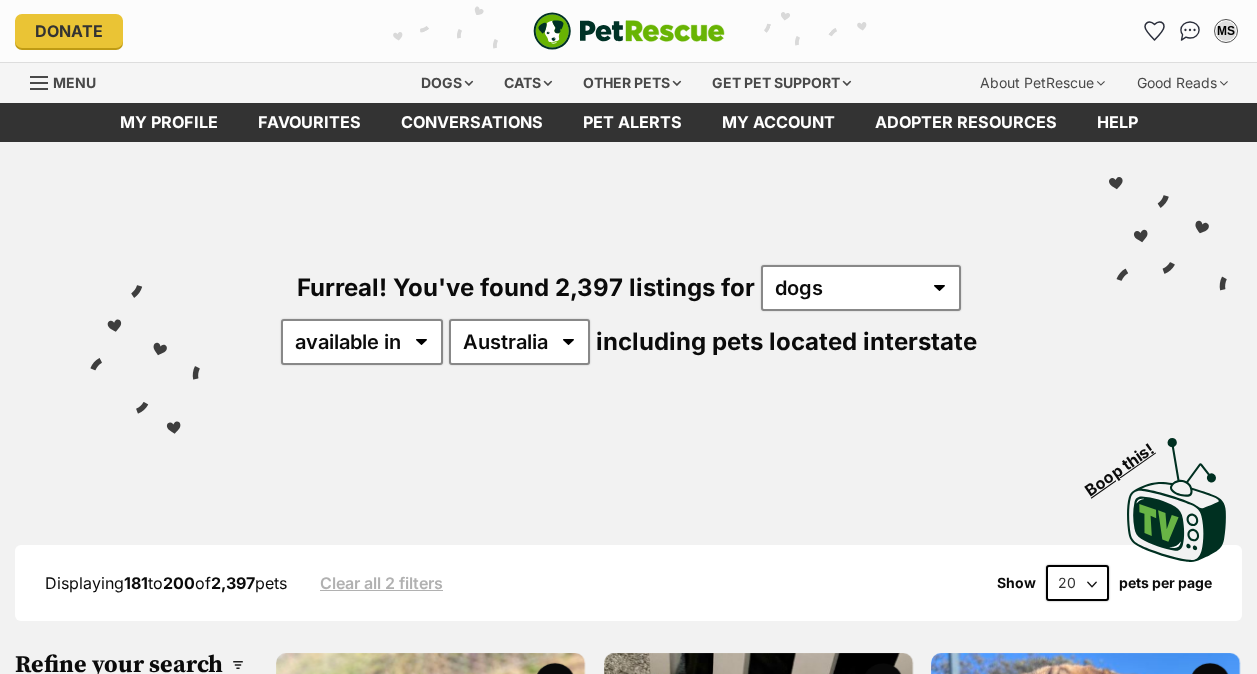 scroll, scrollTop: 20, scrollLeft: 0, axis: vertical 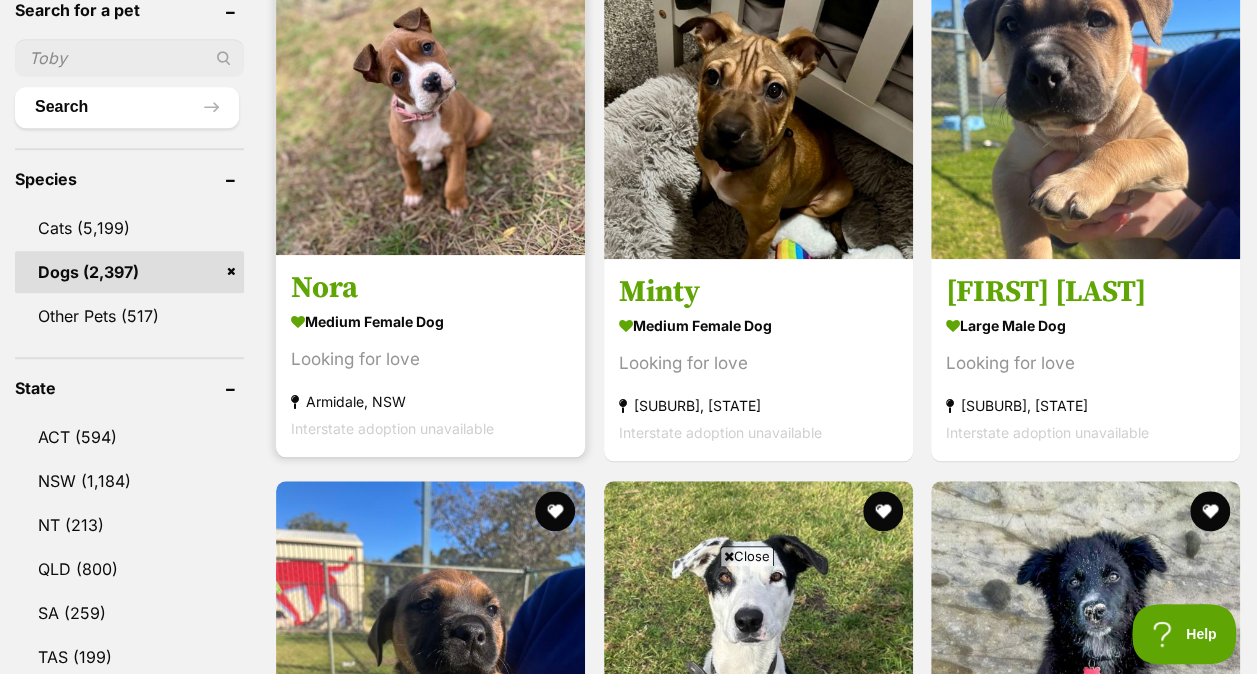 click at bounding box center (430, 100) 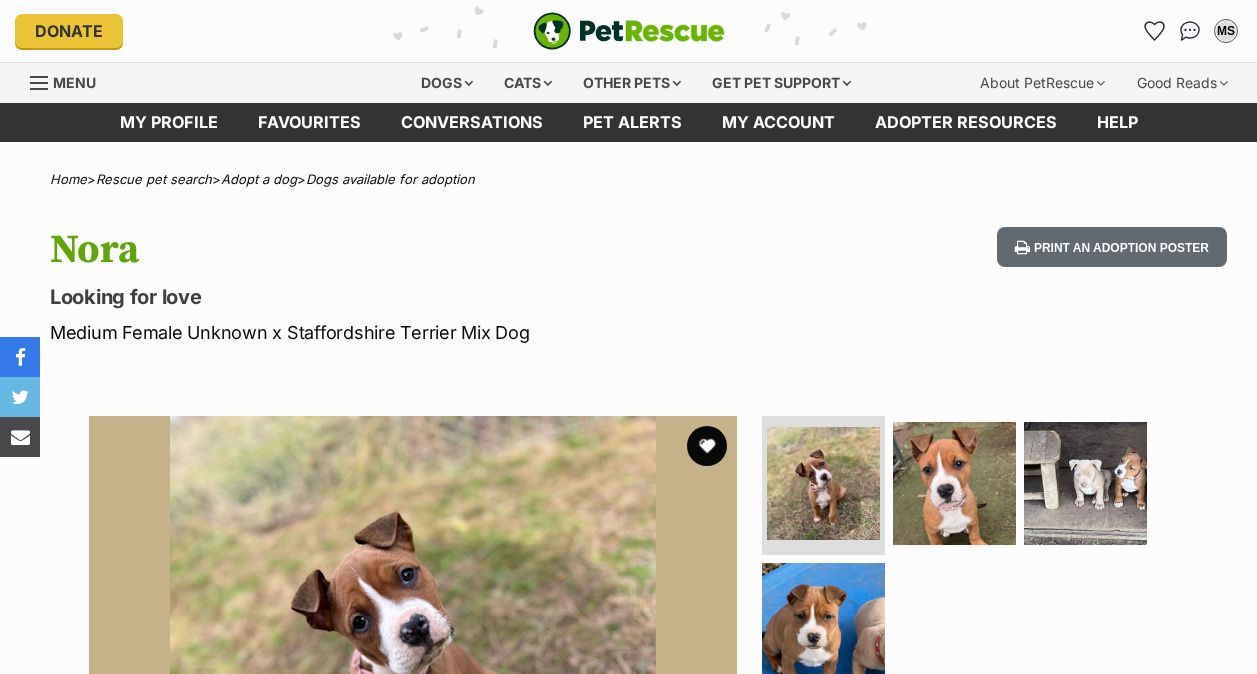 scroll, scrollTop: 0, scrollLeft: 0, axis: both 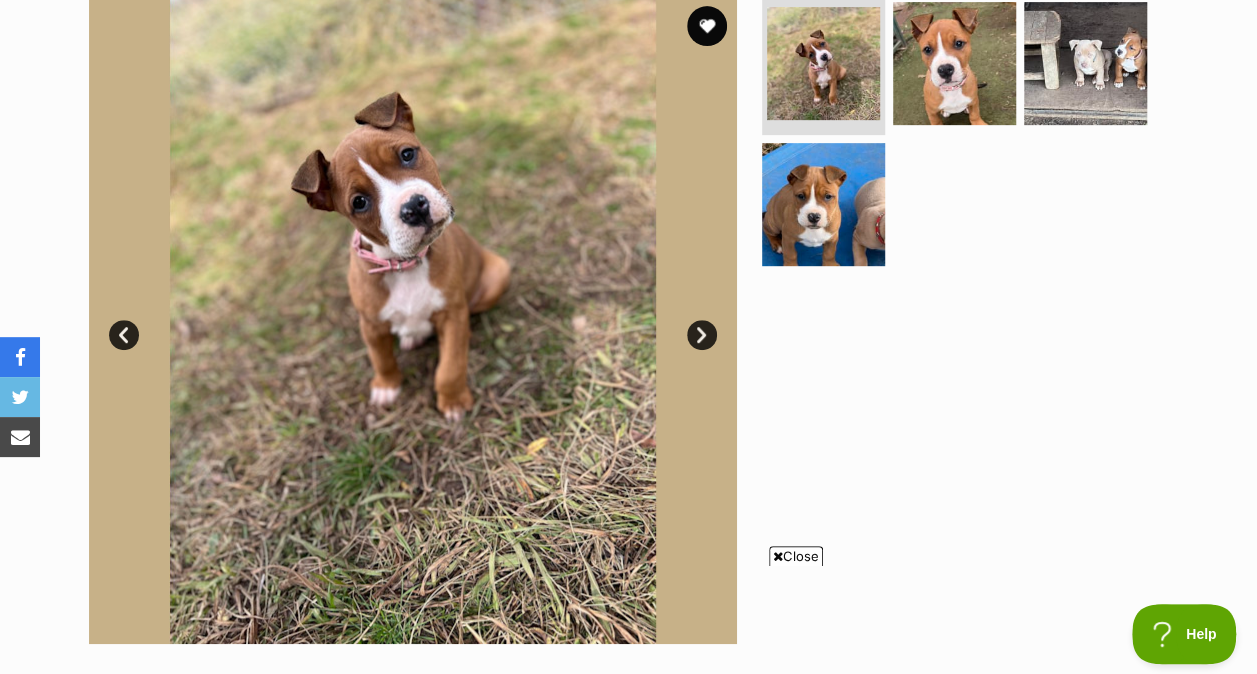 click at bounding box center [413, 320] 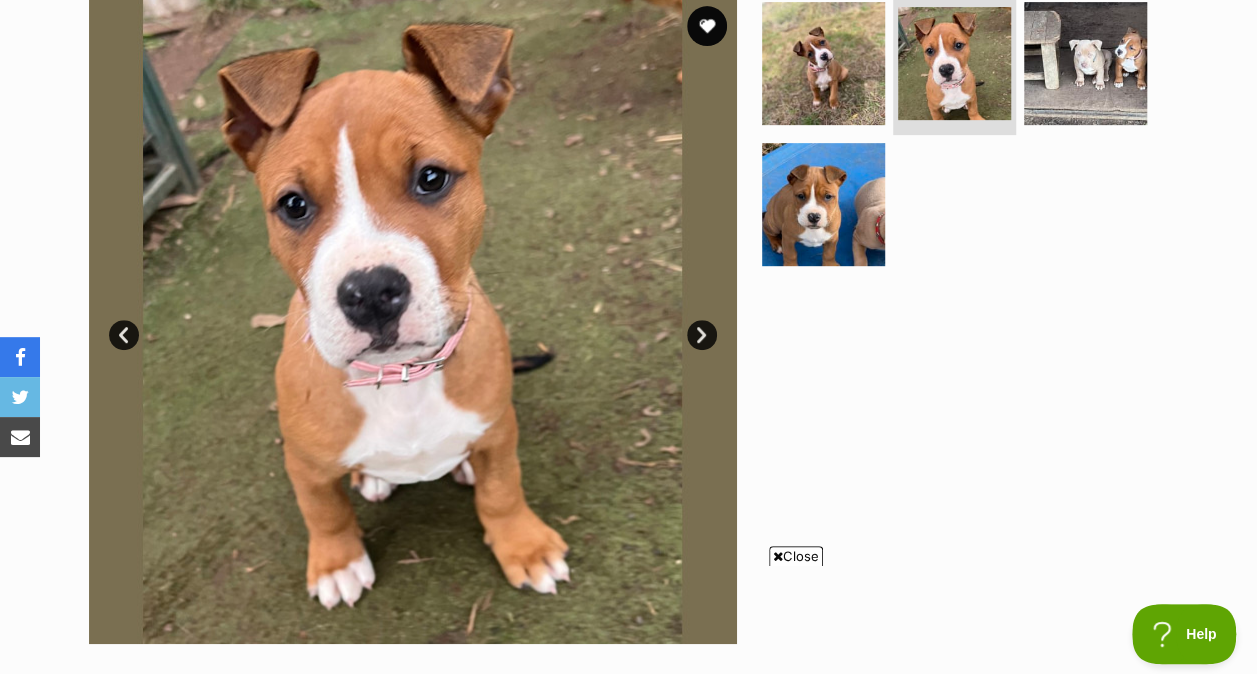 click on "Next" at bounding box center (702, 335) 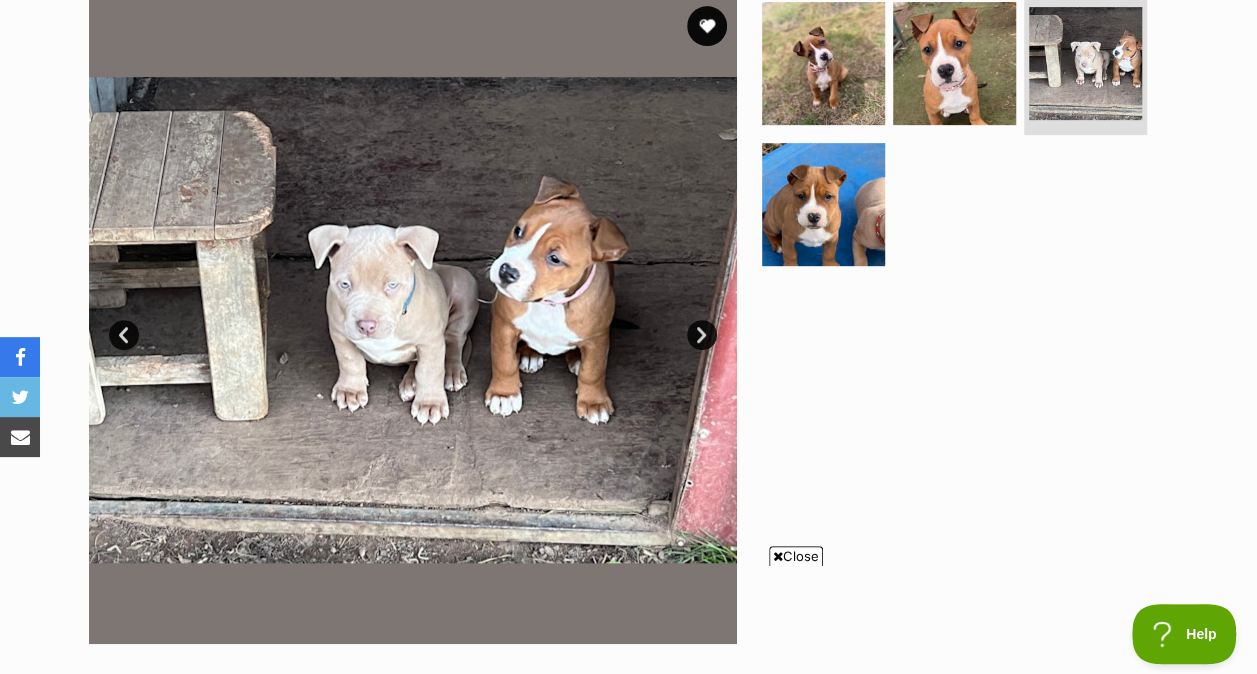 click on "Next" at bounding box center [702, 335] 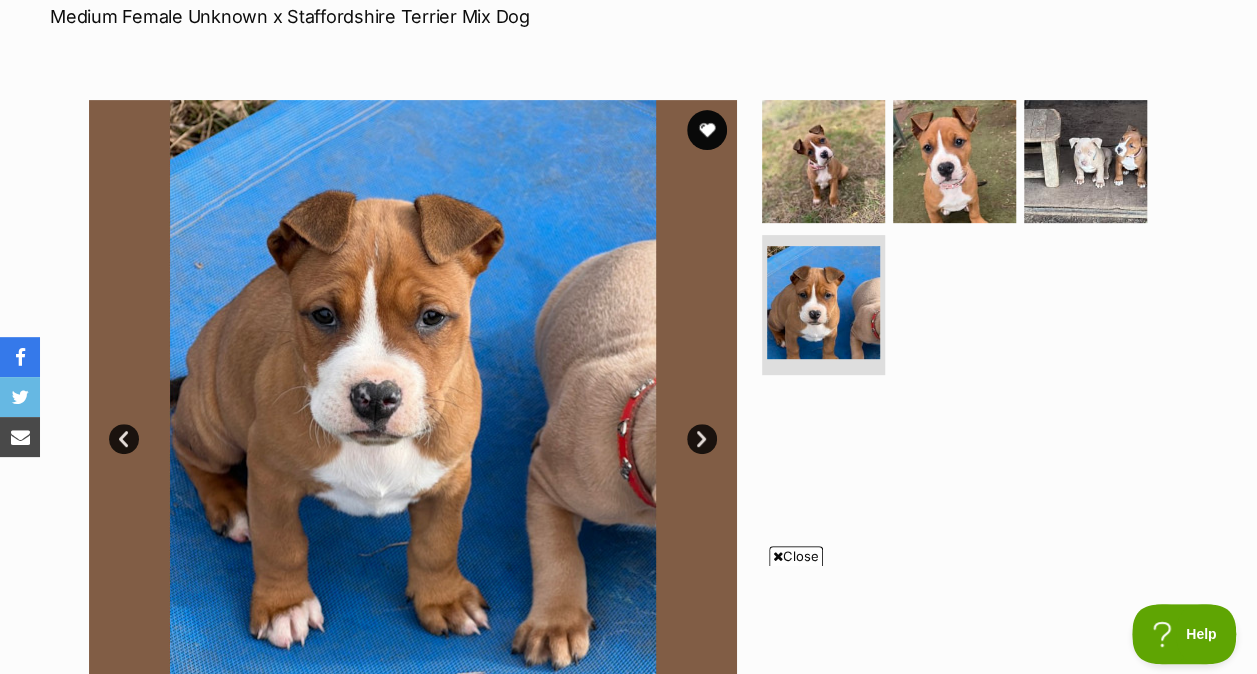 scroll, scrollTop: 296, scrollLeft: 0, axis: vertical 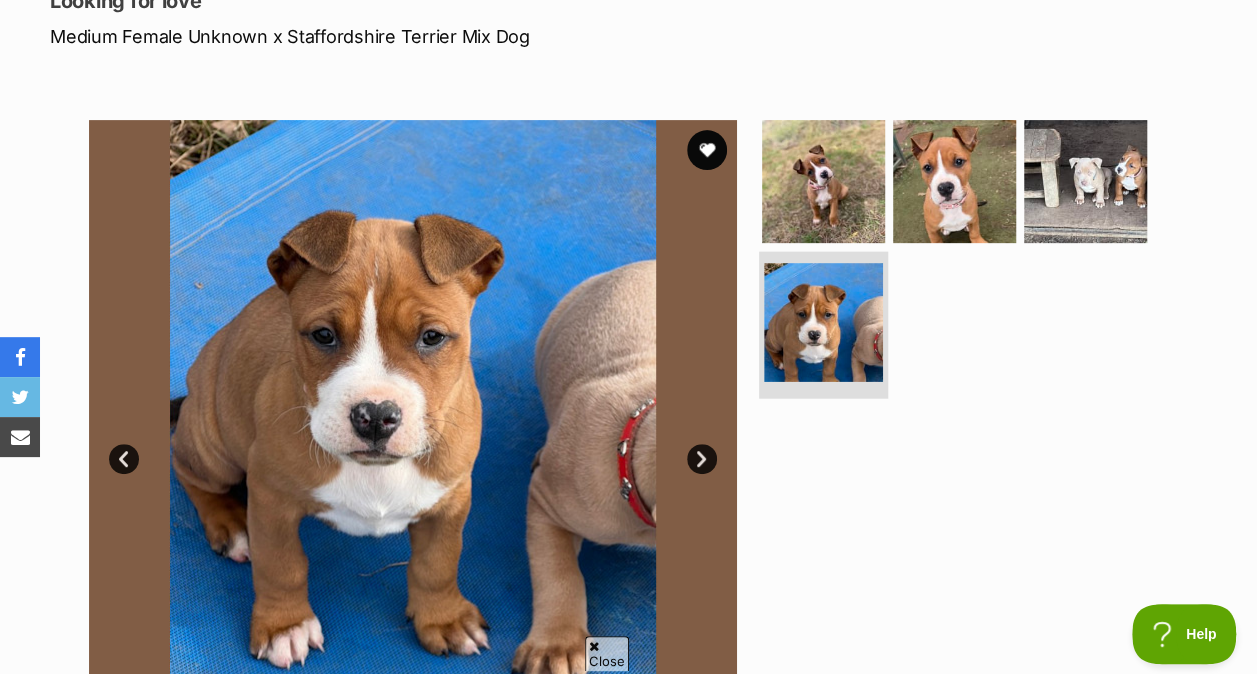 click at bounding box center (823, 322) 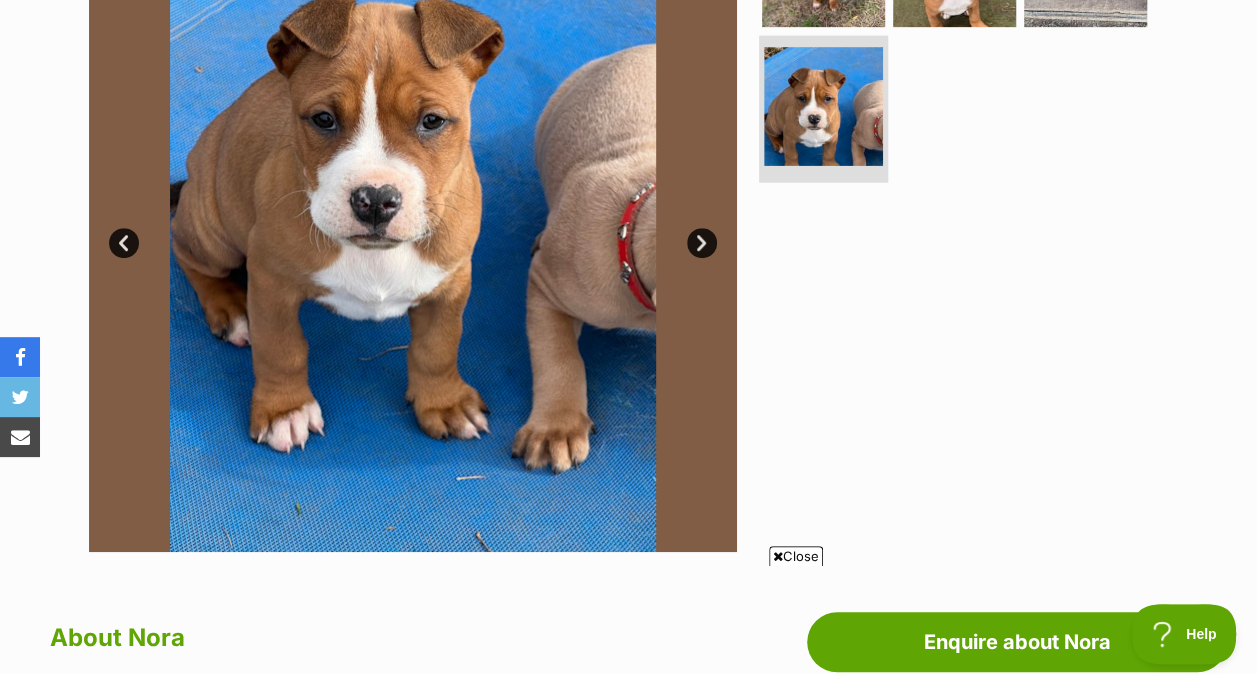 scroll, scrollTop: 514, scrollLeft: 0, axis: vertical 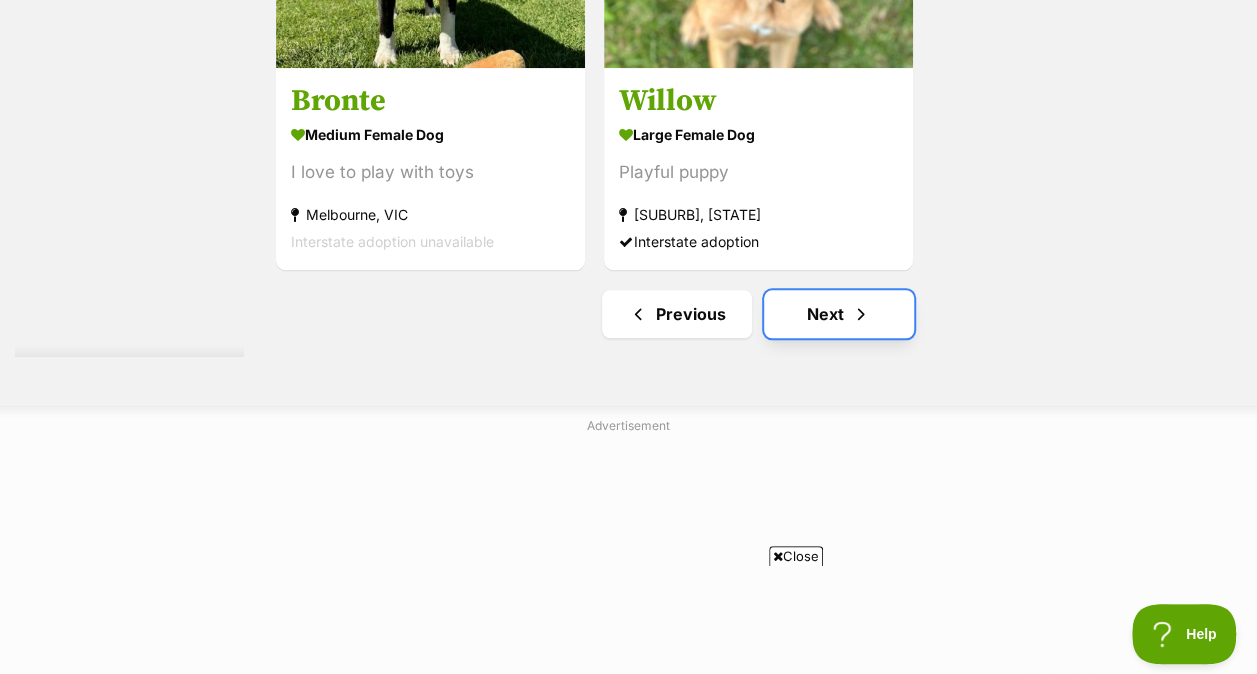 click on "Next" at bounding box center (839, 314) 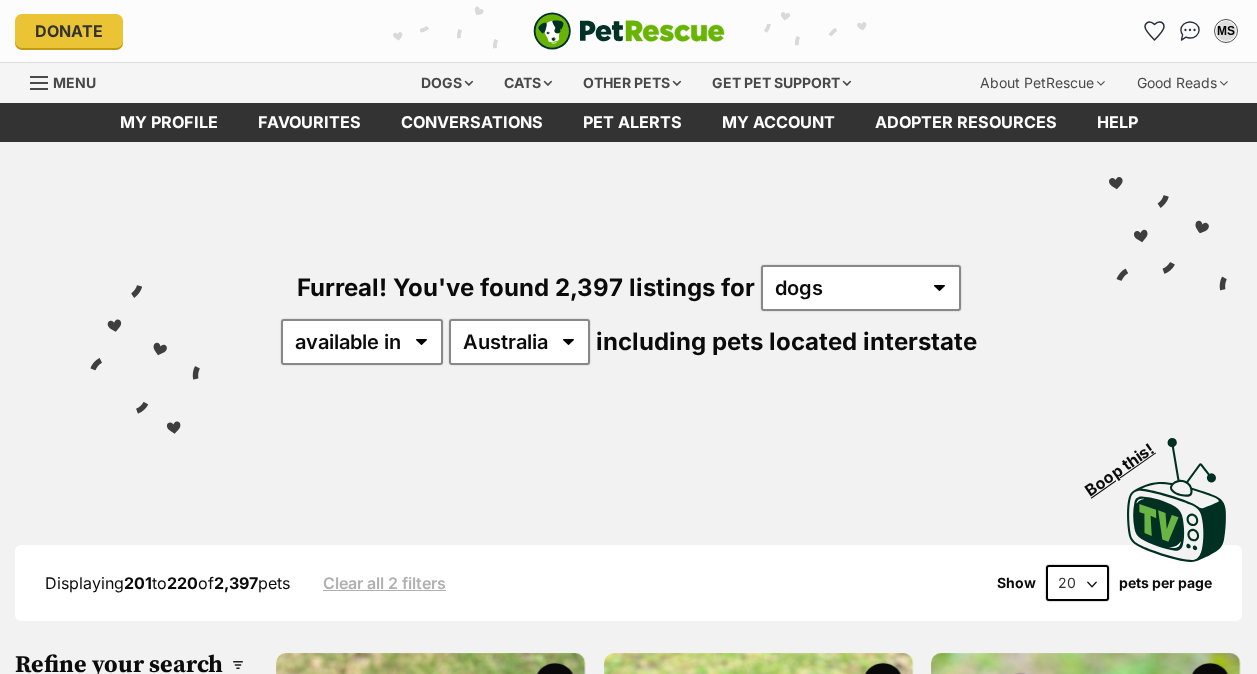 scroll, scrollTop: 0, scrollLeft: 0, axis: both 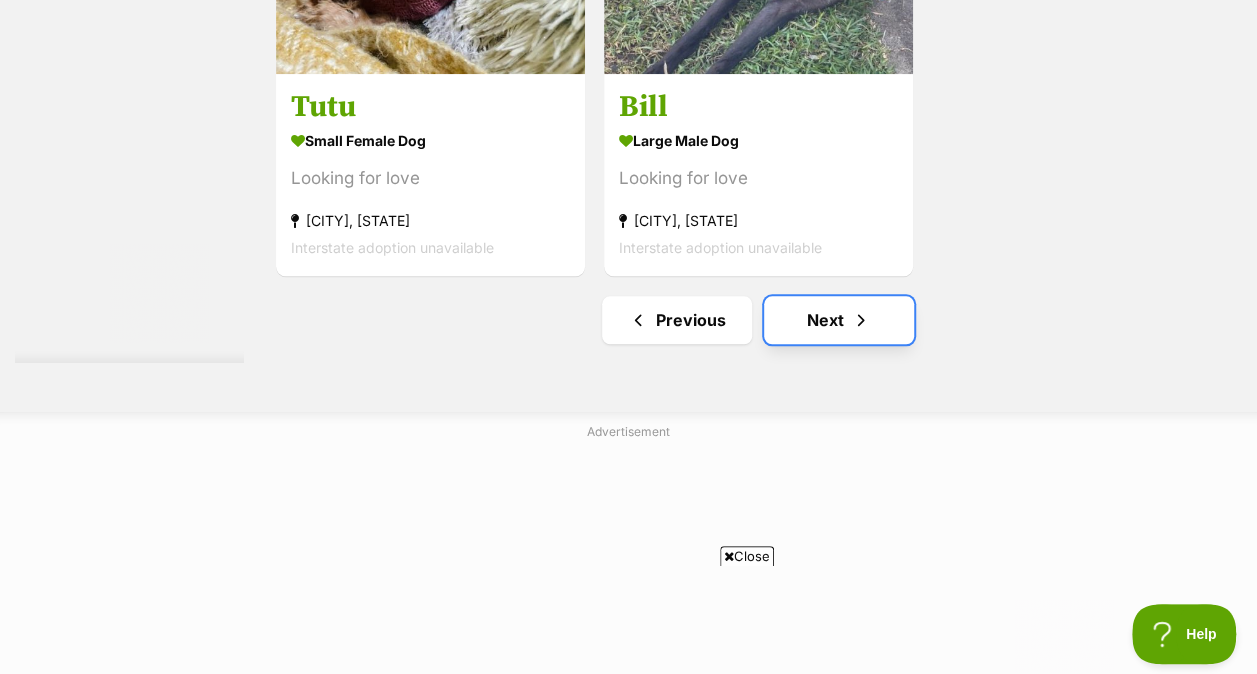 click on "Next" at bounding box center (839, 320) 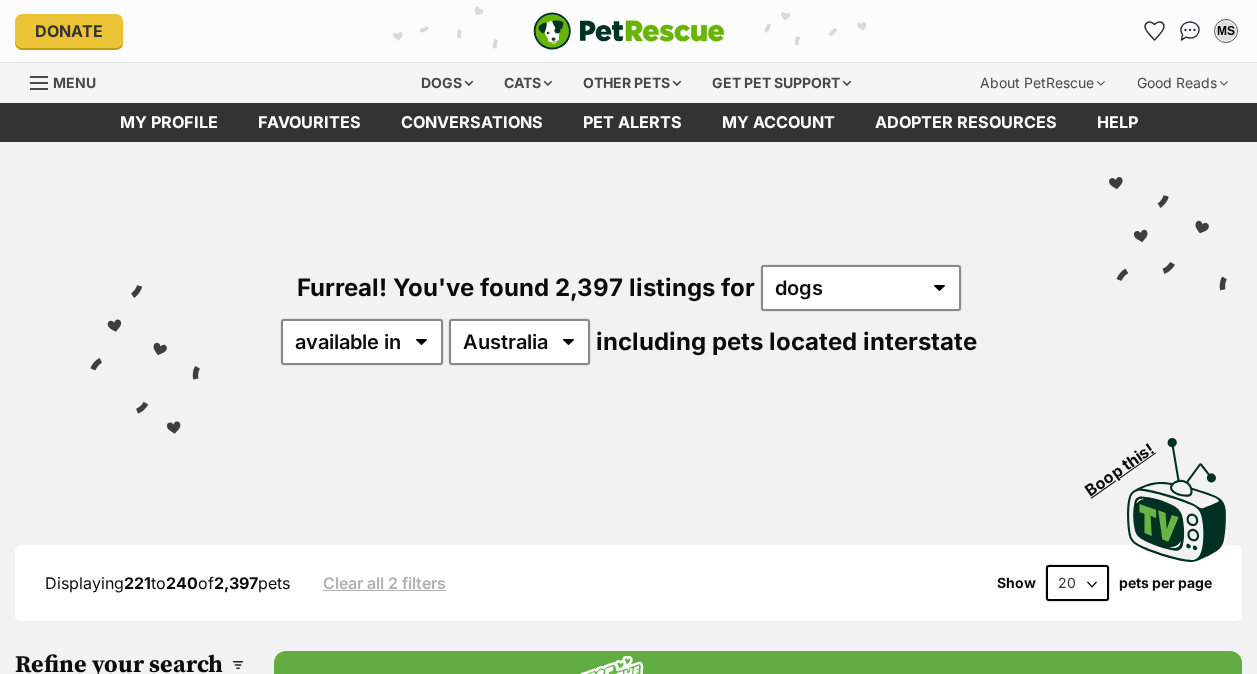 scroll, scrollTop: 0, scrollLeft: 0, axis: both 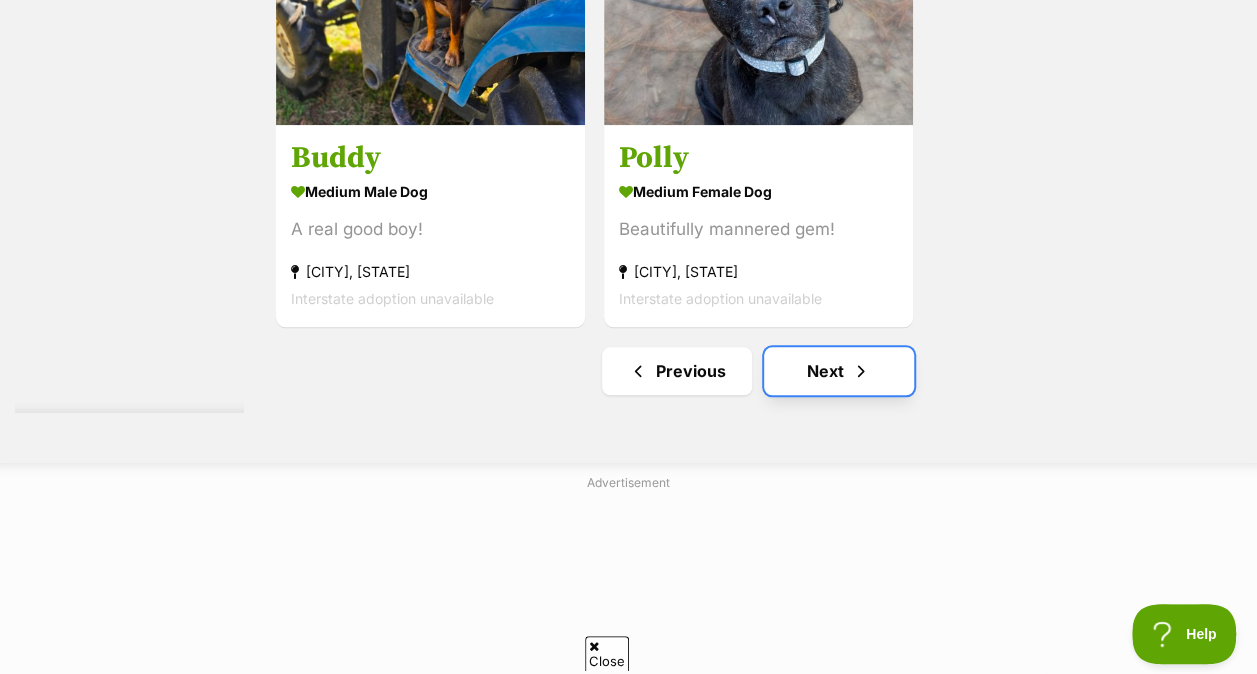 click on "Next" at bounding box center (839, 371) 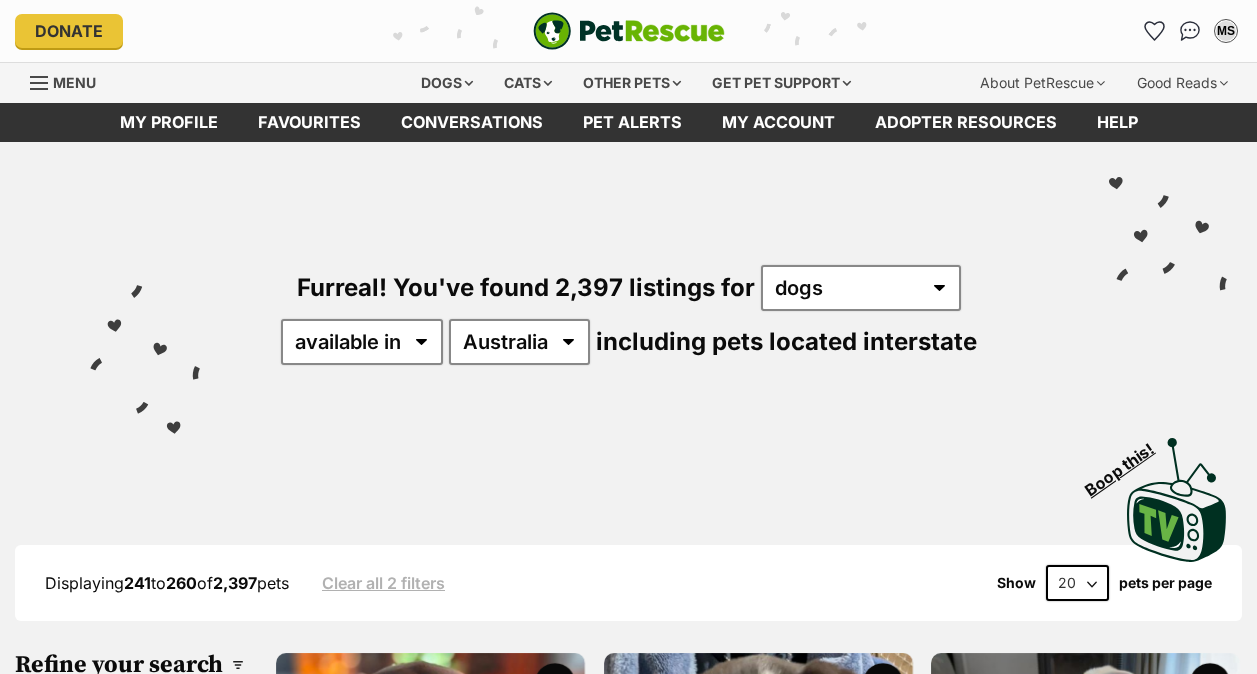scroll, scrollTop: 0, scrollLeft: 0, axis: both 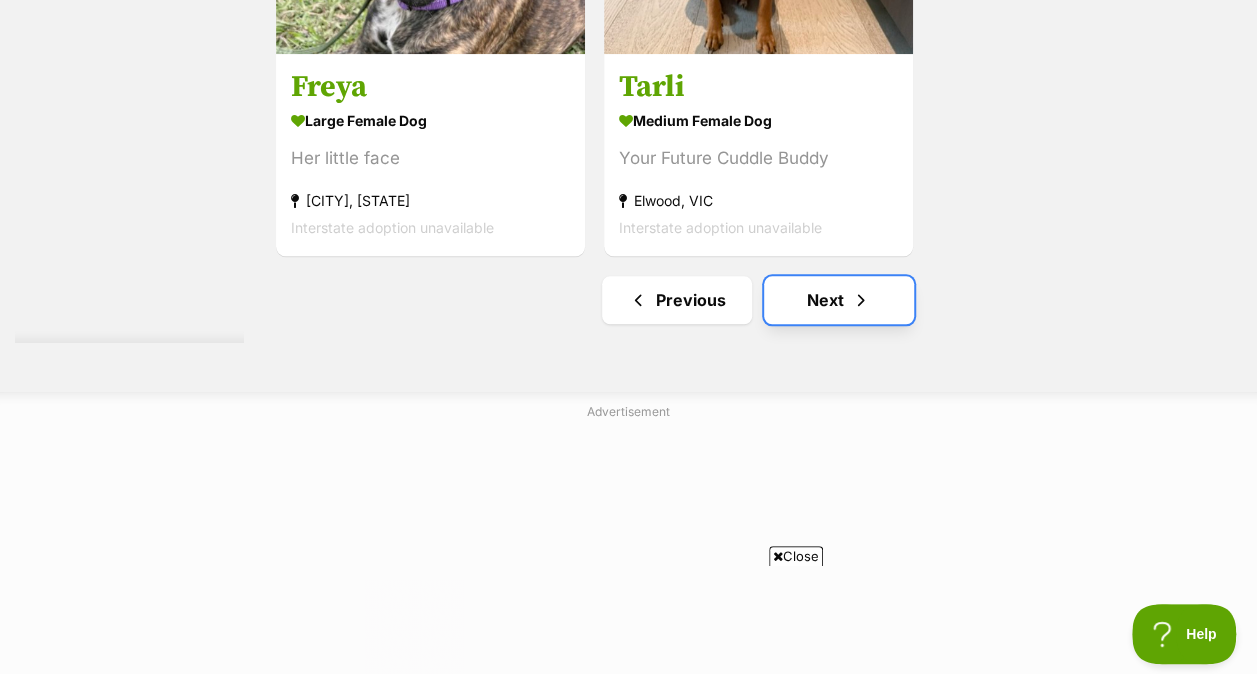 click on "Next" at bounding box center (839, 300) 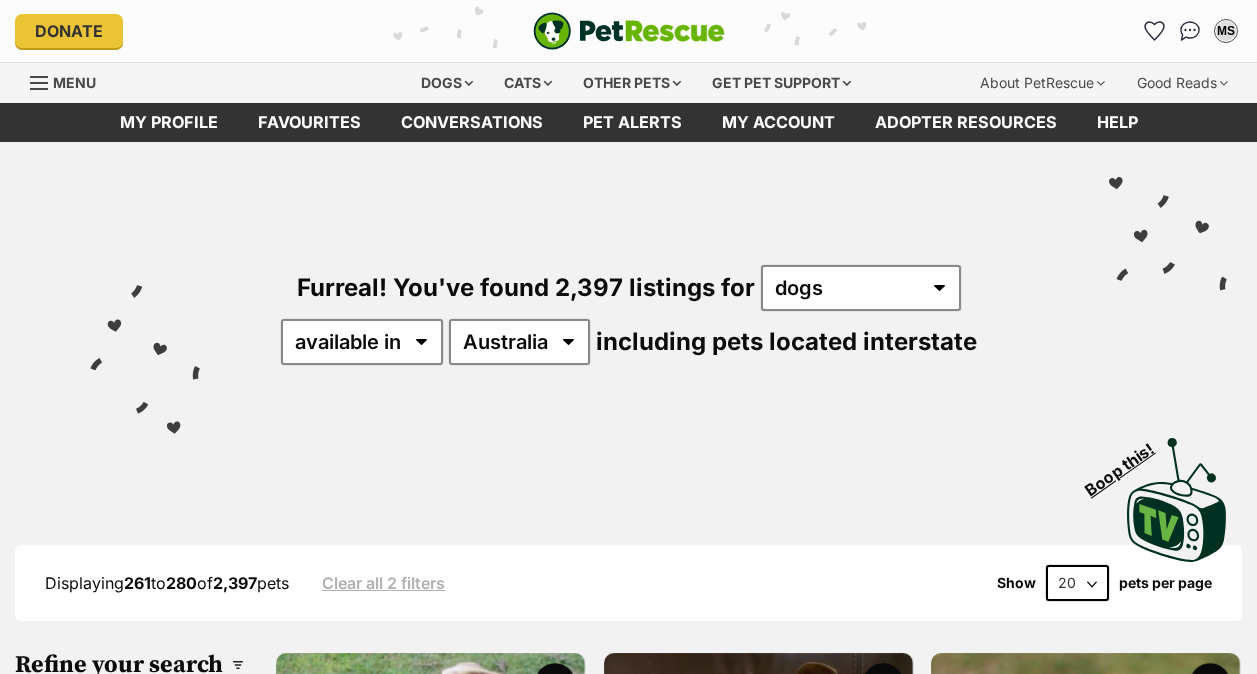 scroll, scrollTop: 0, scrollLeft: 0, axis: both 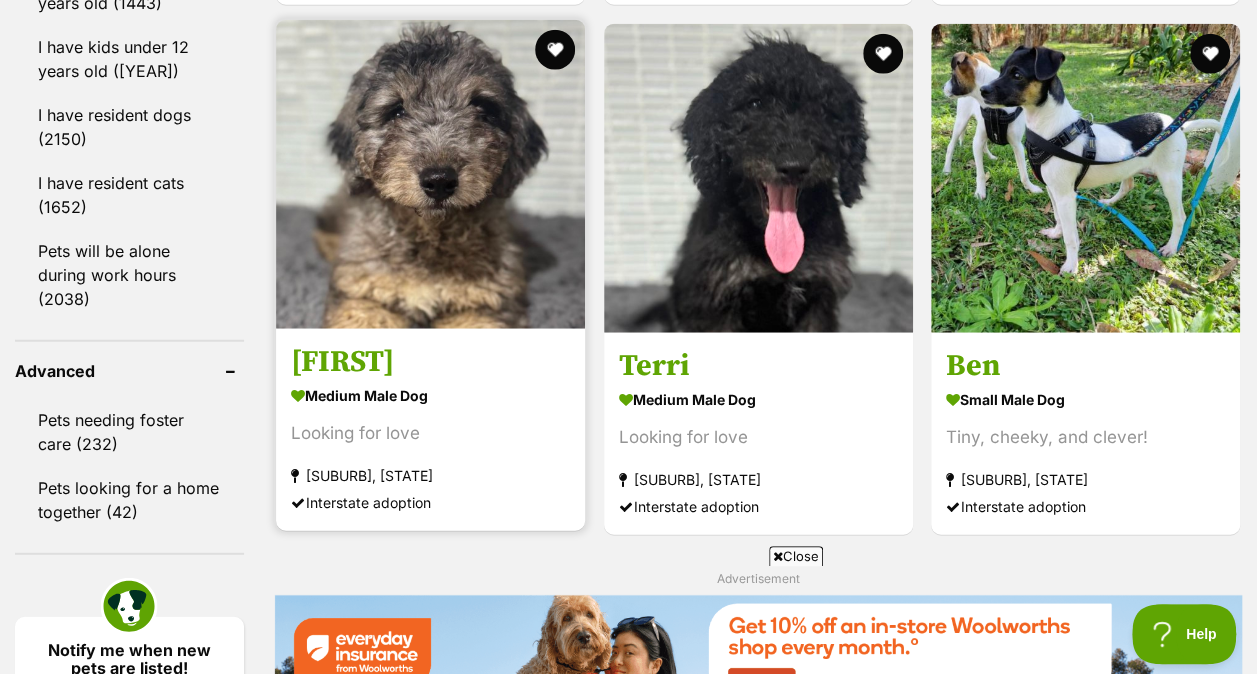 click at bounding box center (430, 174) 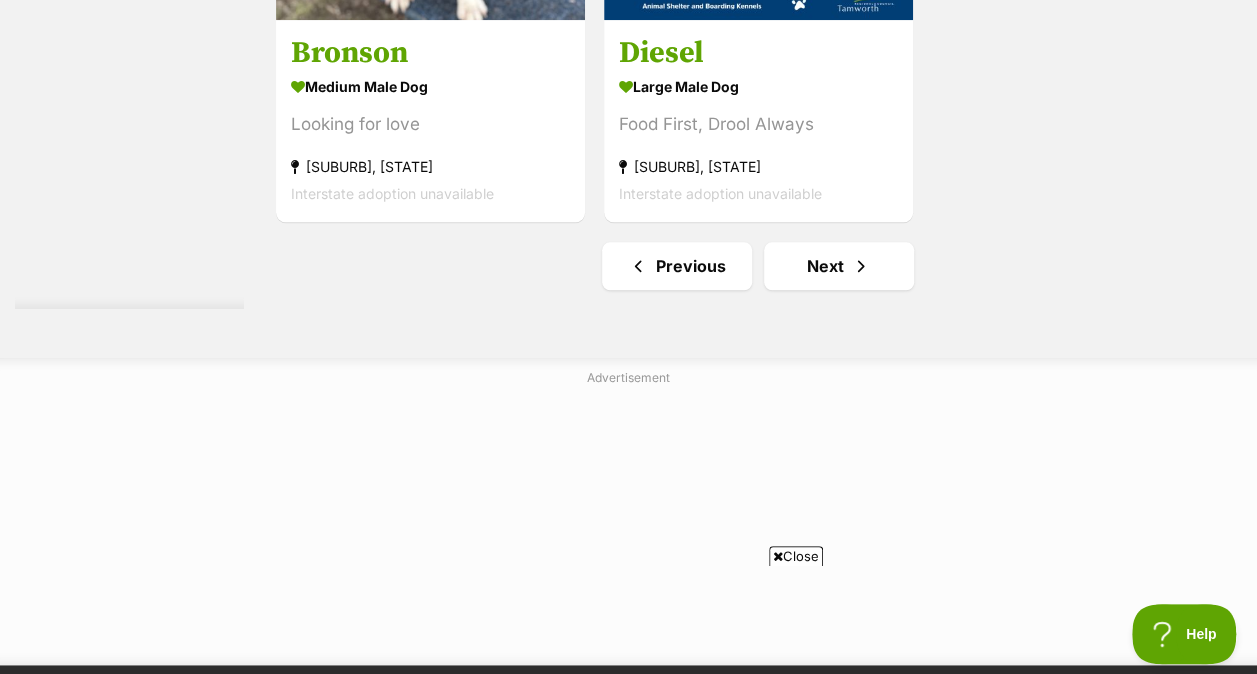 scroll, scrollTop: 4700, scrollLeft: 0, axis: vertical 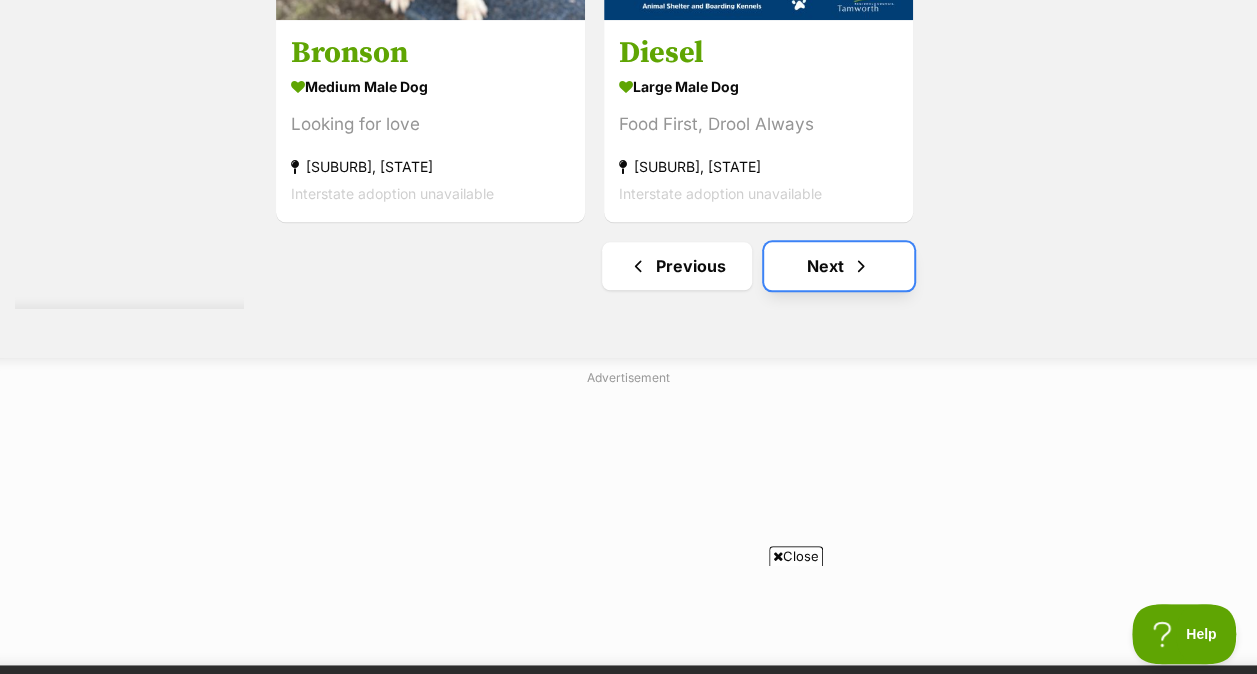 click on "Next" at bounding box center (839, 266) 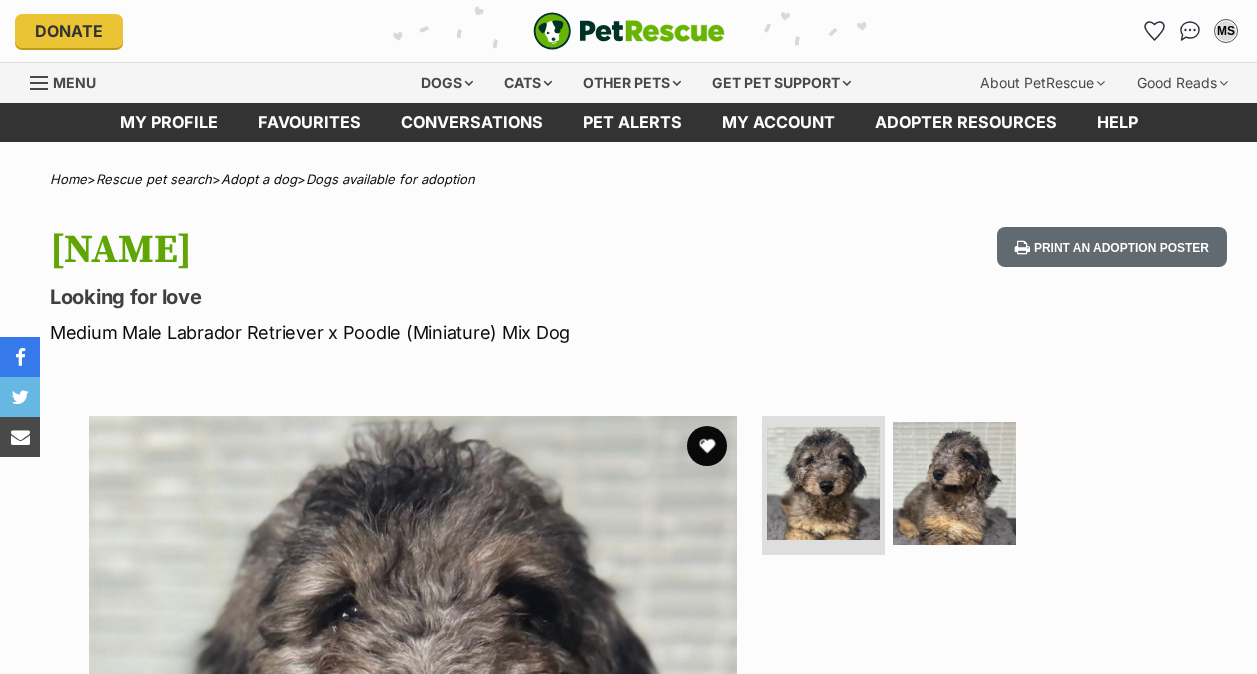 scroll, scrollTop: 0, scrollLeft: 0, axis: both 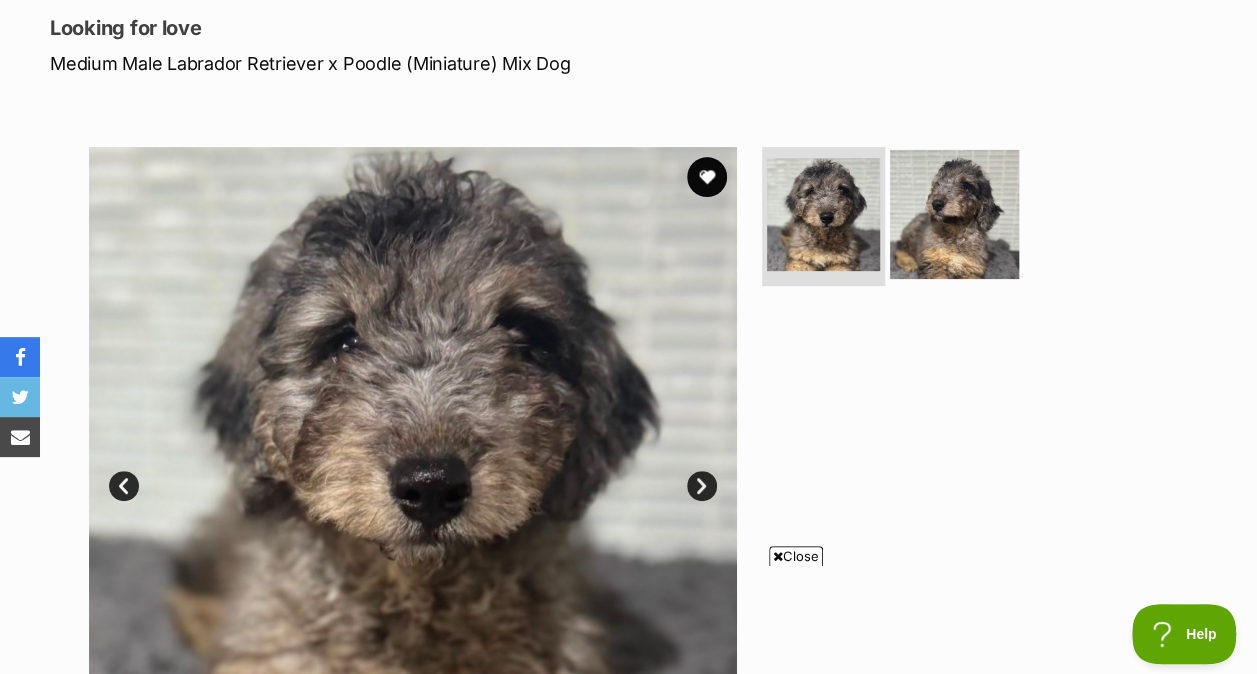 click at bounding box center (954, 213) 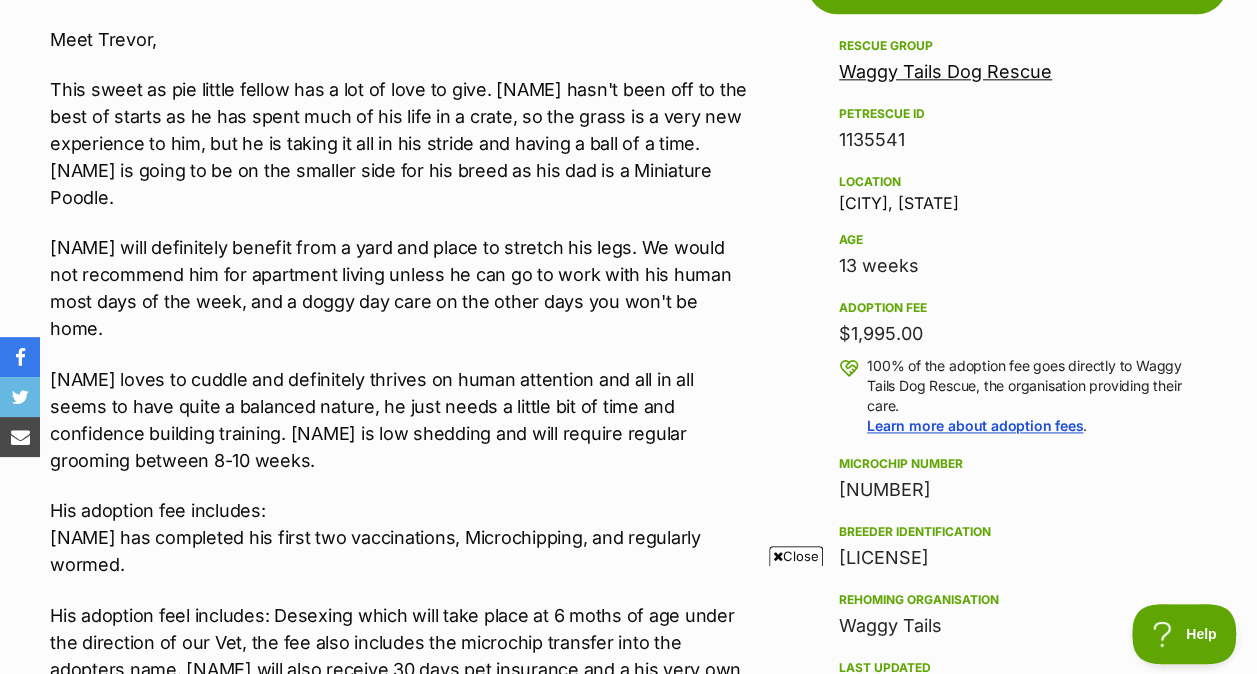 scroll, scrollTop: 1170, scrollLeft: 0, axis: vertical 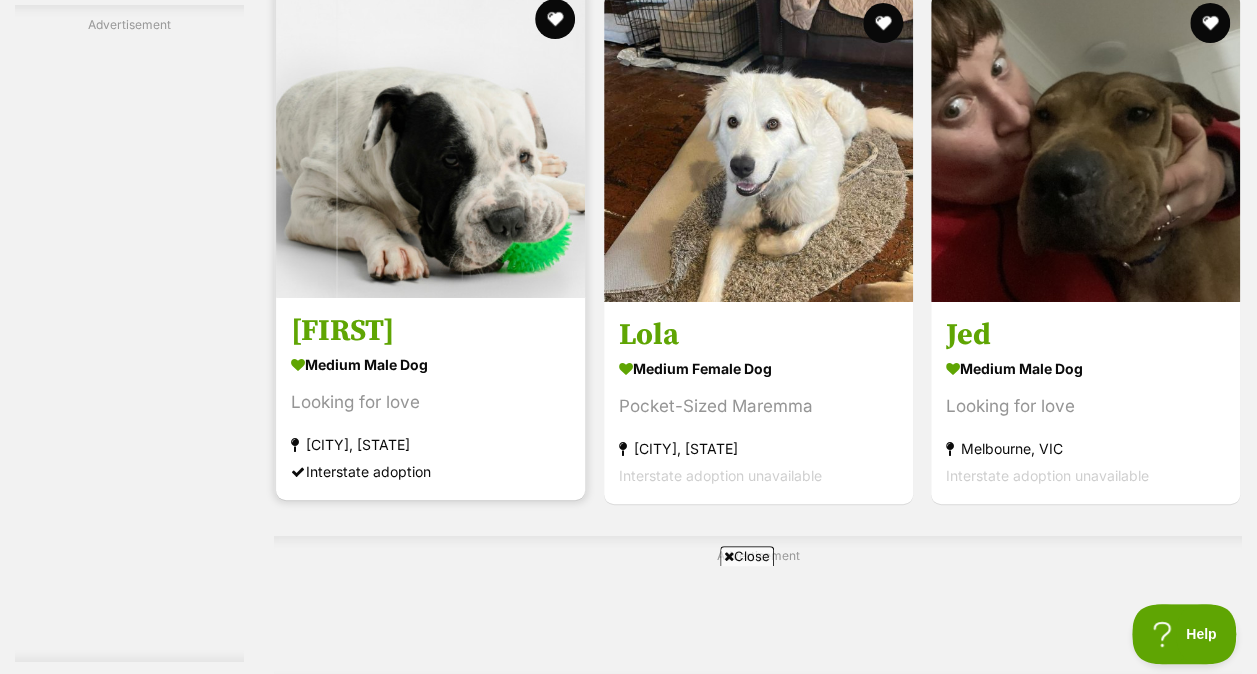 click at bounding box center (430, 143) 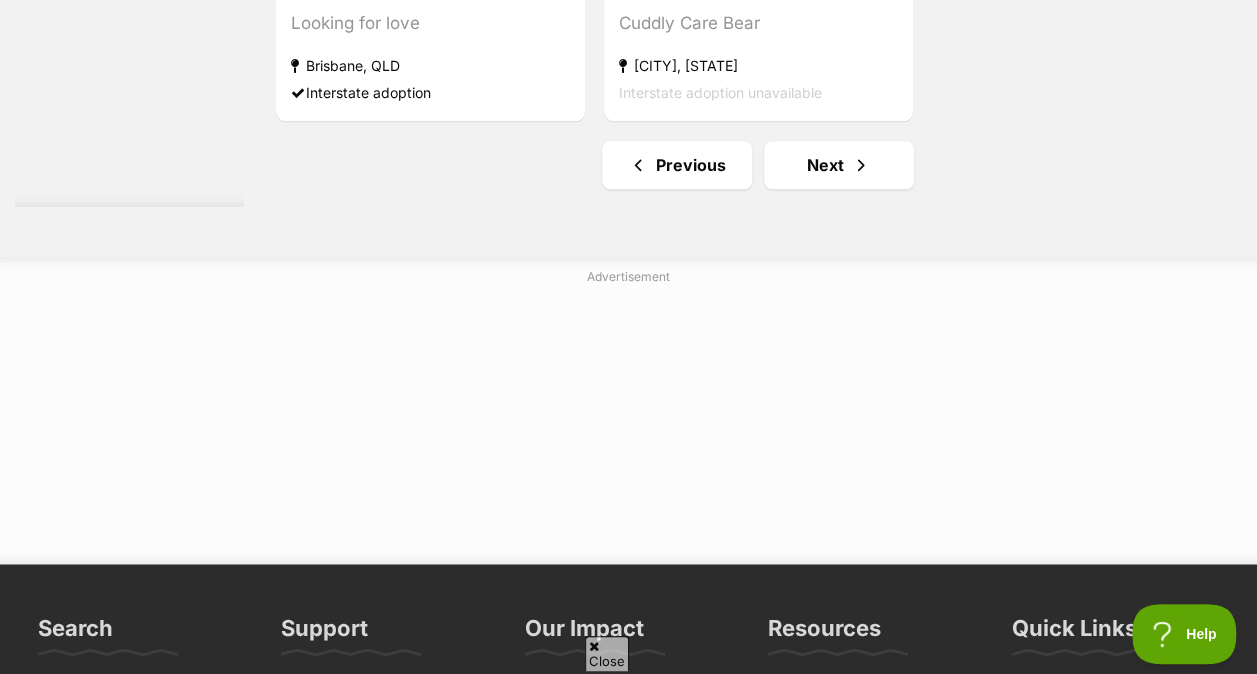 scroll, scrollTop: 4990, scrollLeft: 0, axis: vertical 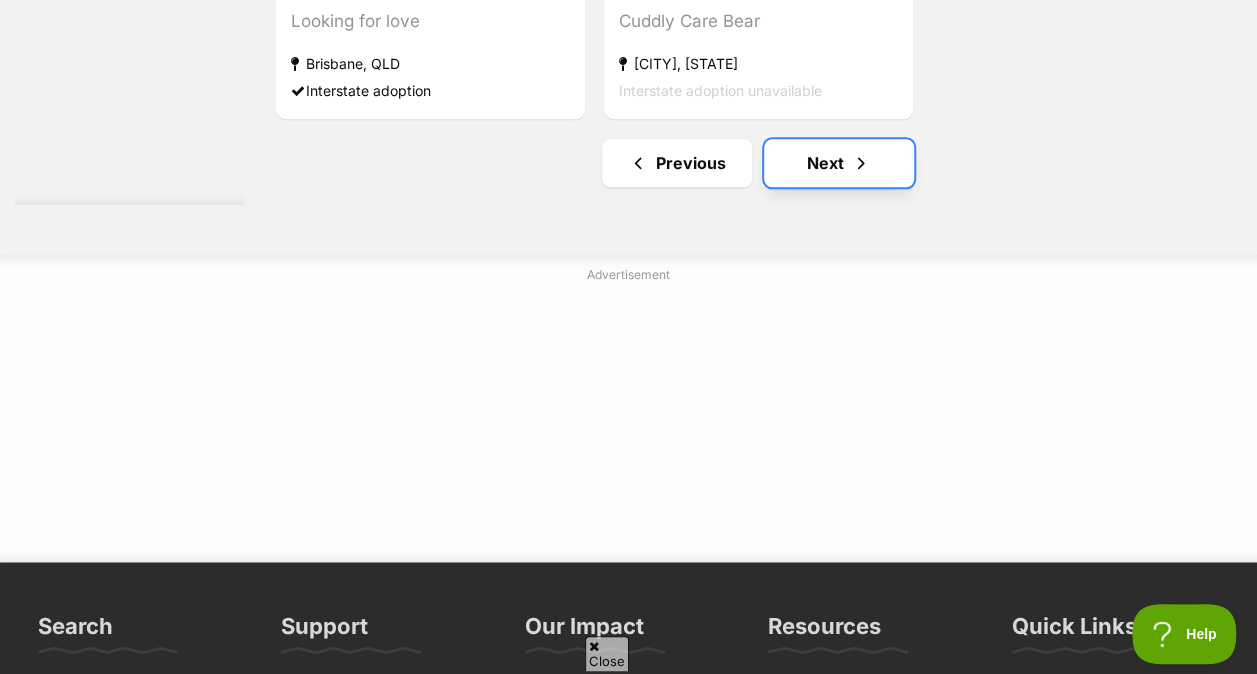 click on "Next" at bounding box center (839, 163) 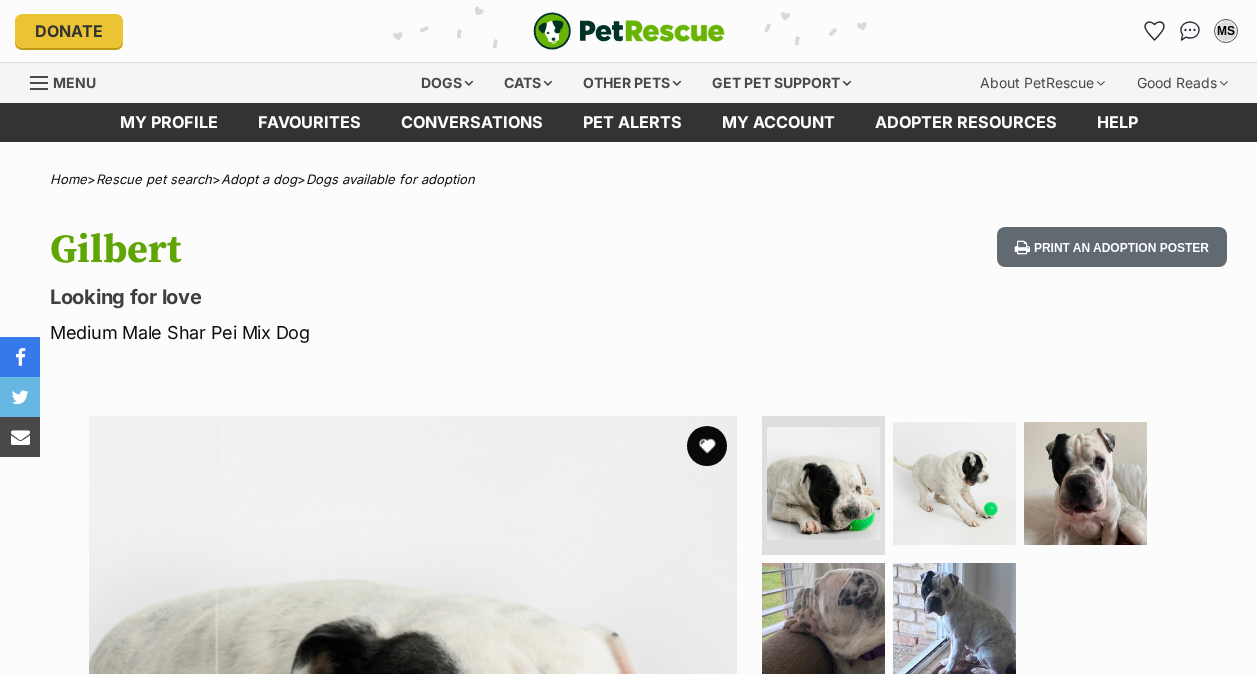 scroll, scrollTop: 0, scrollLeft: 0, axis: both 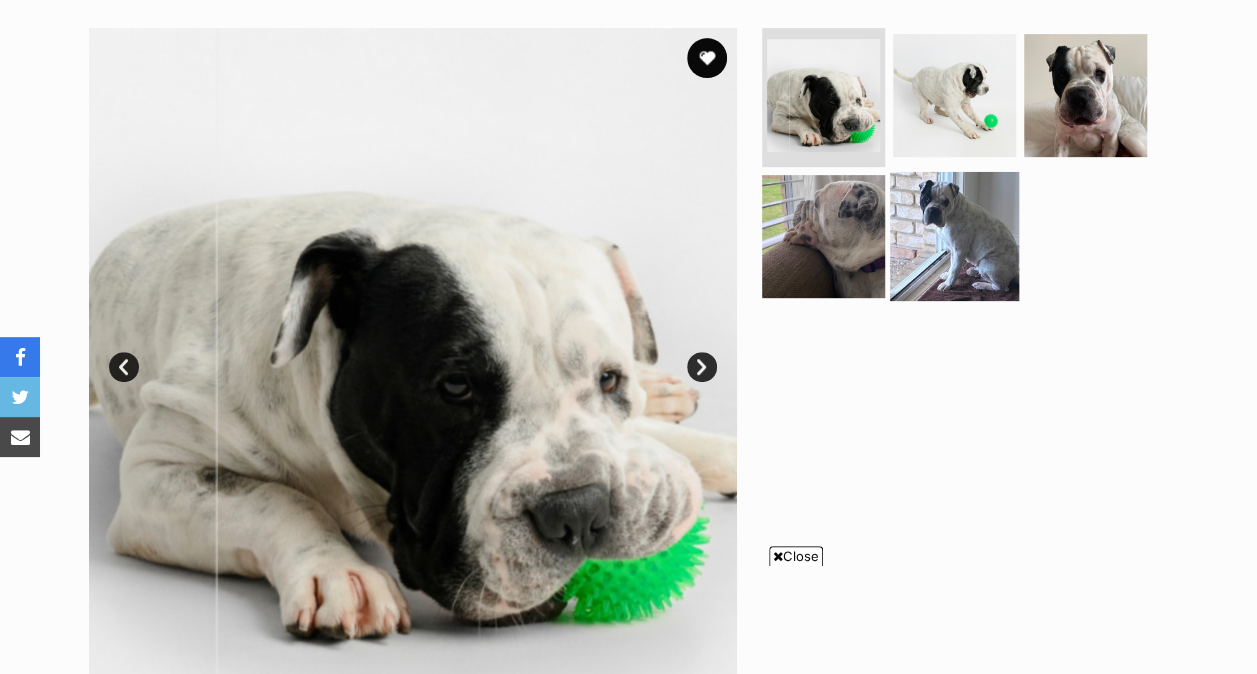 click at bounding box center (954, 236) 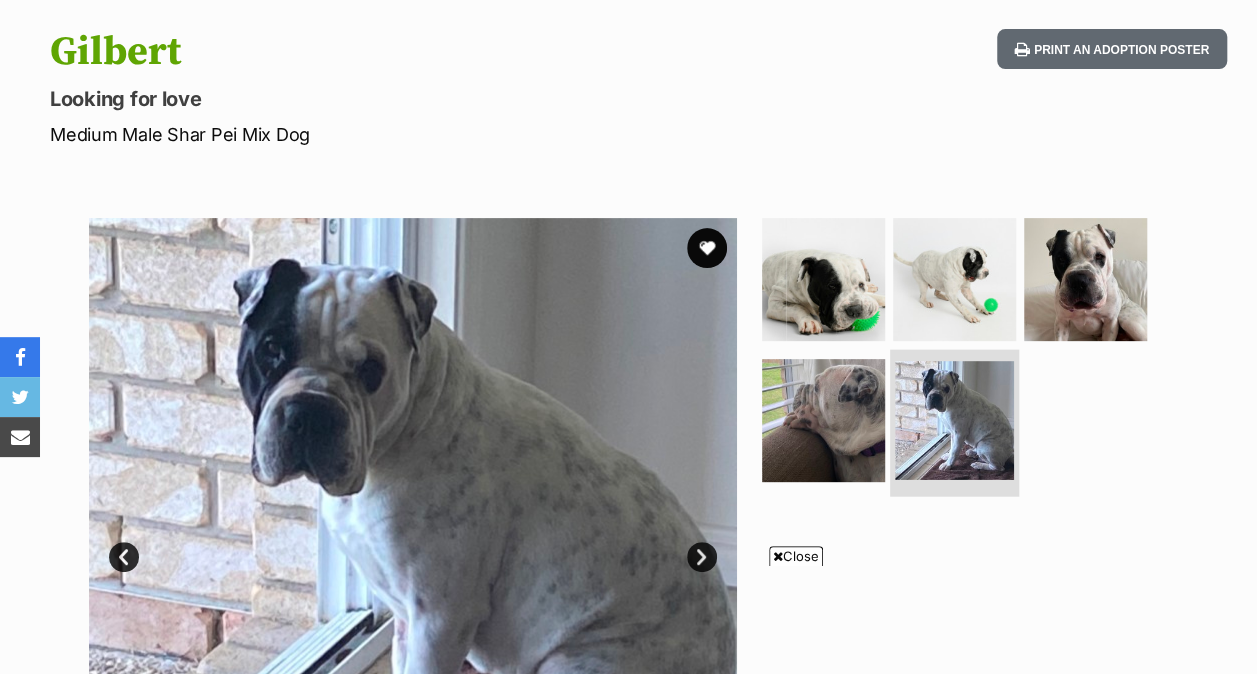 scroll, scrollTop: 200, scrollLeft: 0, axis: vertical 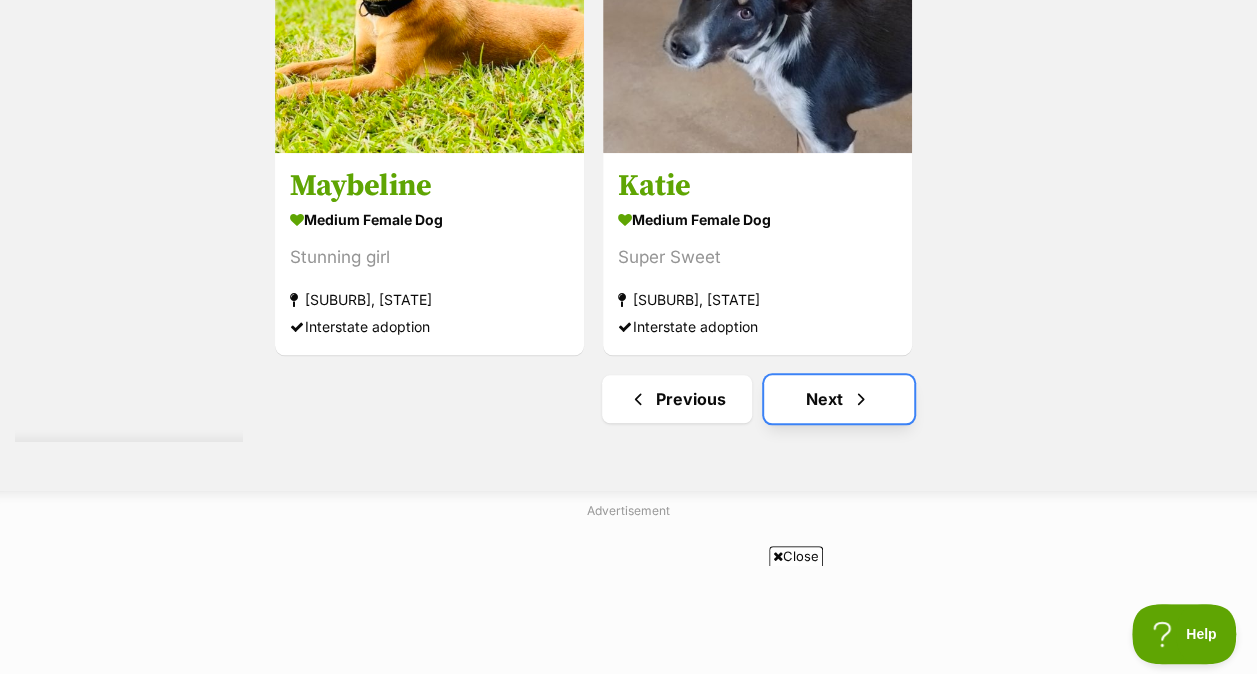 click on "Next" at bounding box center [839, 399] 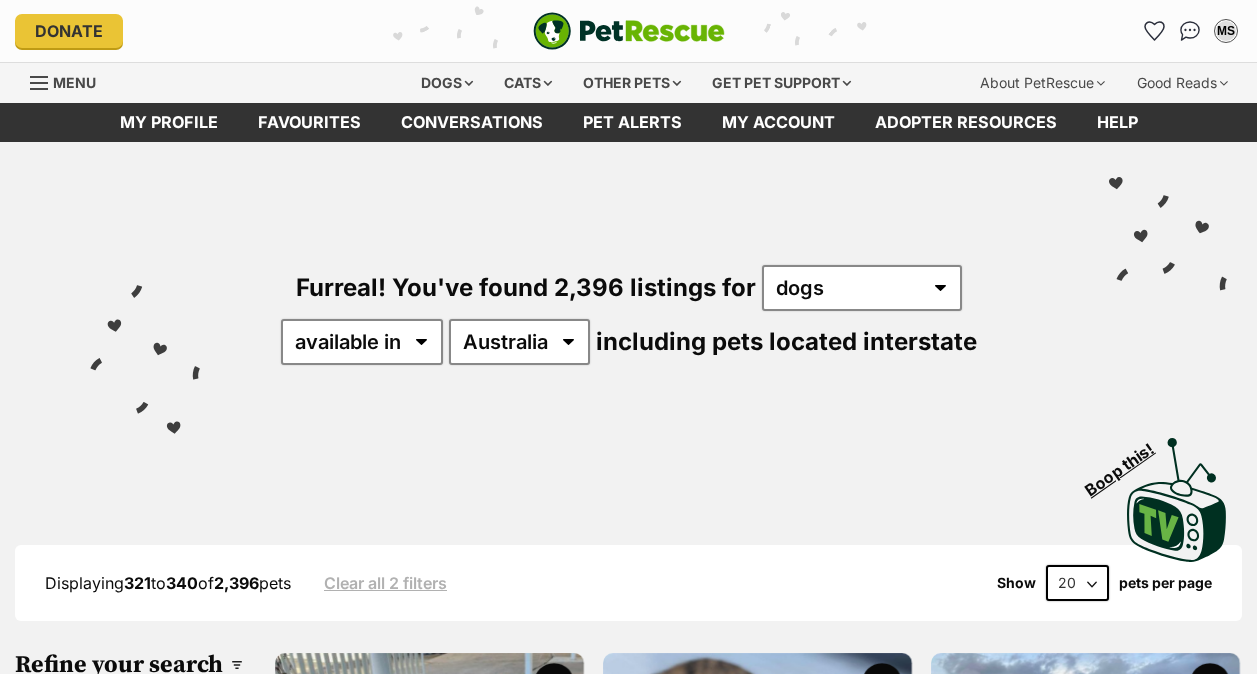 scroll, scrollTop: 0, scrollLeft: 0, axis: both 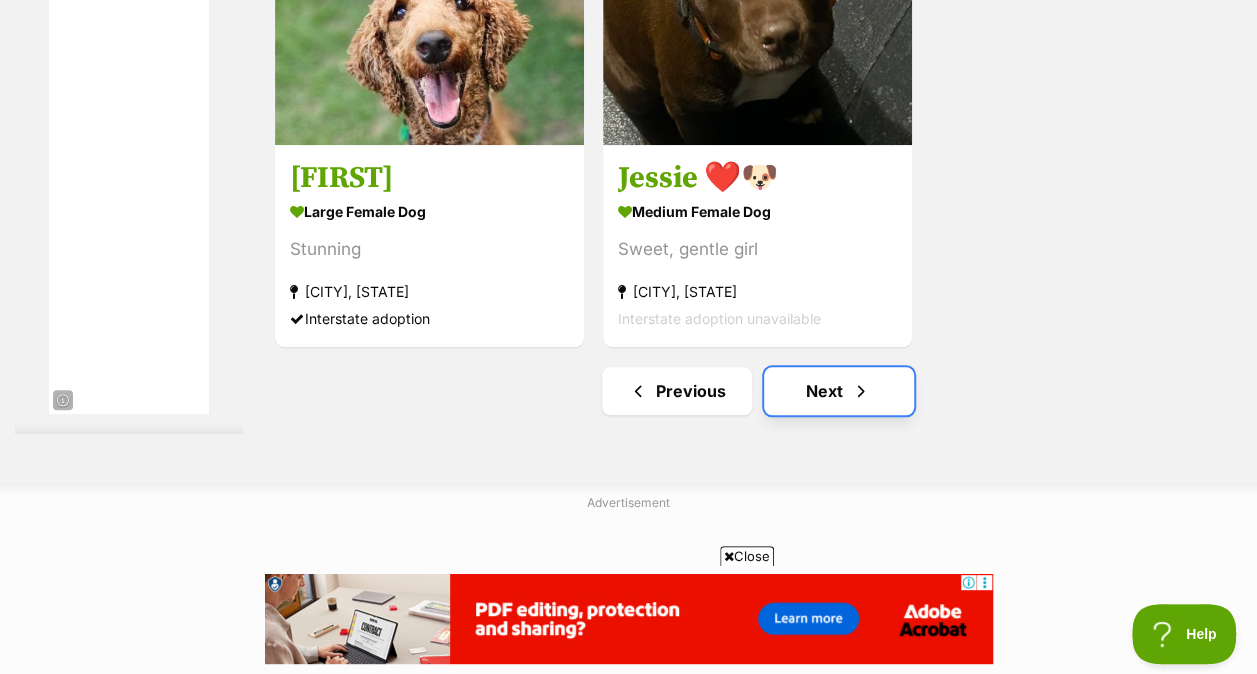 click on "Next" 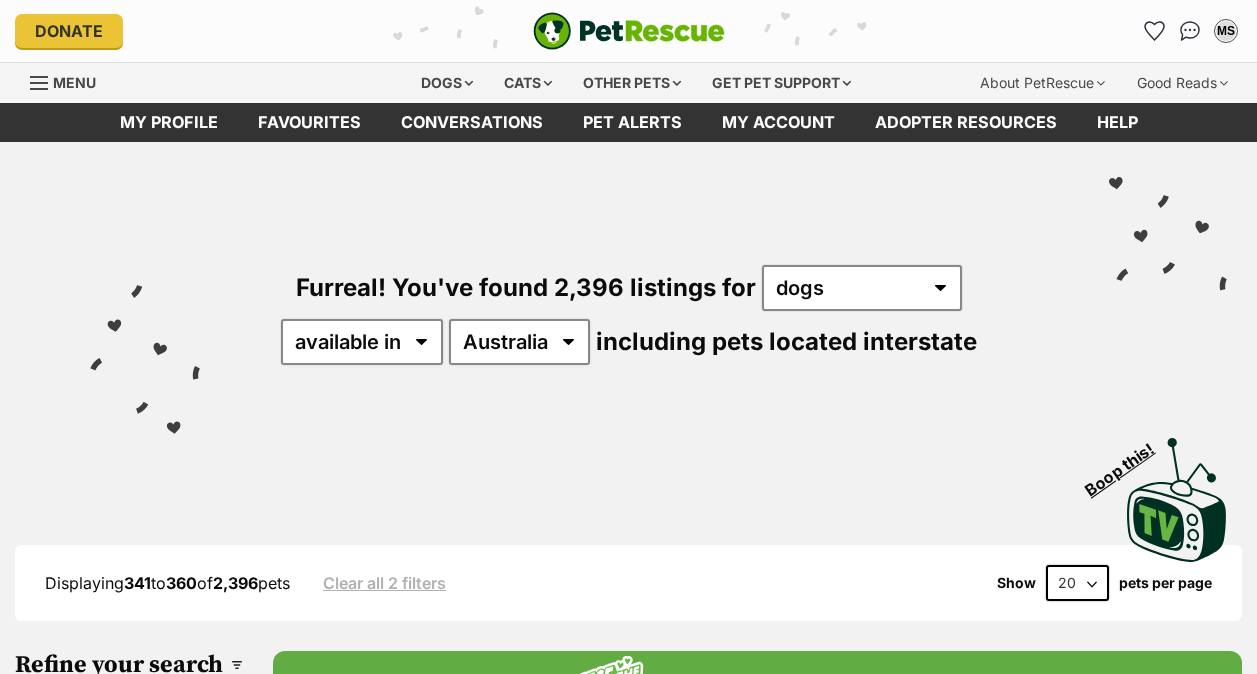 scroll, scrollTop: 0, scrollLeft: 0, axis: both 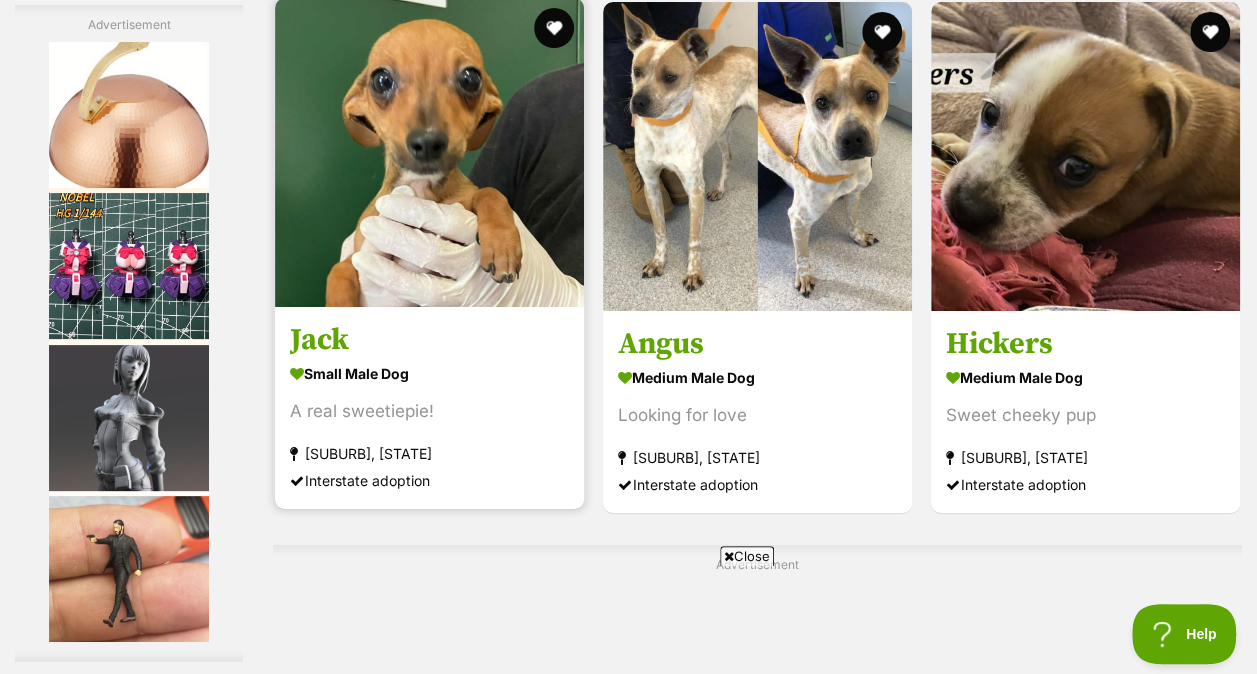 click at bounding box center [429, 152] 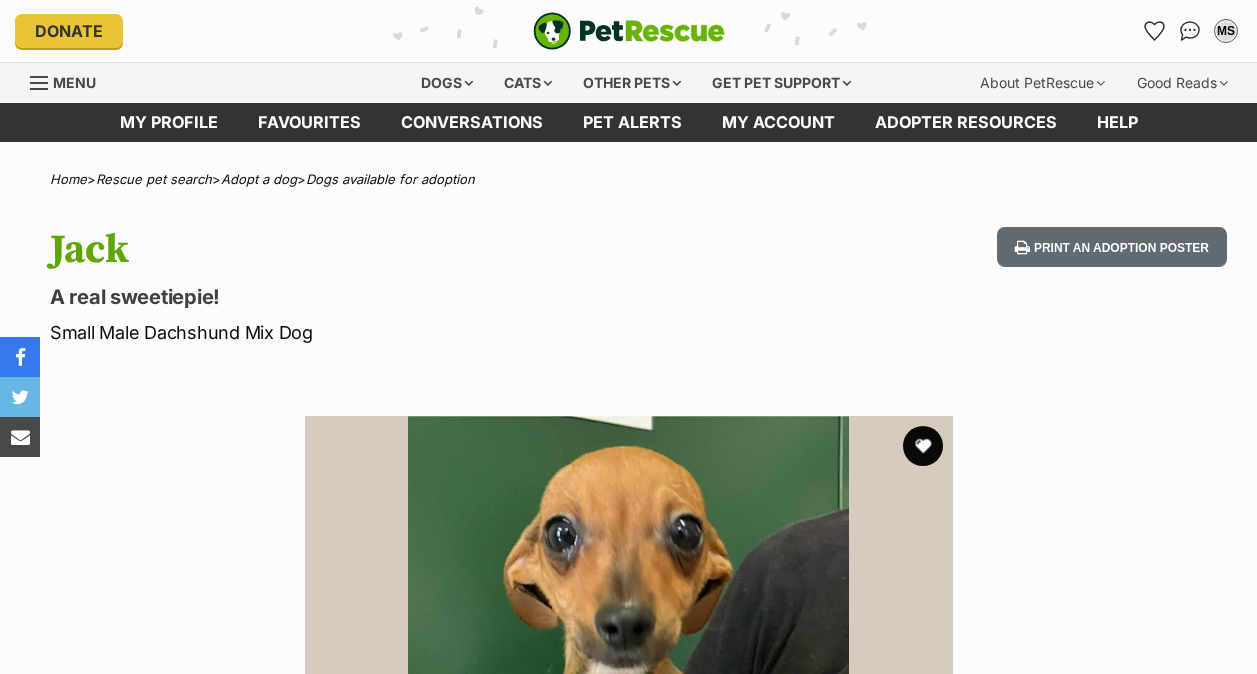 scroll, scrollTop: 0, scrollLeft: 0, axis: both 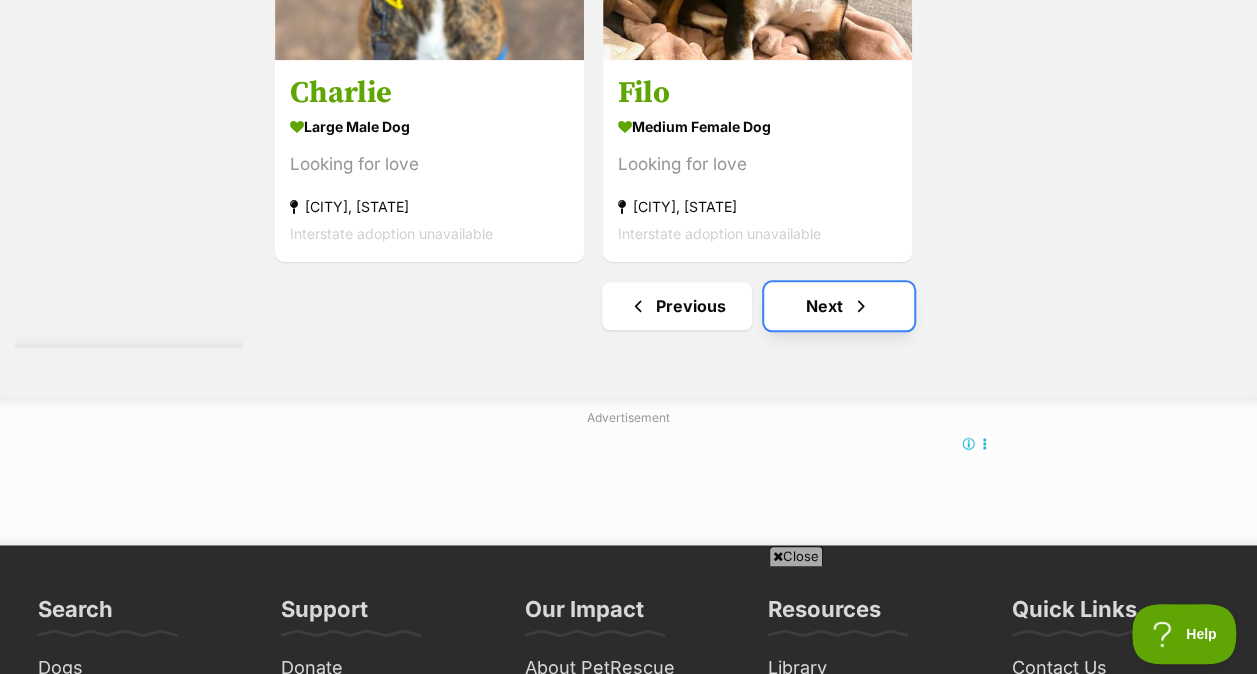 click on "Next" at bounding box center [839, 306] 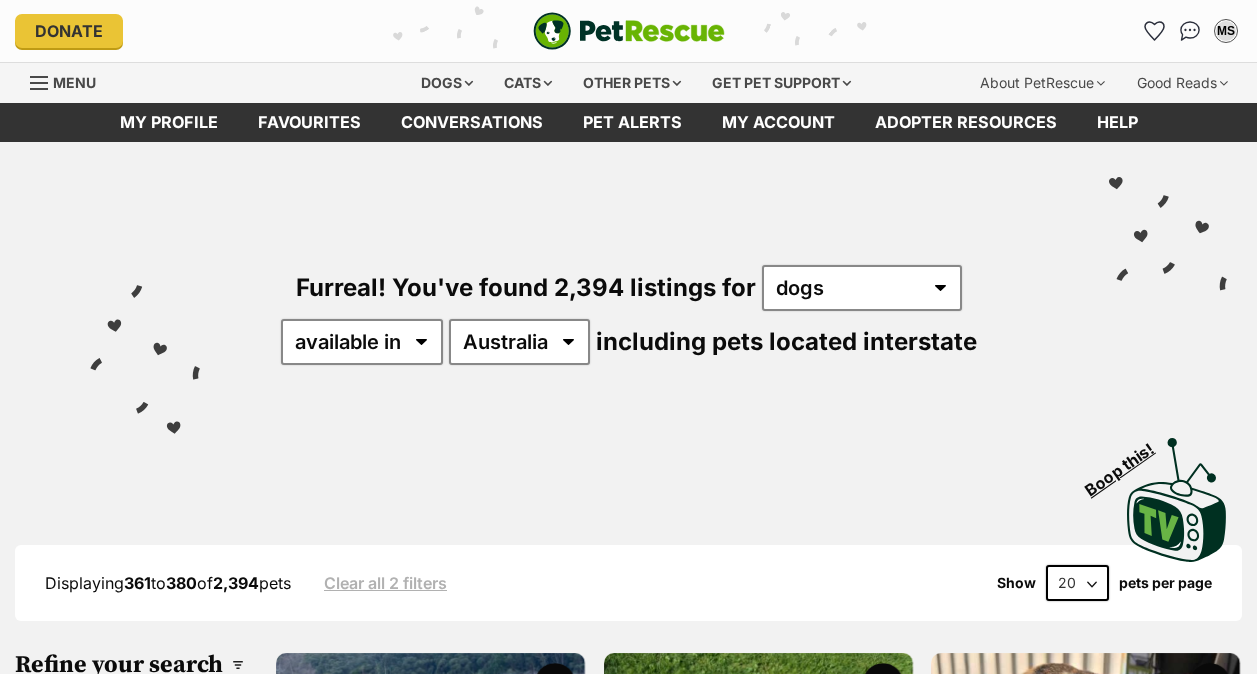 scroll, scrollTop: 245, scrollLeft: 0, axis: vertical 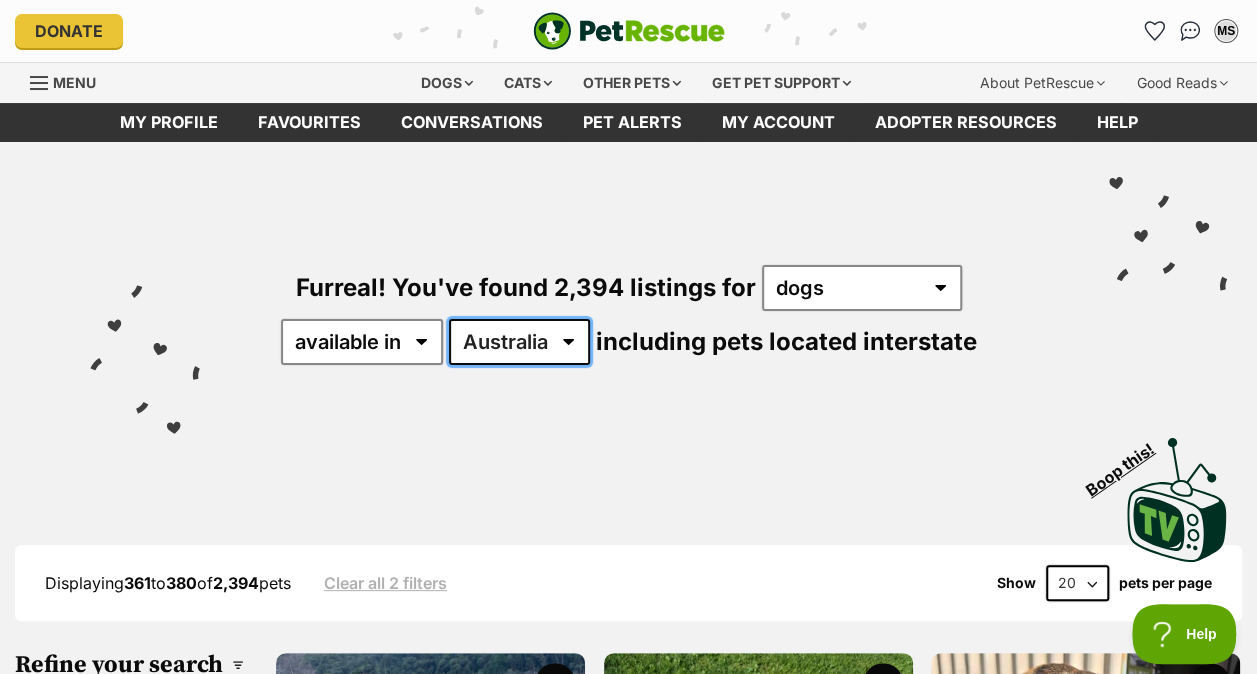 click on "Australia
ACT
NSW
NT
QLD
SA
TAS
VIC
WA" at bounding box center (519, 342) 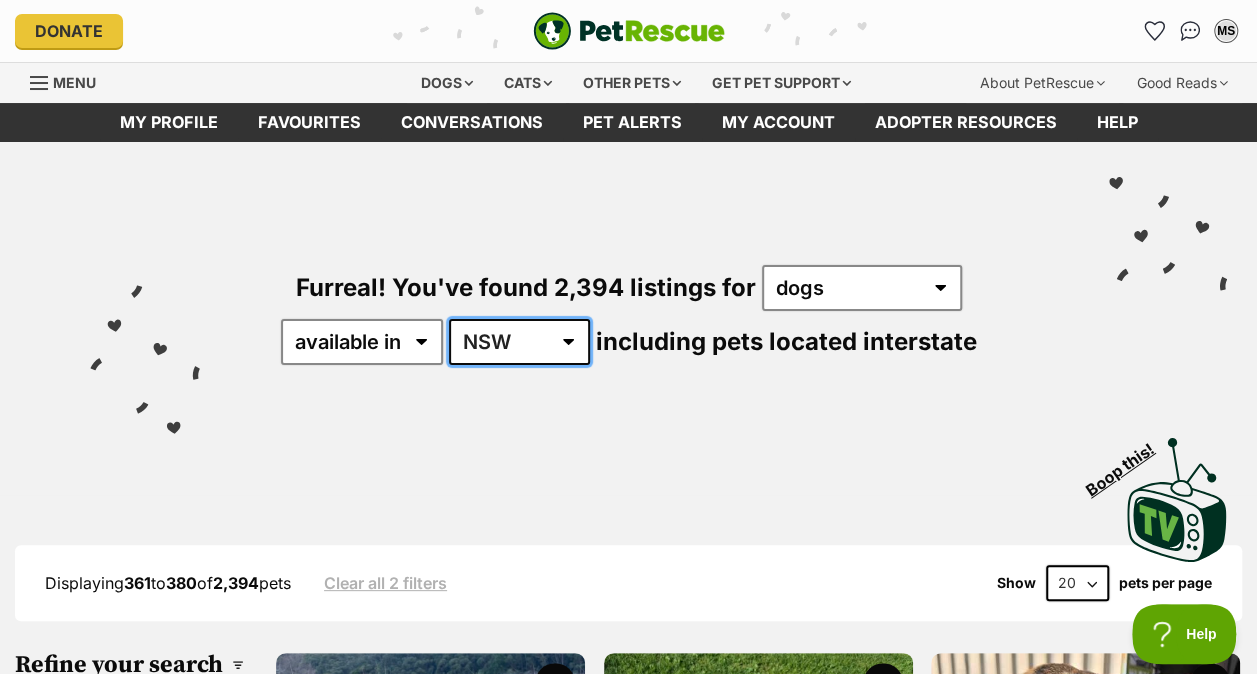 click on "Australia
ACT
NSW
NT
QLD
SA
TAS
VIC
WA" at bounding box center (519, 342) 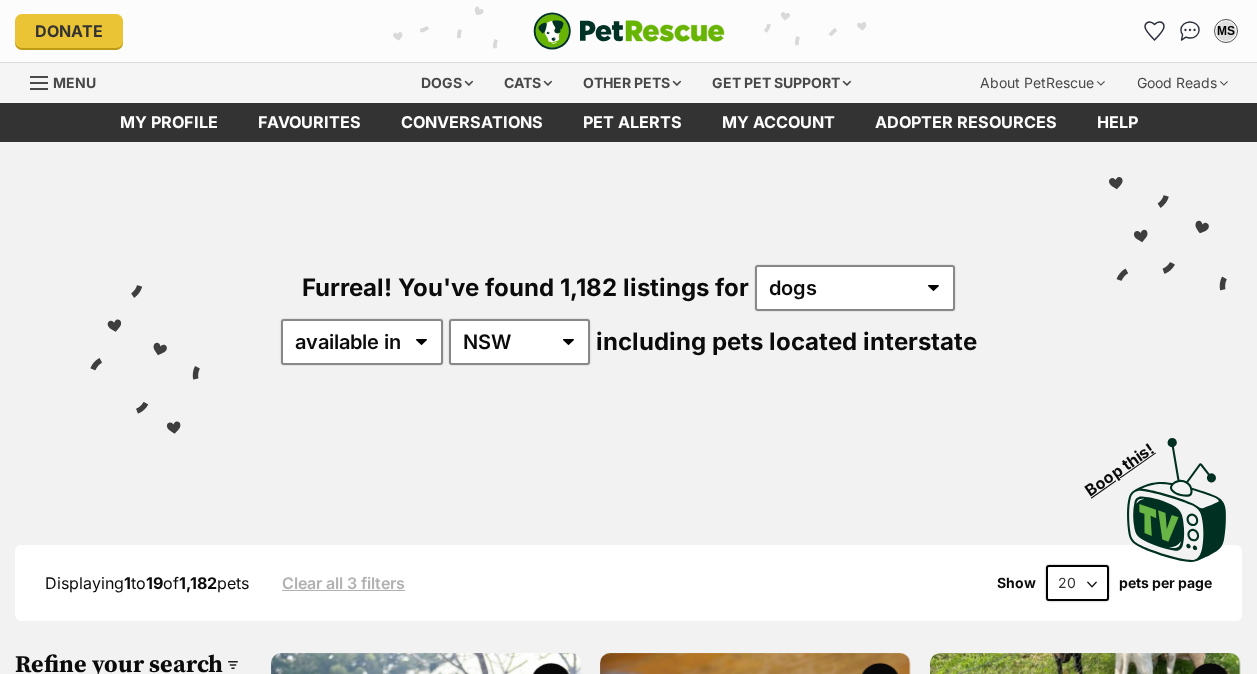 scroll, scrollTop: 0, scrollLeft: 0, axis: both 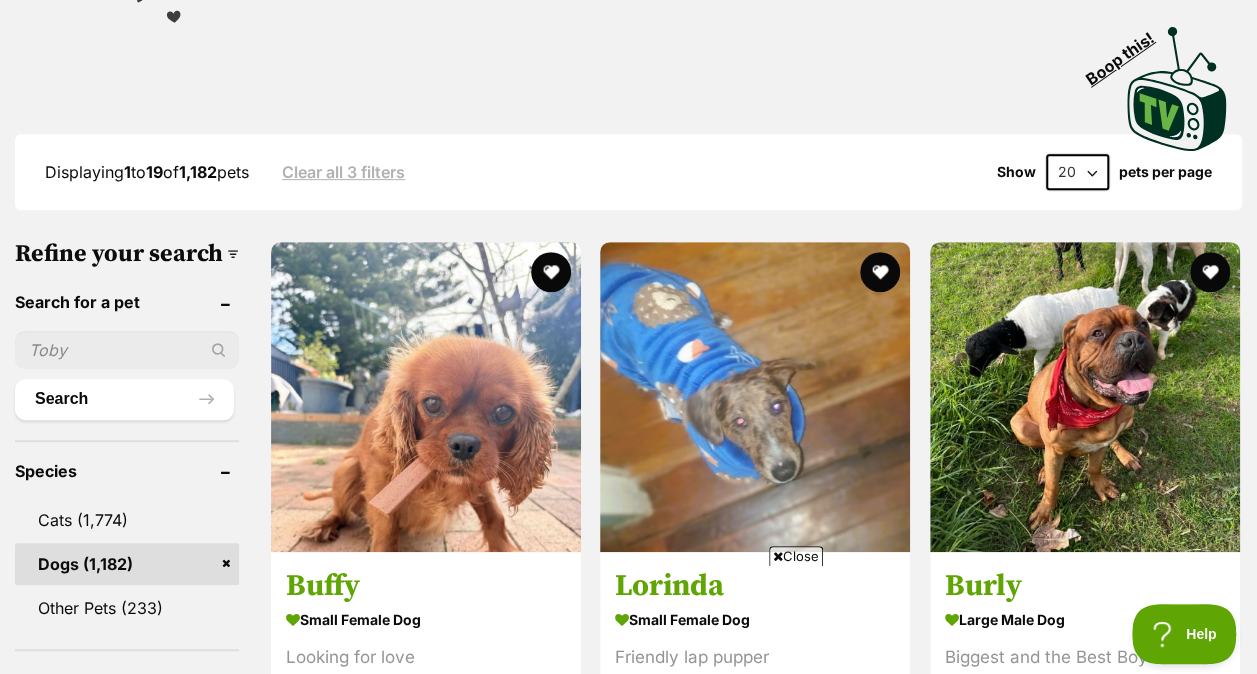 click on "20 40 60" at bounding box center (1077, 172) 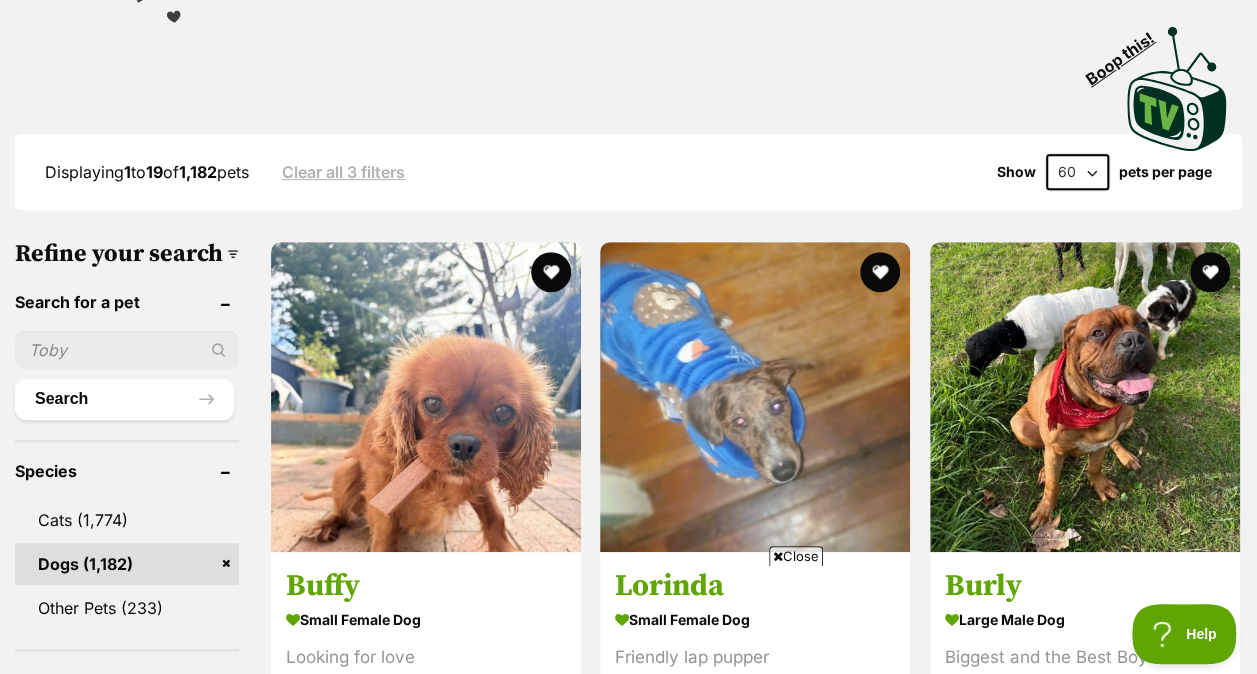 click on "20 40 60" at bounding box center [1077, 172] 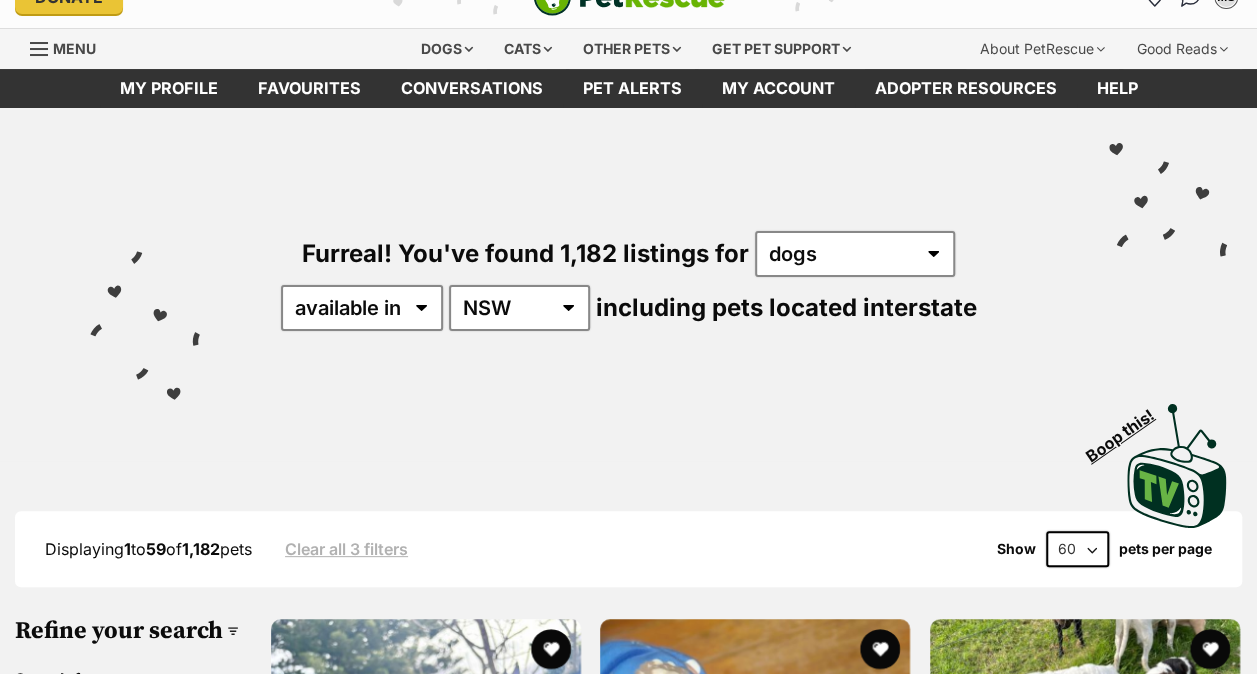 scroll, scrollTop: 0, scrollLeft: 0, axis: both 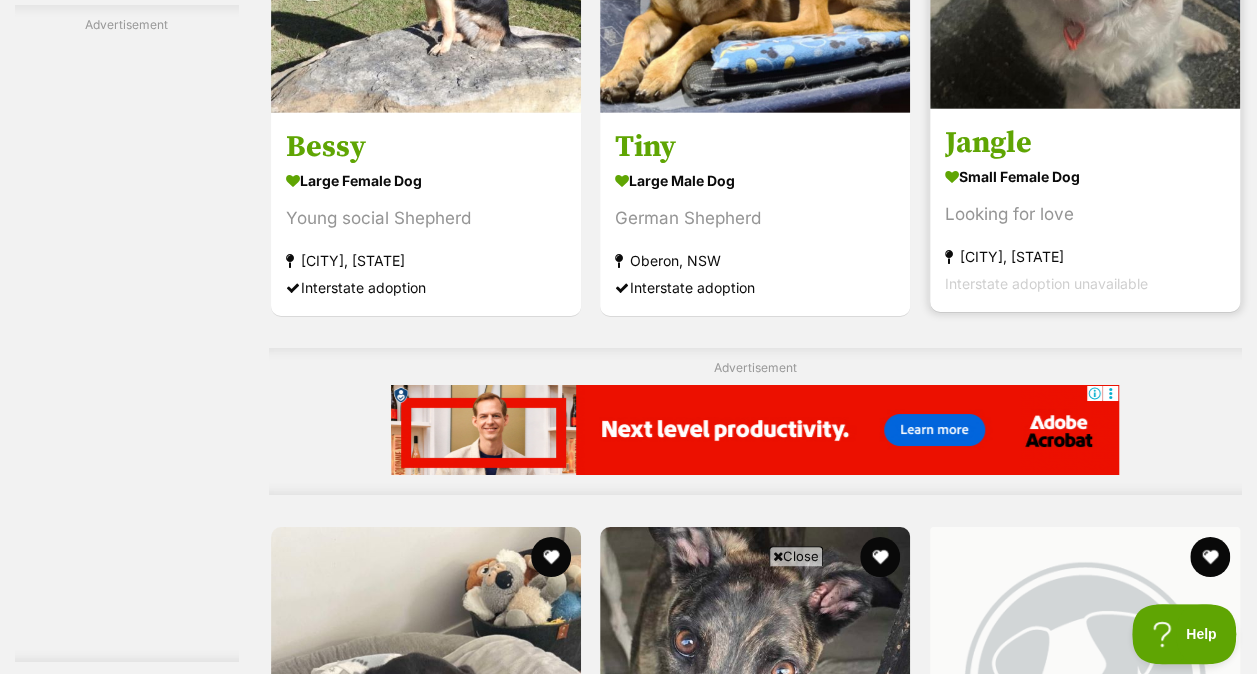 click on "small female Dog
Looking for love
Tumbi Umbi, NSW
Interstate adoption unavailable" at bounding box center [1085, 229] 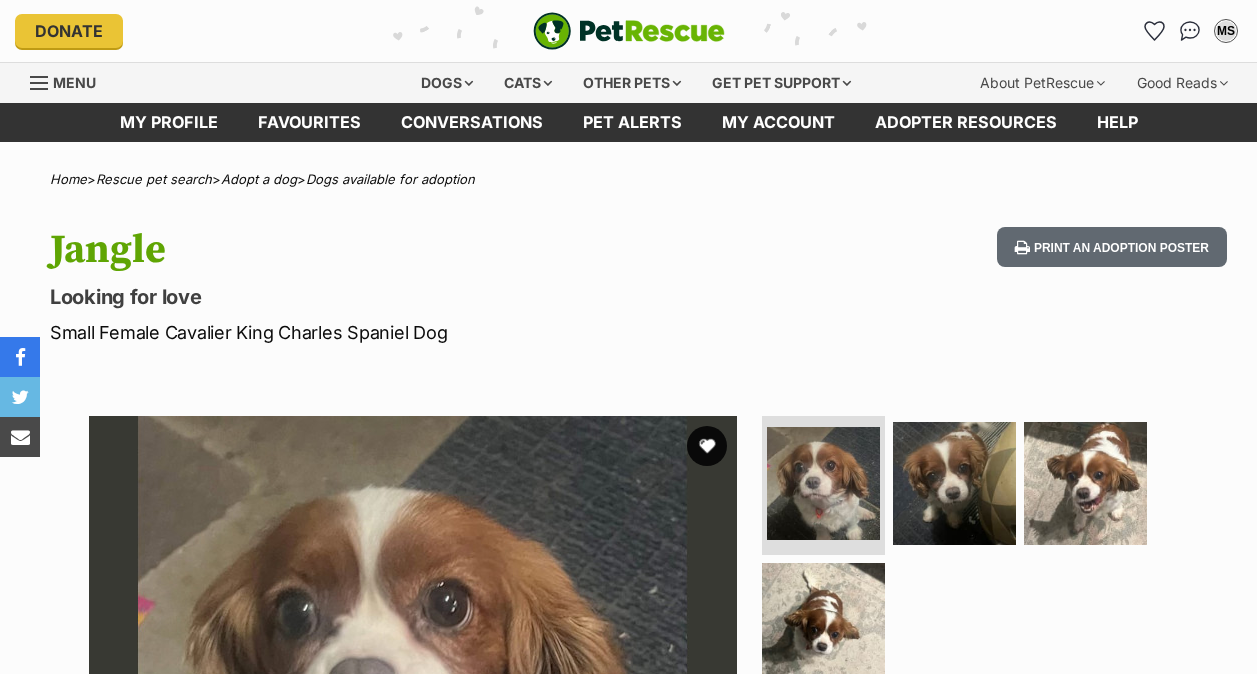 scroll, scrollTop: 104, scrollLeft: 0, axis: vertical 